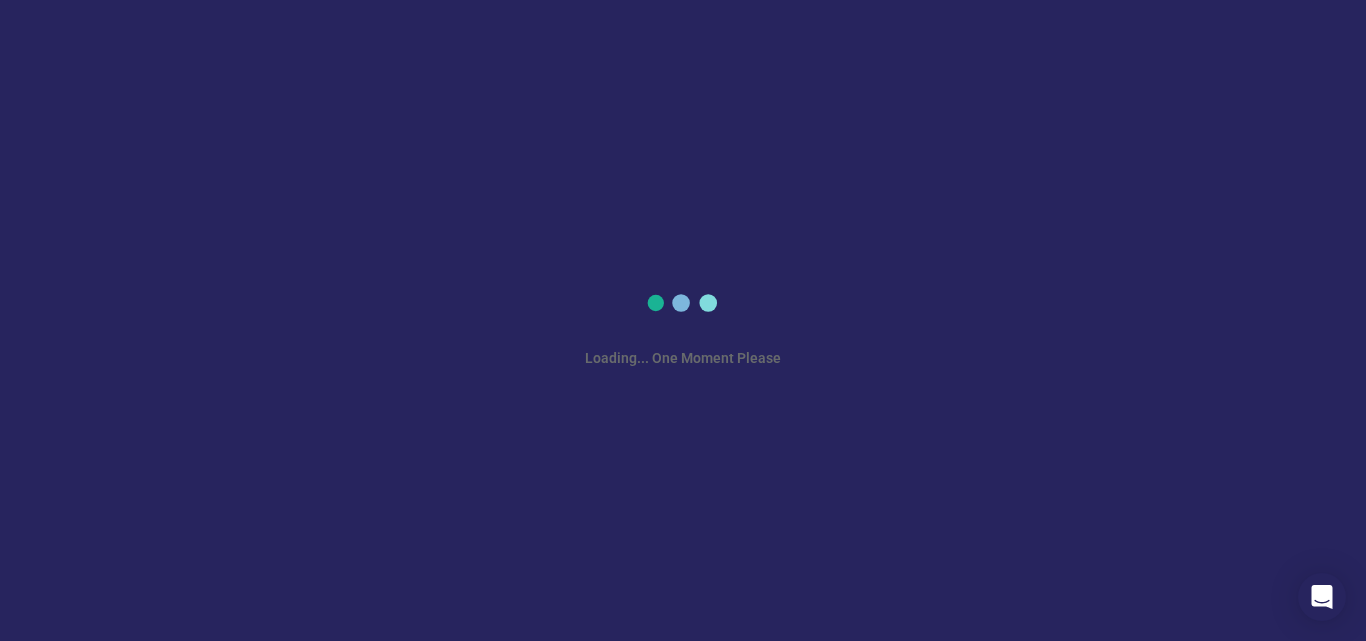 scroll, scrollTop: 0, scrollLeft: 0, axis: both 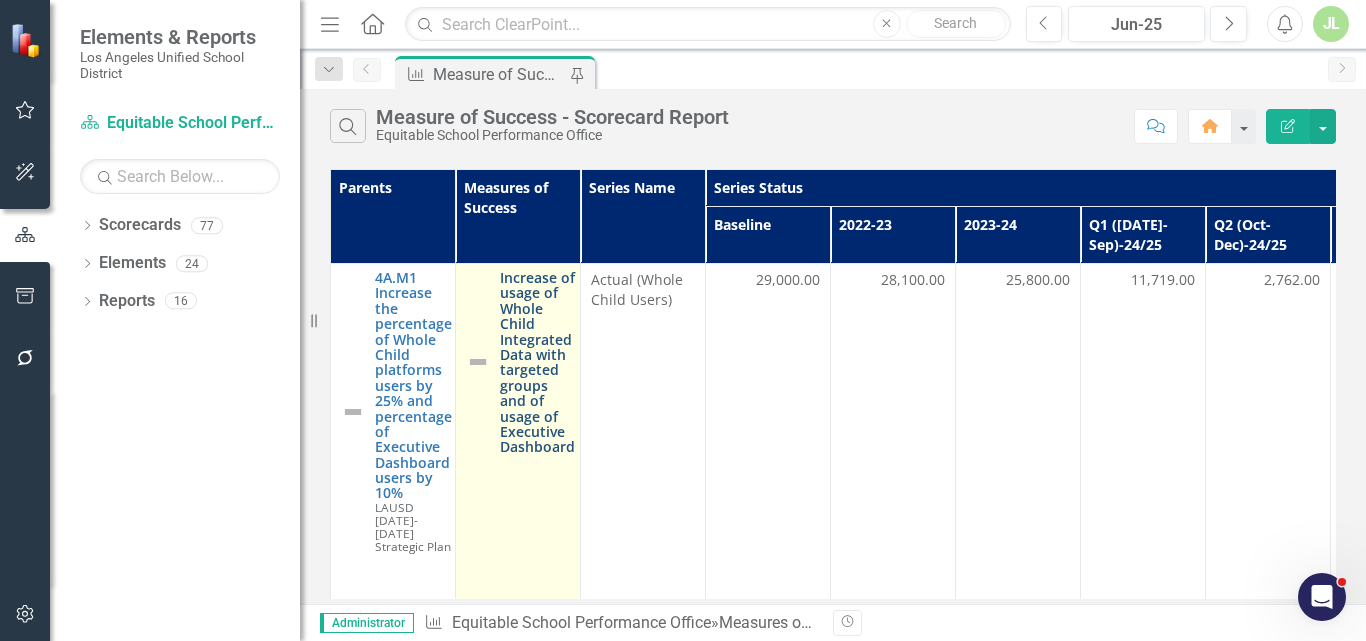 click on "Increase of usage of Whole Child Integrated Data with targeted groups and of usage of Executive Dashboard" at bounding box center (537, 362) 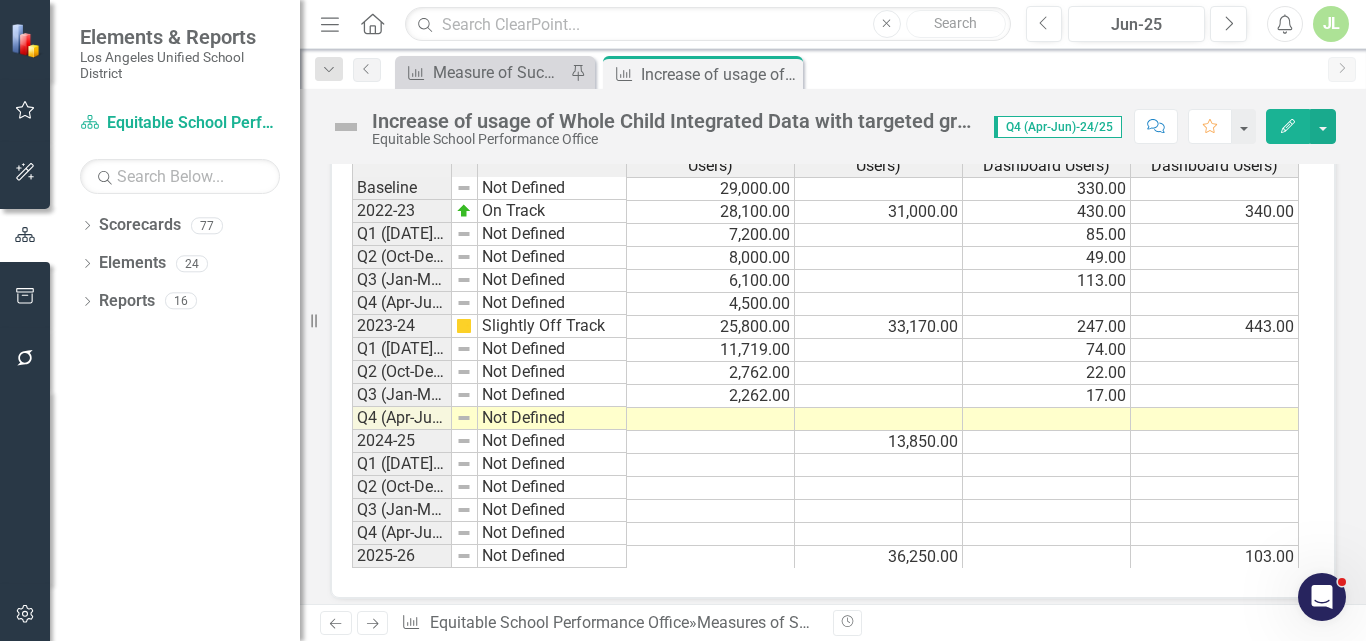 scroll, scrollTop: 1687, scrollLeft: 0, axis: vertical 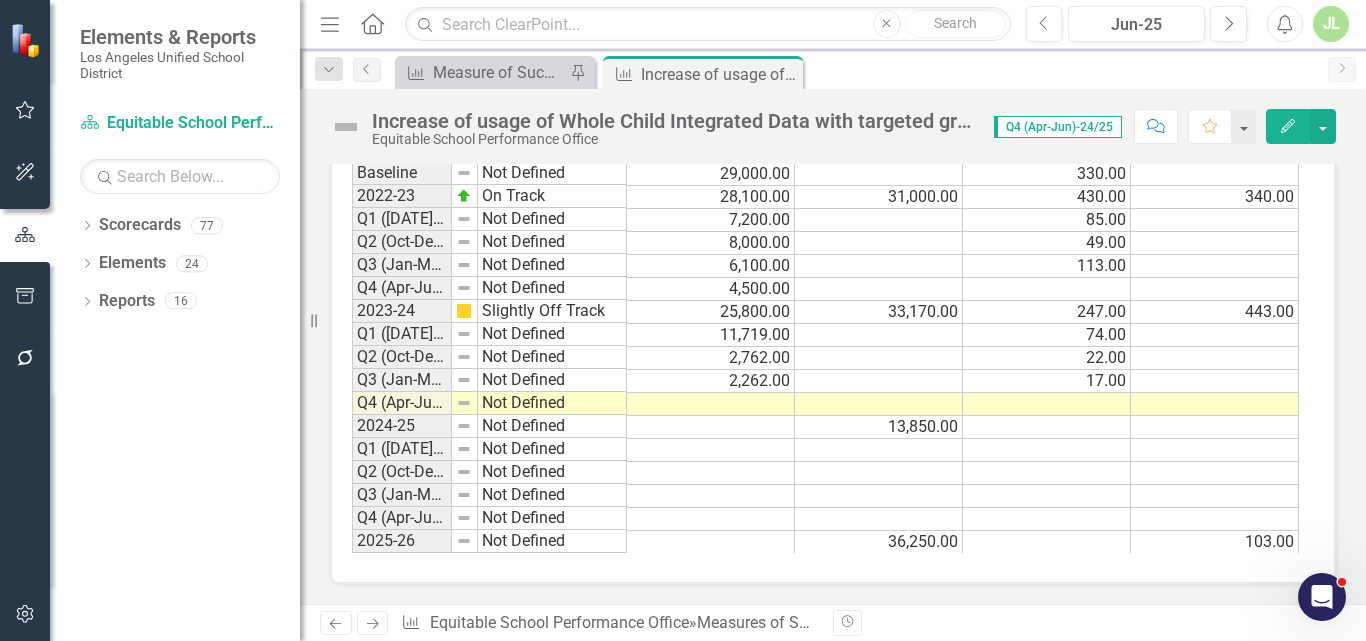 click on "Period Status Actual (Whole Child Users) Target (Whole Child Users) Actual (Exec Dashboard Users) Target (Exec Dashboard Users) Baseline Not Defined 29,000.00 330.00 2022-23 On Track 28,100.00 31,000.00 430.00 340.00 Q1 ([DATE]-Sep)-23/24 Not Defined 7,200.00 85.00 Q2 (Oct-Dec)-23/24 Not Defined 8,000.00 49.00 Q3 (Jan-Mar)-23/24 Not Defined 6,100.00 113.00 Q4 (Apr-Jun)-23/24 Not Defined 4,500.00 2023-24 Slightly Off Track 25,800.00 33,170.00 247.00 443.00 Q1 ([DATE]-Sep)-24/25 Not Defined 11,719.00 74.00 Q2 (Oct-Dec)-24/25 Not Defined 2,762.00 22.00 Q3 (Jan-Mar)-24/25 Not Defined 2,262.00 17.00 Q4 (Apr-Jun)-24/25 Not Defined 2024-25 Not Defined 13,850.00 Q1 ([DATE]-Sep)-25/26 Not Defined Q2 (Oct-Dec)-25/26 Not Defined Q3 (Jan-Mar)-25/26 Not Defined Q4 (Apr-Jun)-25/26 Not Defined 2025-26 Not Defined 36,250.00 103.00" at bounding box center (352, 337) 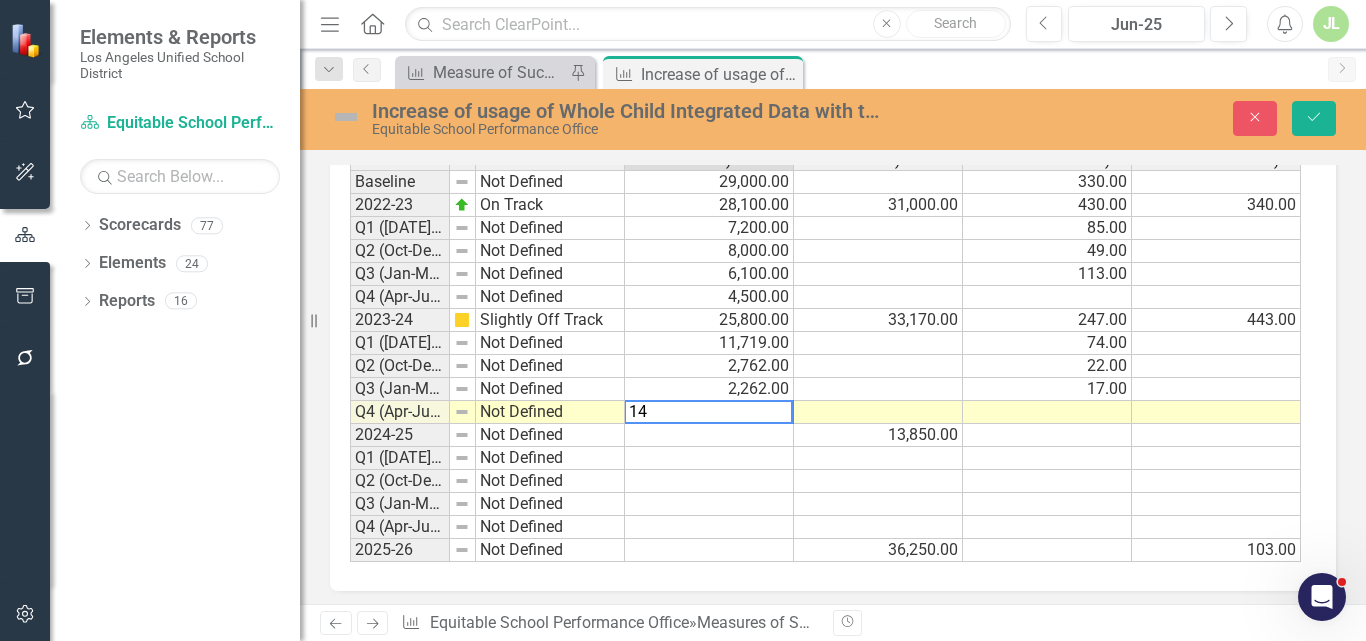 scroll, scrollTop: 1694, scrollLeft: 0, axis: vertical 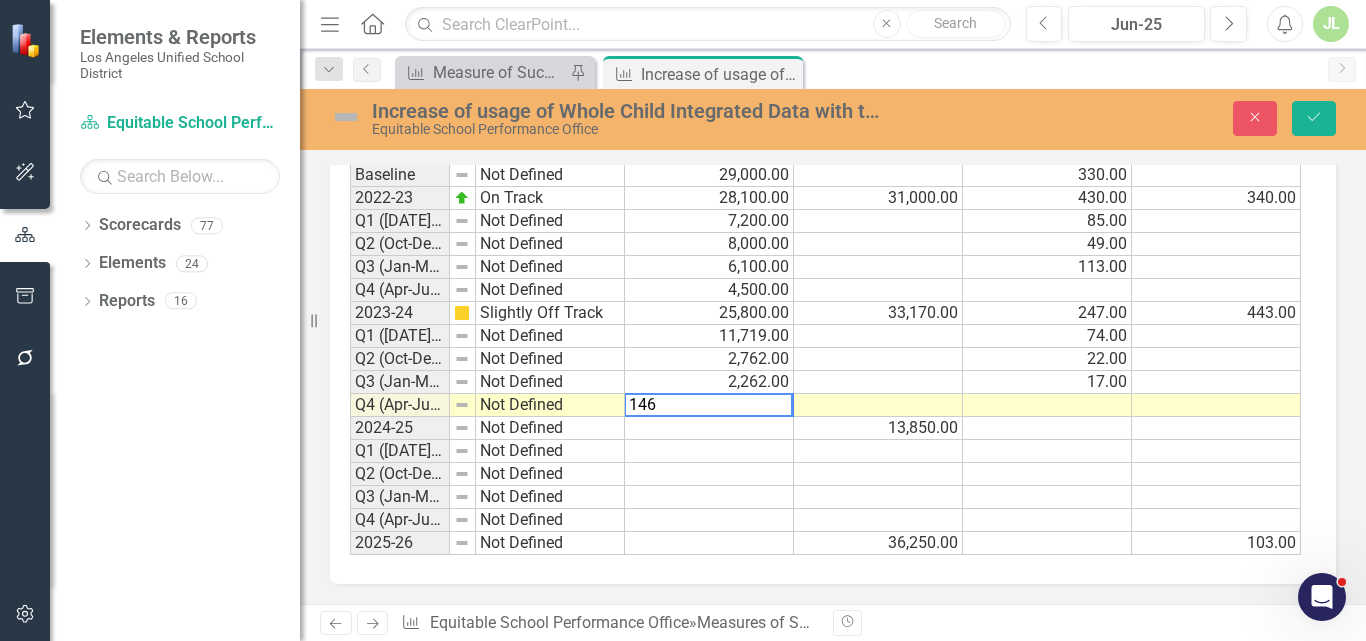 type on "1462" 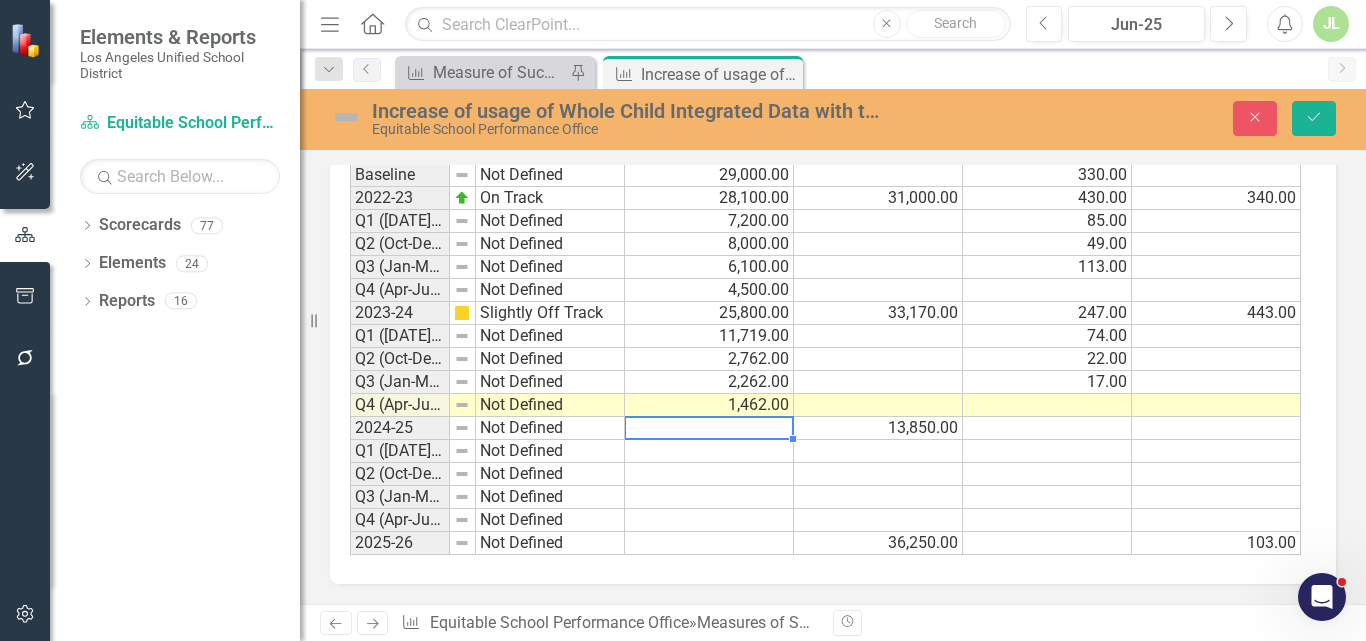 click on "36,250.00" at bounding box center [878, 543] 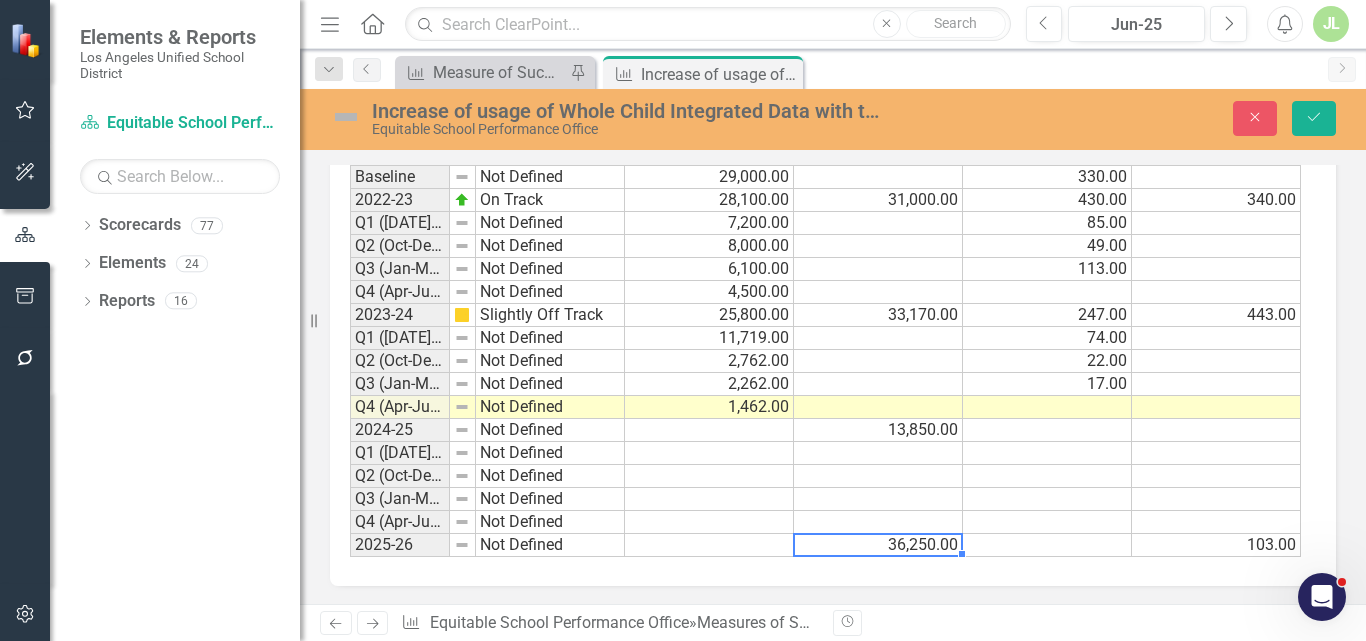 scroll, scrollTop: 1694, scrollLeft: 0, axis: vertical 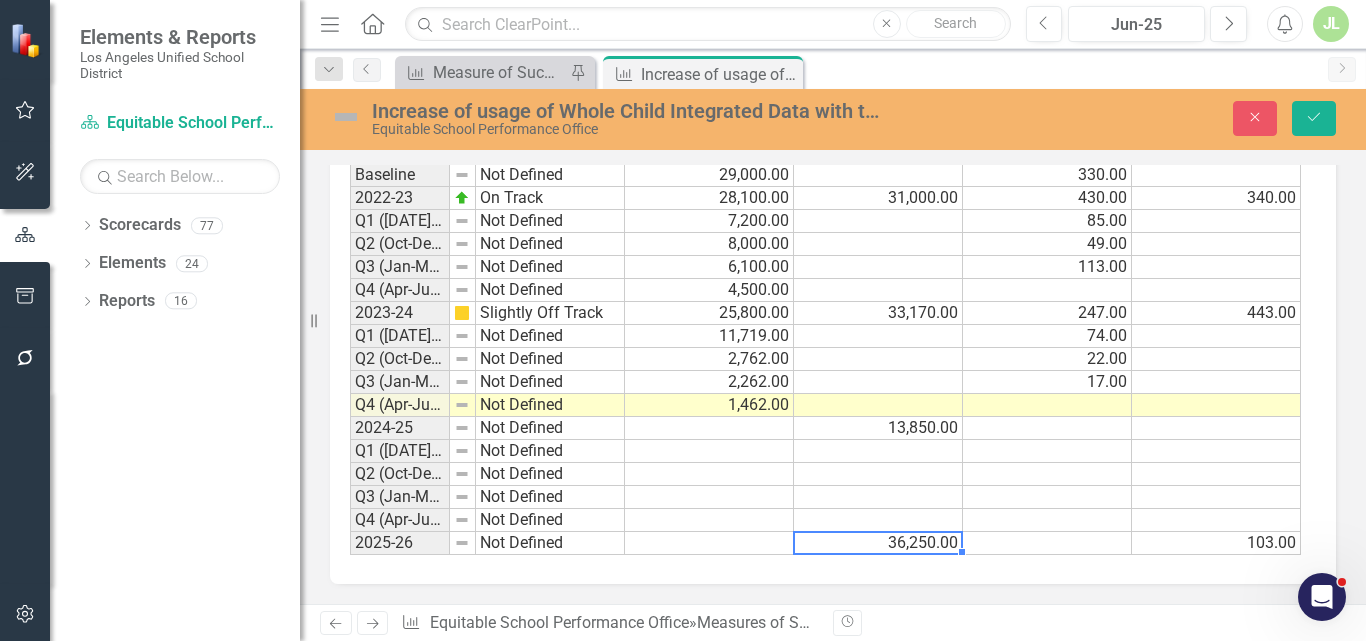 click on "36,250.00" at bounding box center [878, 543] 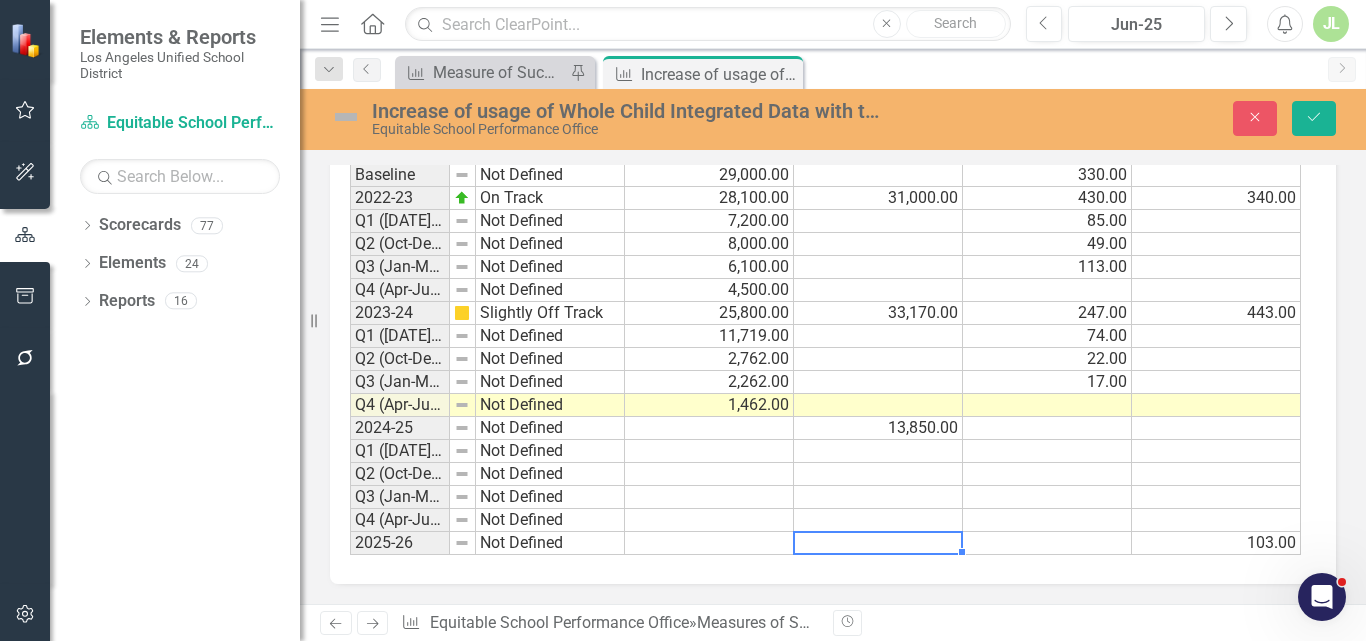 click at bounding box center (709, 428) 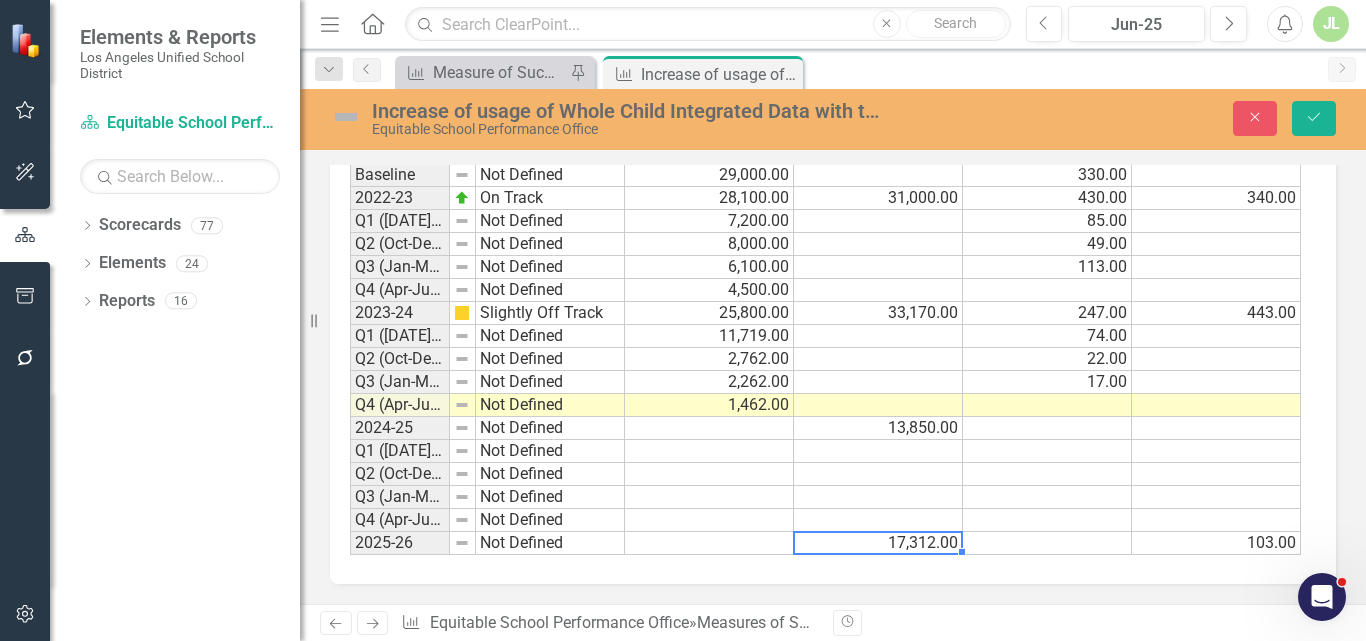 click at bounding box center [709, 428] 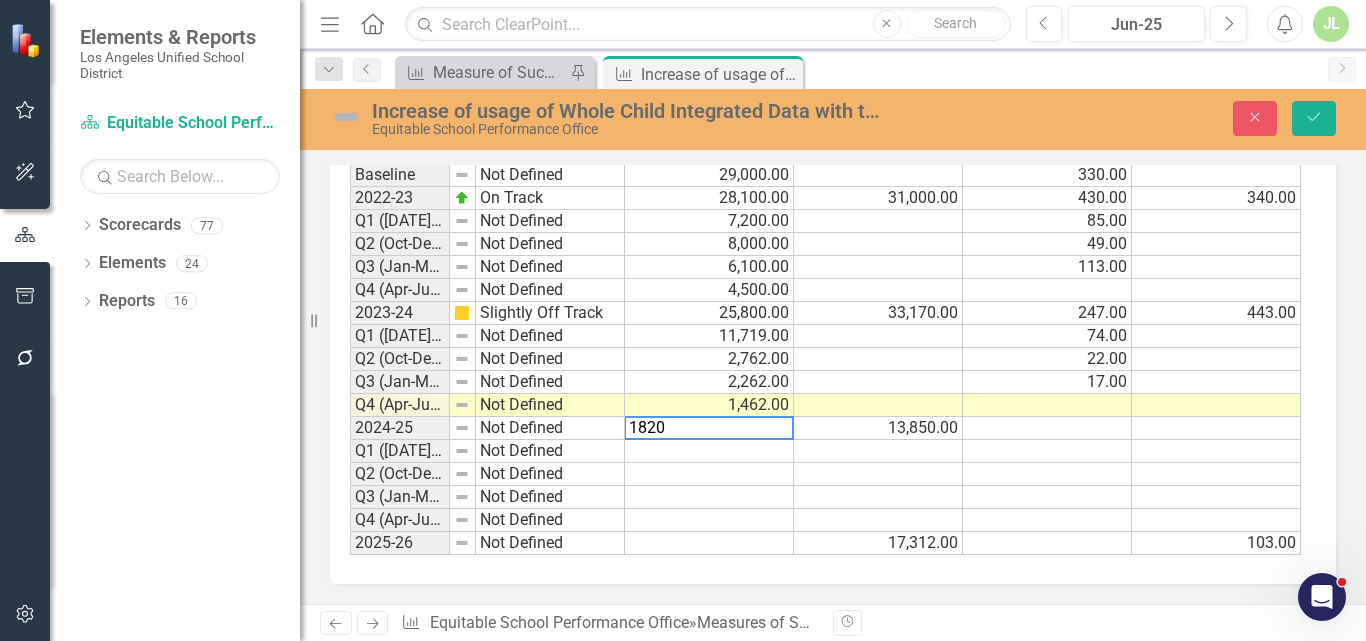 type on "18205" 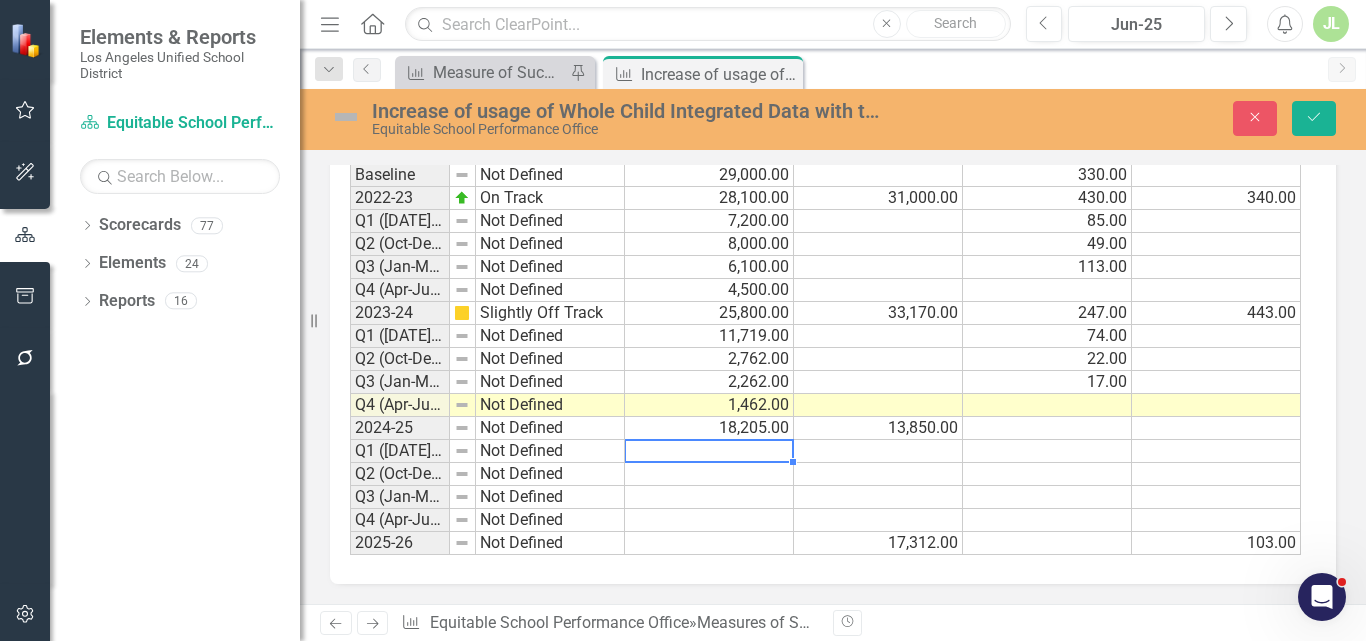 click on "17,312.00" at bounding box center (878, 543) 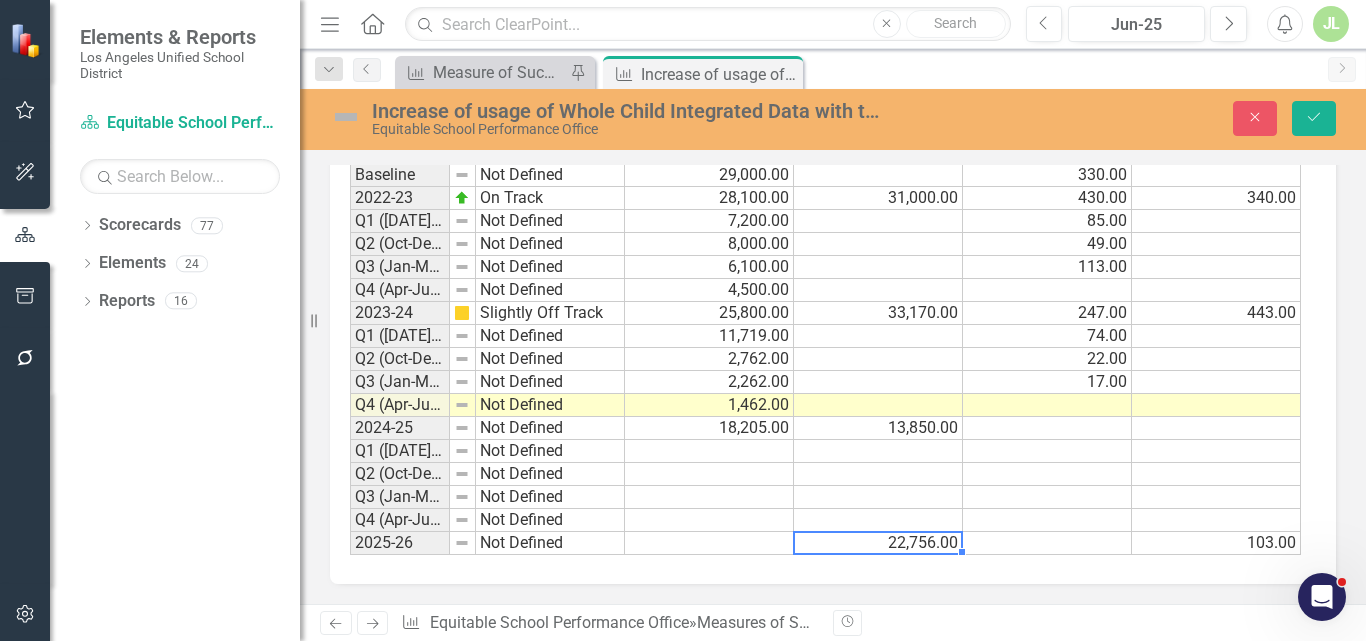 click at bounding box center [709, 451] 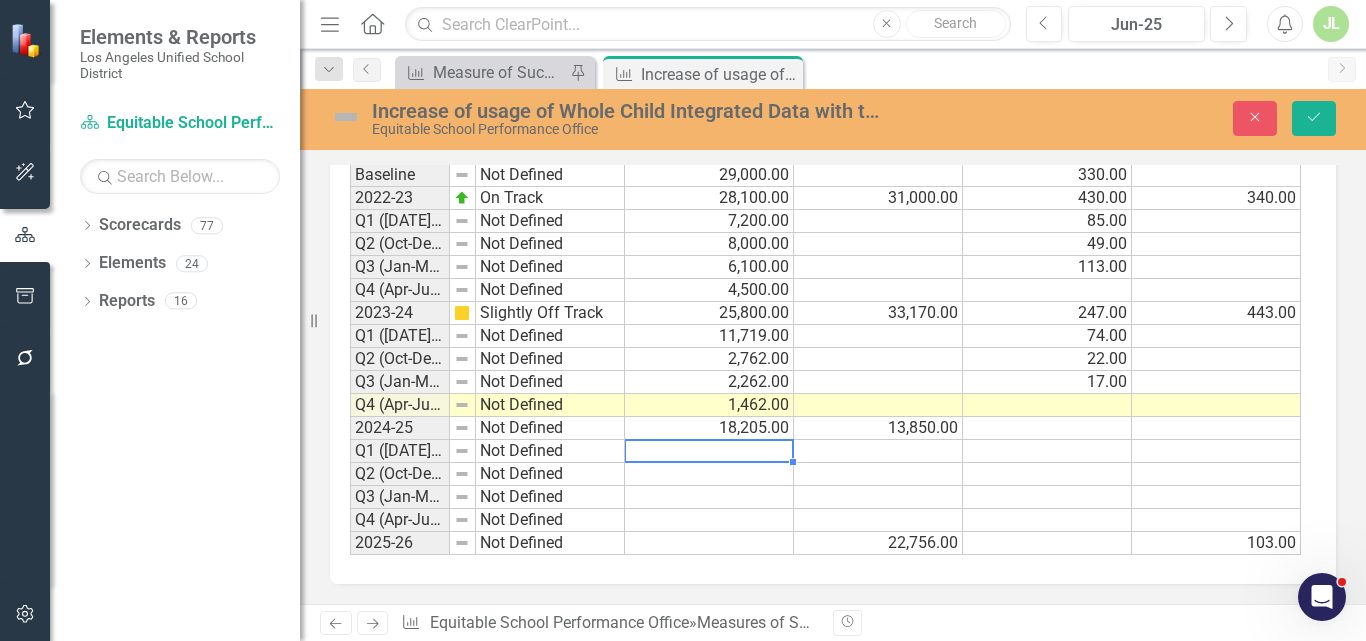 click at bounding box center (1216, 405) 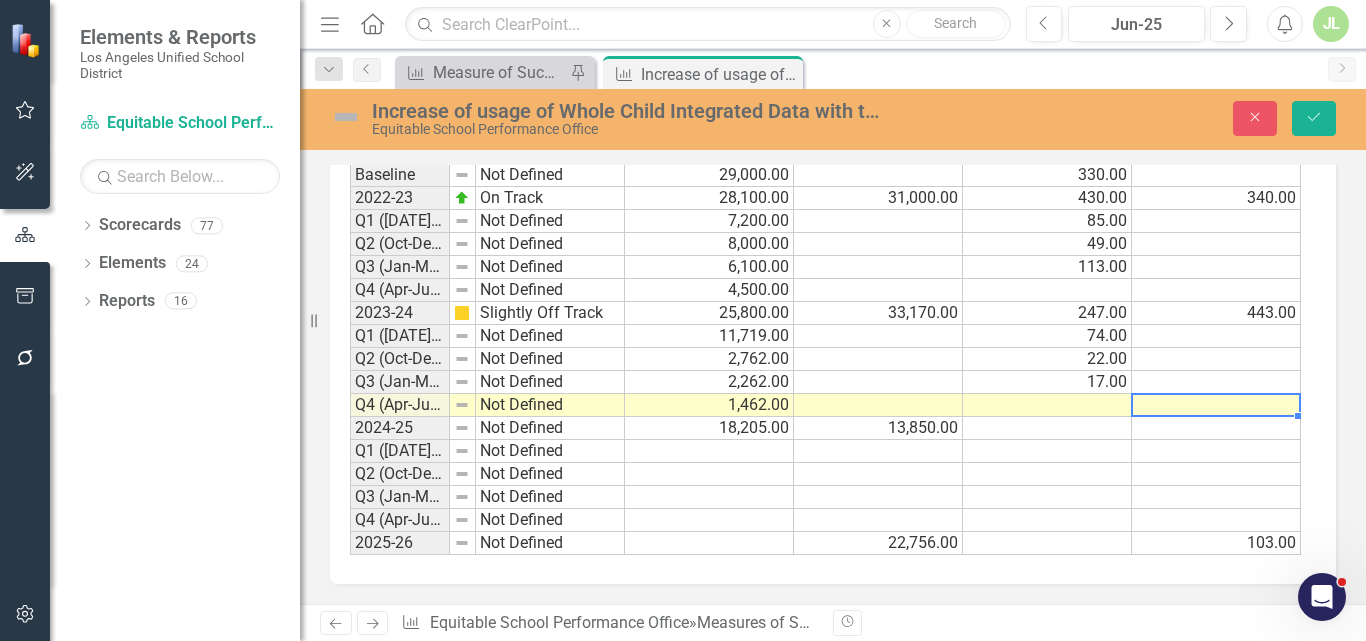 click at bounding box center (1047, 405) 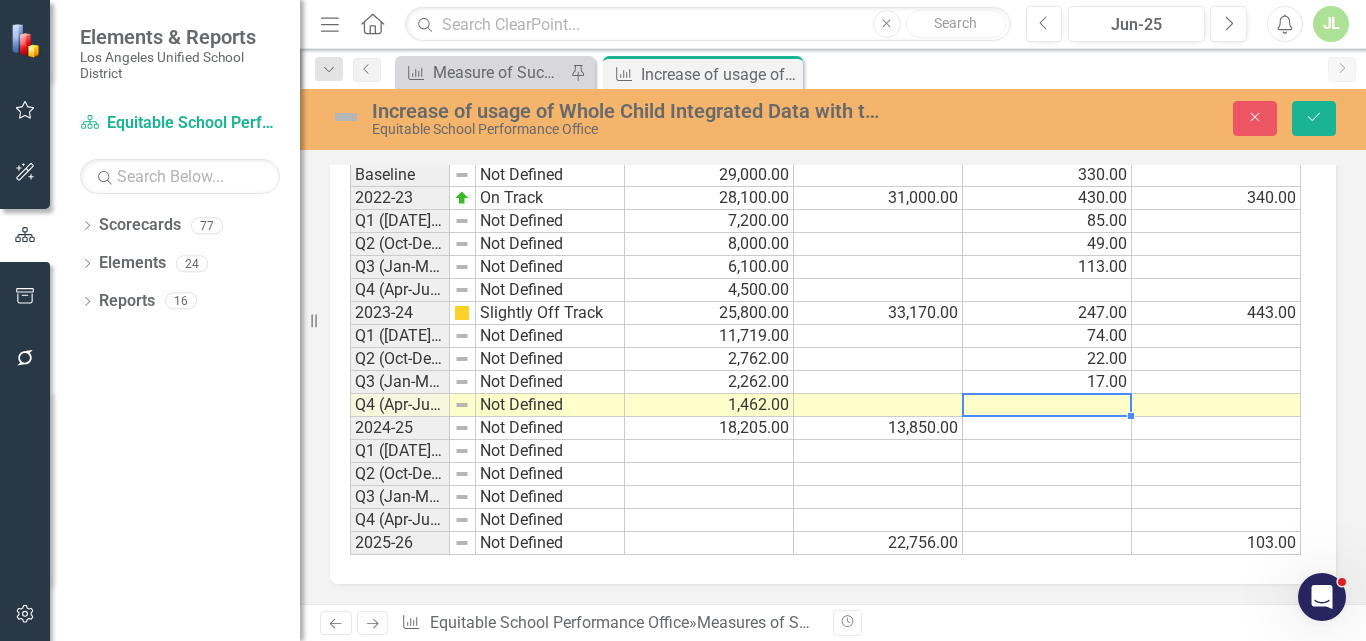 click at bounding box center (1047, 405) 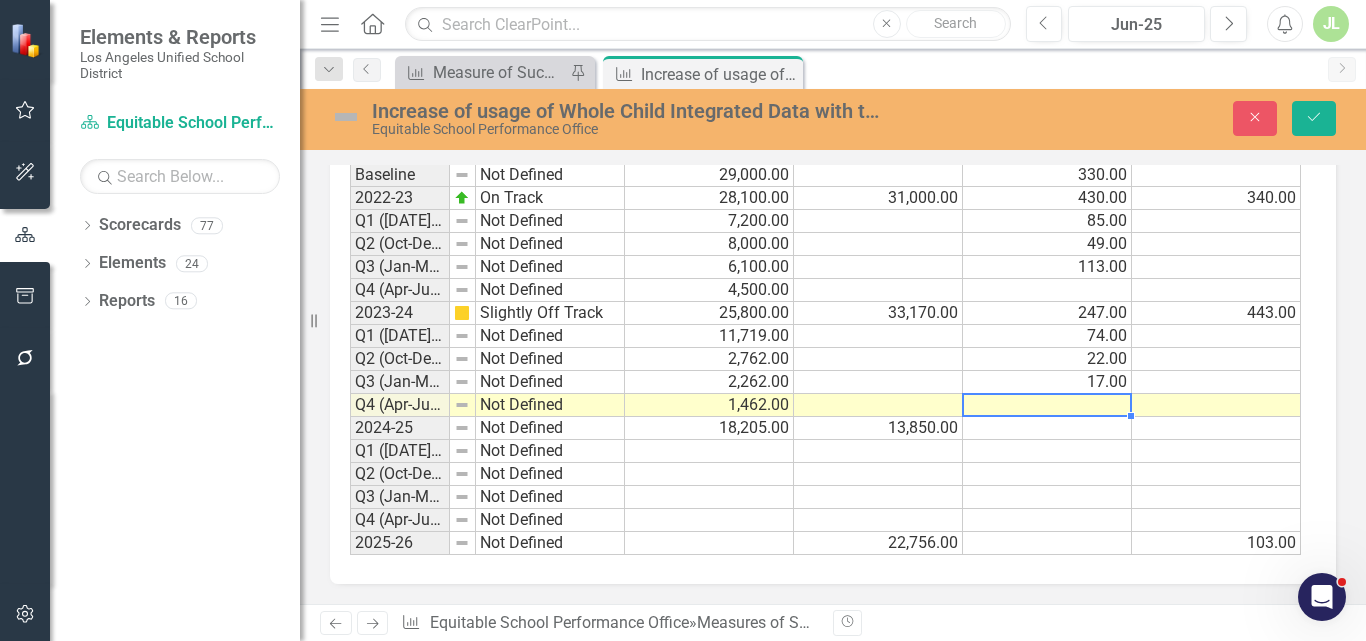 click at bounding box center [1047, 405] 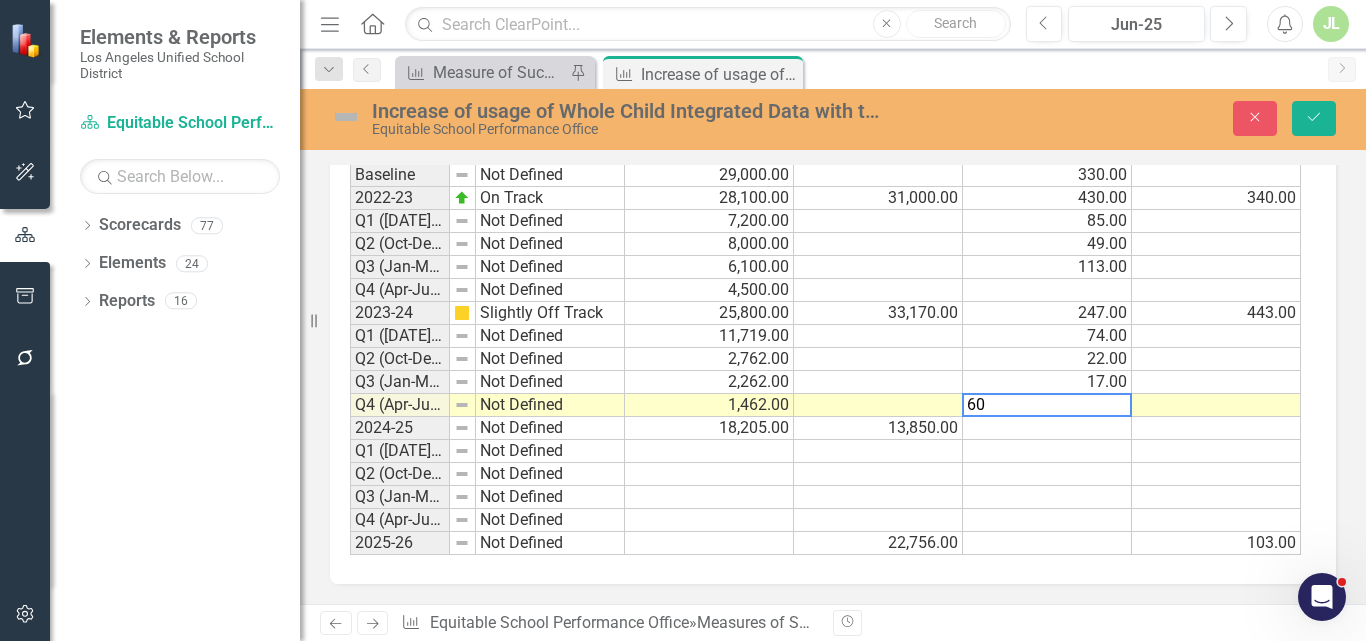 type on "60" 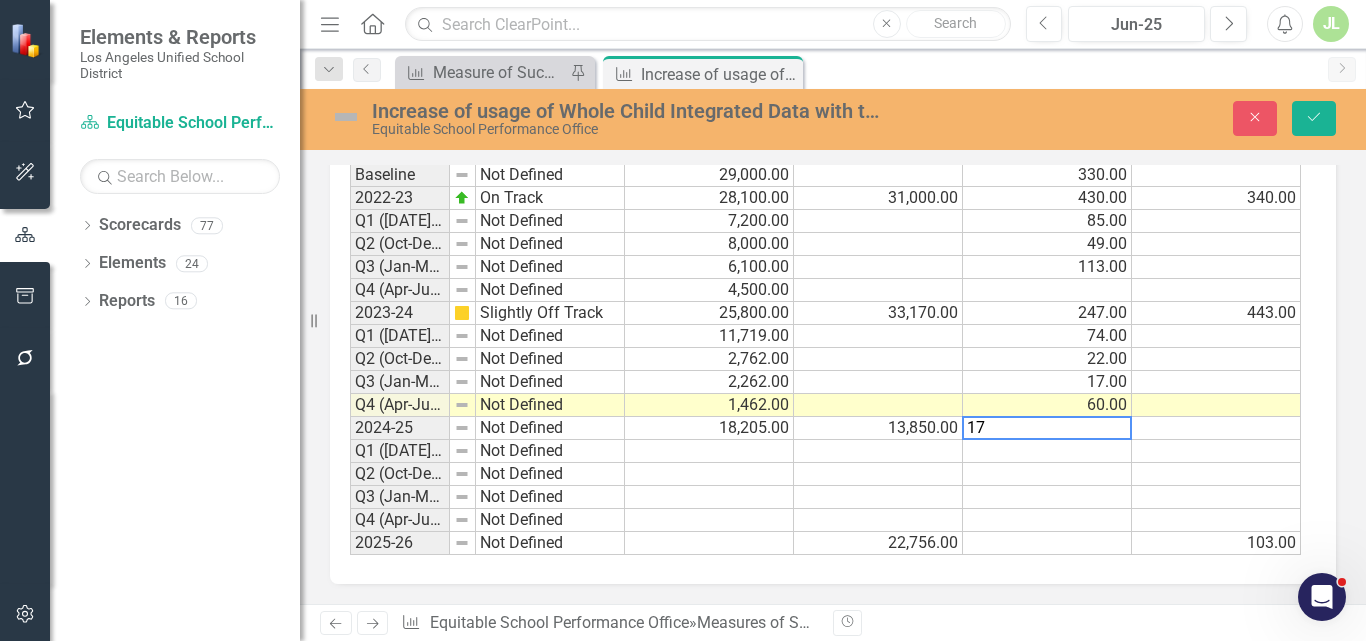 type on "173" 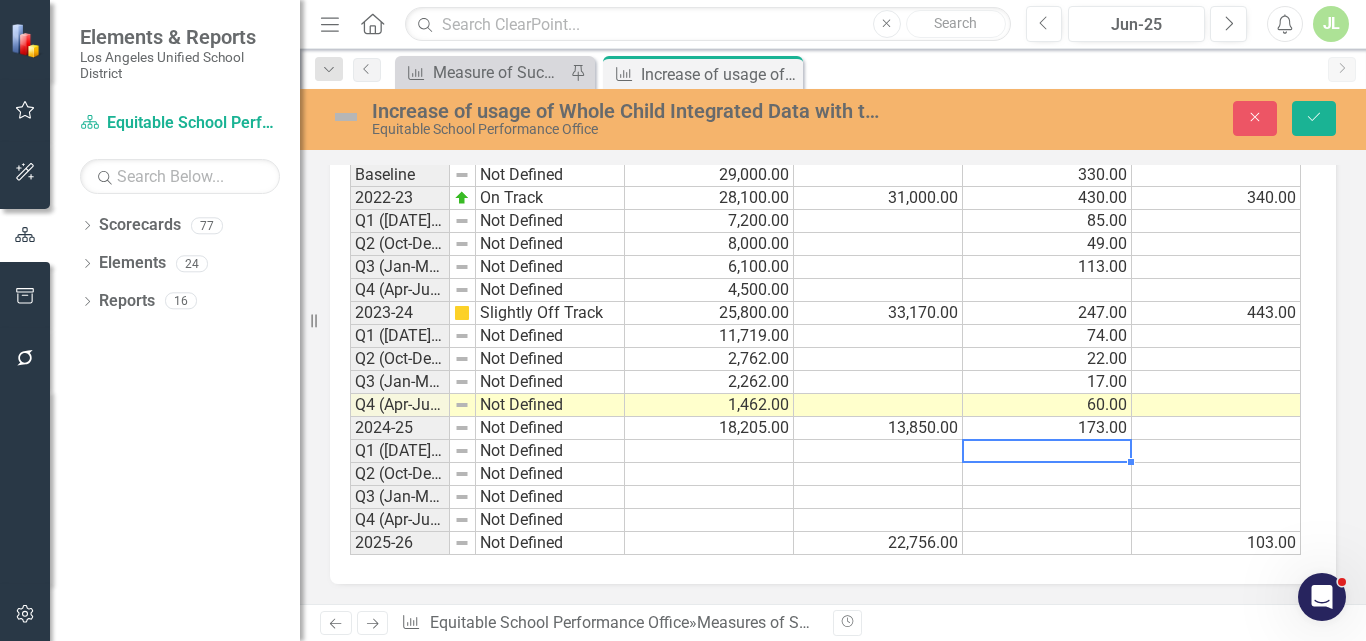 type 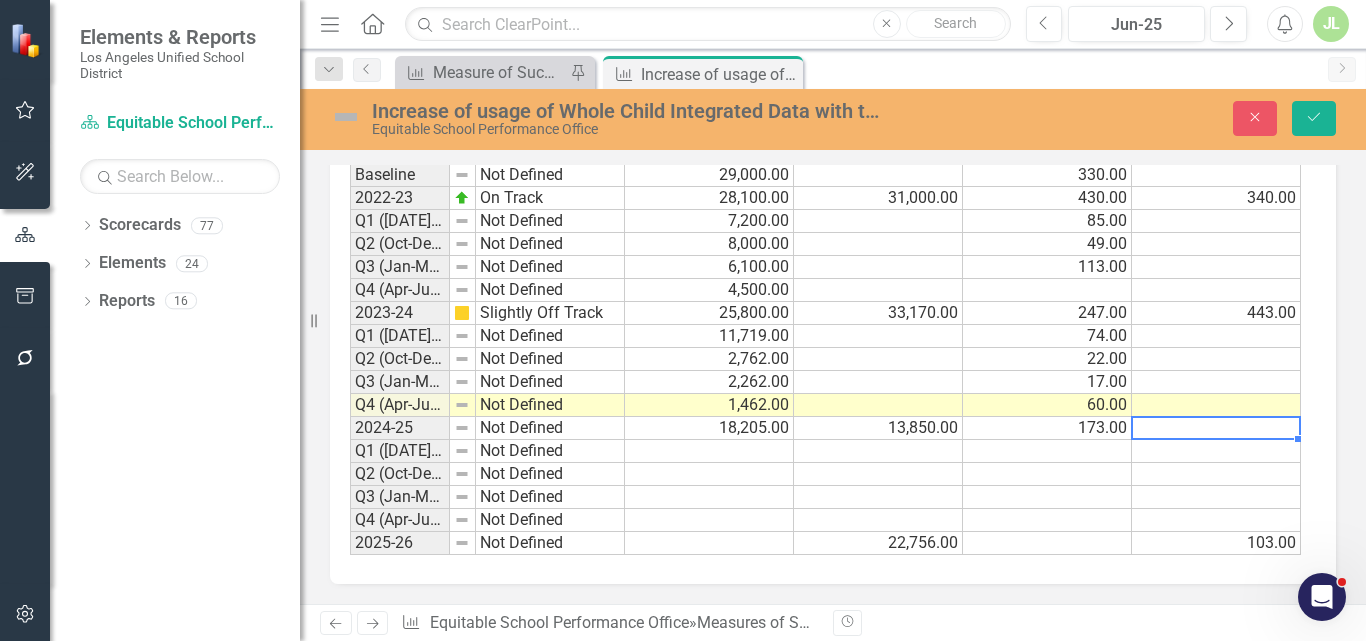 click at bounding box center (1216, 428) 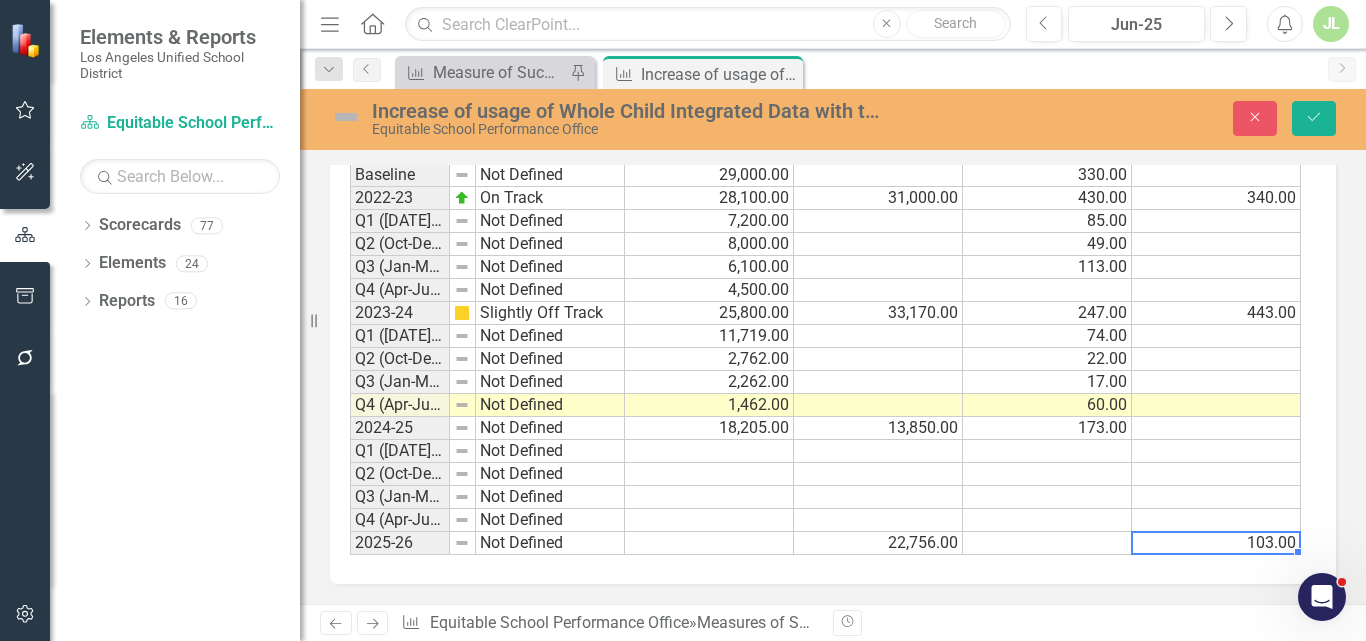 click on "103.00" at bounding box center [1216, 543] 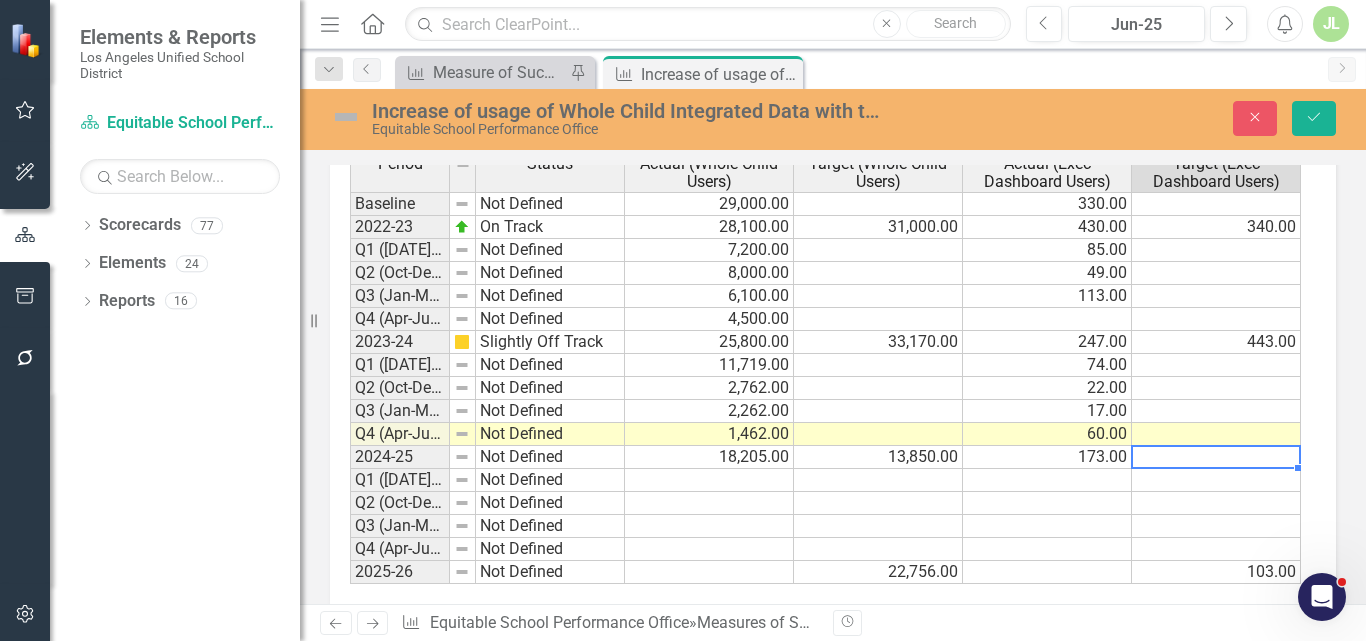 scroll, scrollTop: 1694, scrollLeft: 0, axis: vertical 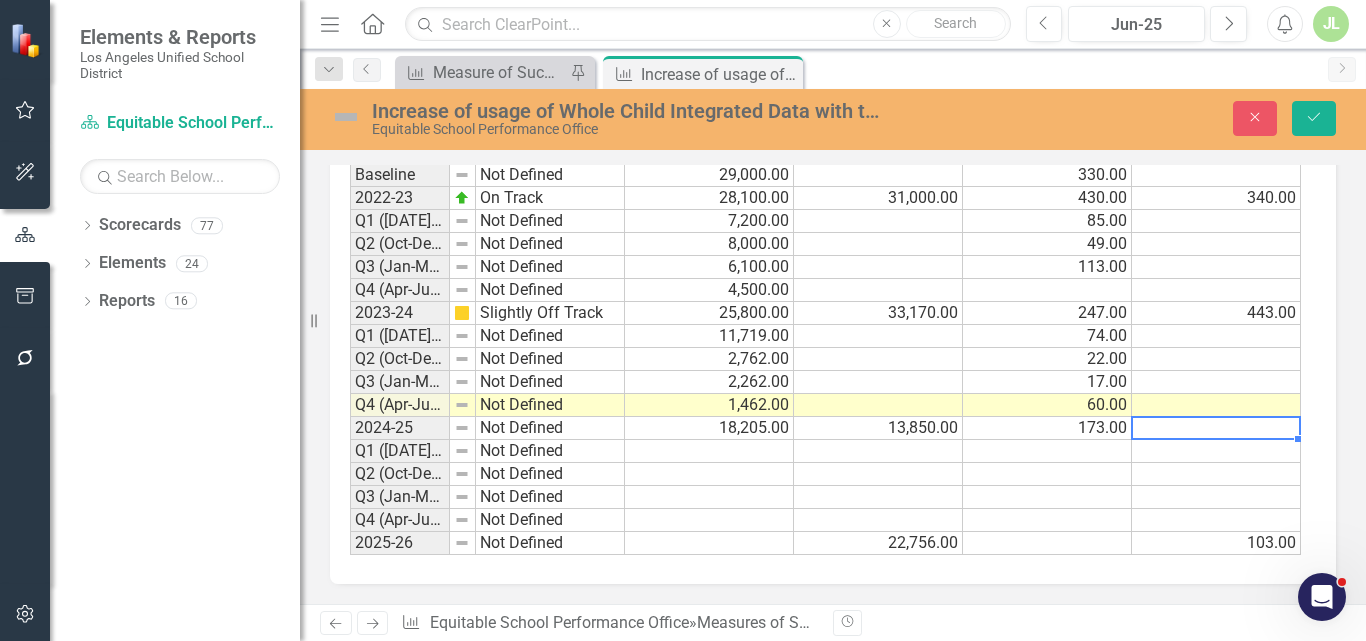 click on "Period Status Actual (Whole Child Users) Target (Whole Child Users) Actual (Exec Dashboard Users) Target (Exec Dashboard Users) Baseline Not Defined 29,000.00 330.00 2022-23 On Track 28,100.00 31,000.00 430.00 340.00 Q1 ([DATE]-Sep)-23/24 Not Defined 7,200.00 85.00 Q2 (Oct-Dec)-23/24 Not Defined 8,000.00 49.00 Q3 (Jan-Mar)-23/24 Not Defined 6,100.00 113.00 Q4 (Apr-Jun)-23/24 Not Defined 4,500.00 2023-24 Slightly Off Track 25,800.00 33,170.00 247.00 443.00 Q1 ([DATE]-Sep)-24/25 Not Defined 11,719.00 74.00 Q2 (Oct-Dec)-24/25 Not Defined 2,762.00 22.00 Q3 (Jan-Mar)-24/25 Not Defined 2,262.00 17.00 Q4 (Apr-Jun)-24/25 Not Defined 1,462.00 60.00 2024-25 Not Defined 18,205.00 13,850.00 173.00 Q1 ([DATE]-Sep)-25/26 Not Defined Q2 (Oct-Dec)-25/26 Not Defined Q3 (Jan-Mar)-25/26 Not Defined Q4 (Apr-Jun)-25/26 Not Defined 2025-26 Not Defined 22,756.00 103.00 Period Status Actual (Whole Child Users) Target (Whole Child Users) Actual (Exec Dashboard Users) Target (Exec Dashboard Users) Period Status Baseline Not Defined 2022-23" at bounding box center [833, 346] 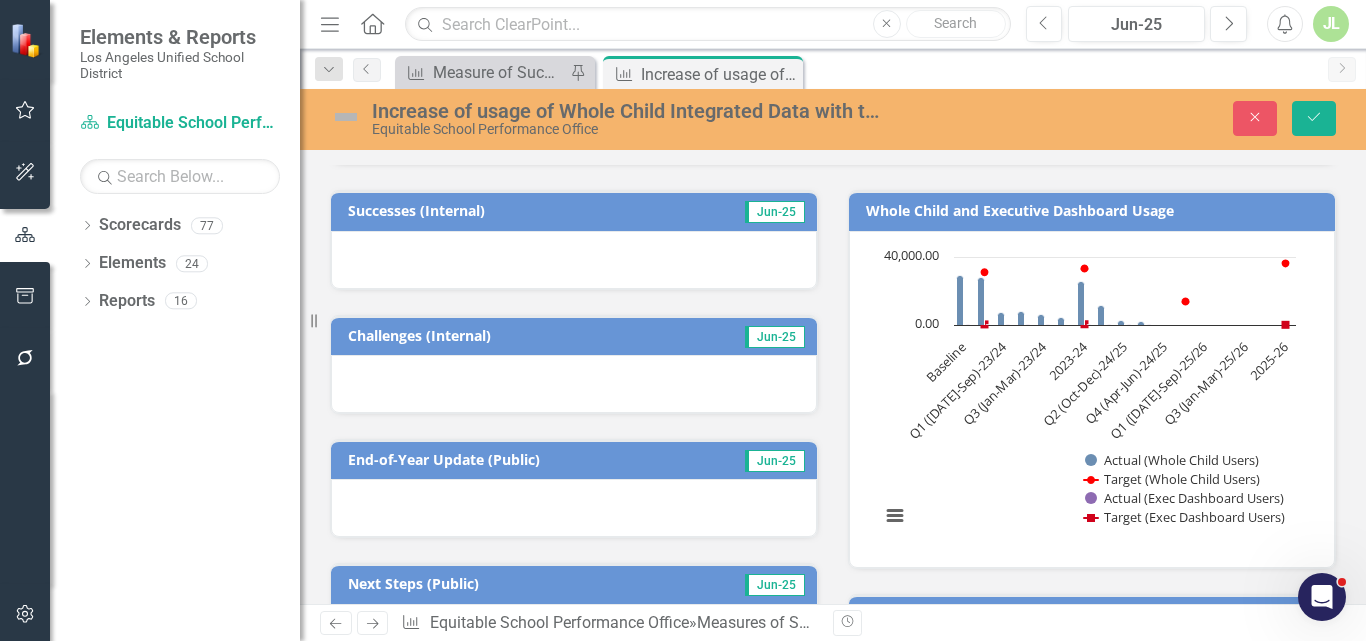 scroll, scrollTop: 174, scrollLeft: 0, axis: vertical 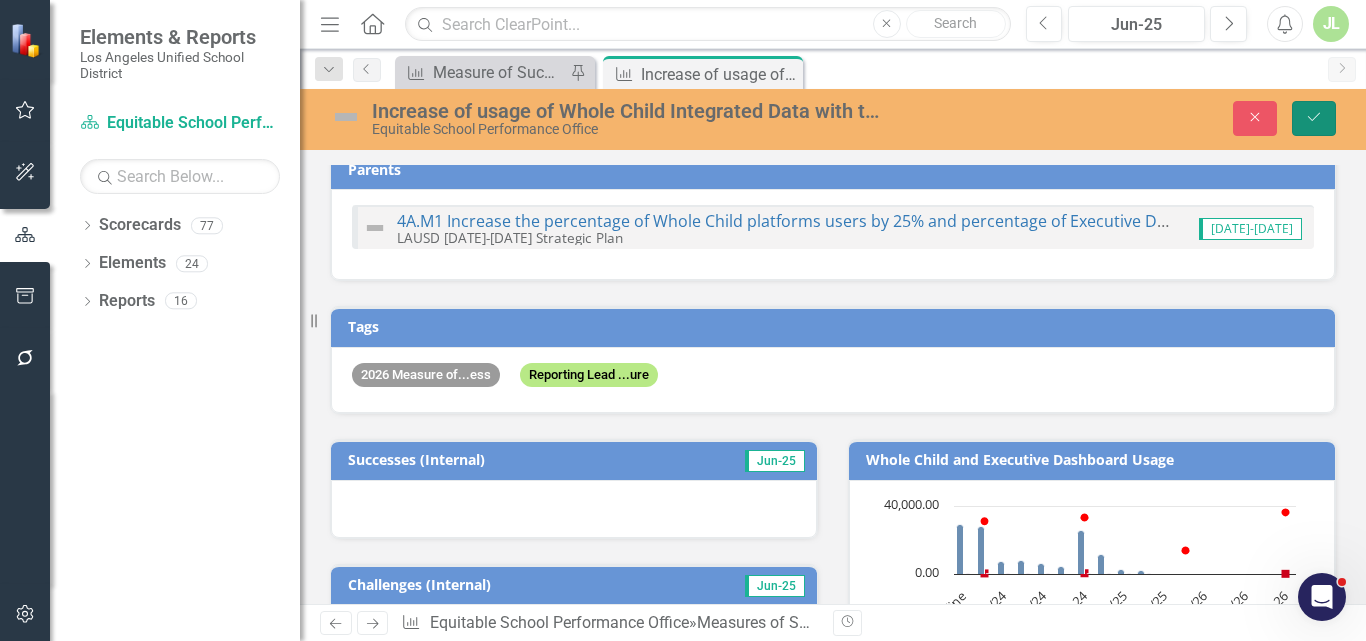 click on "Save" 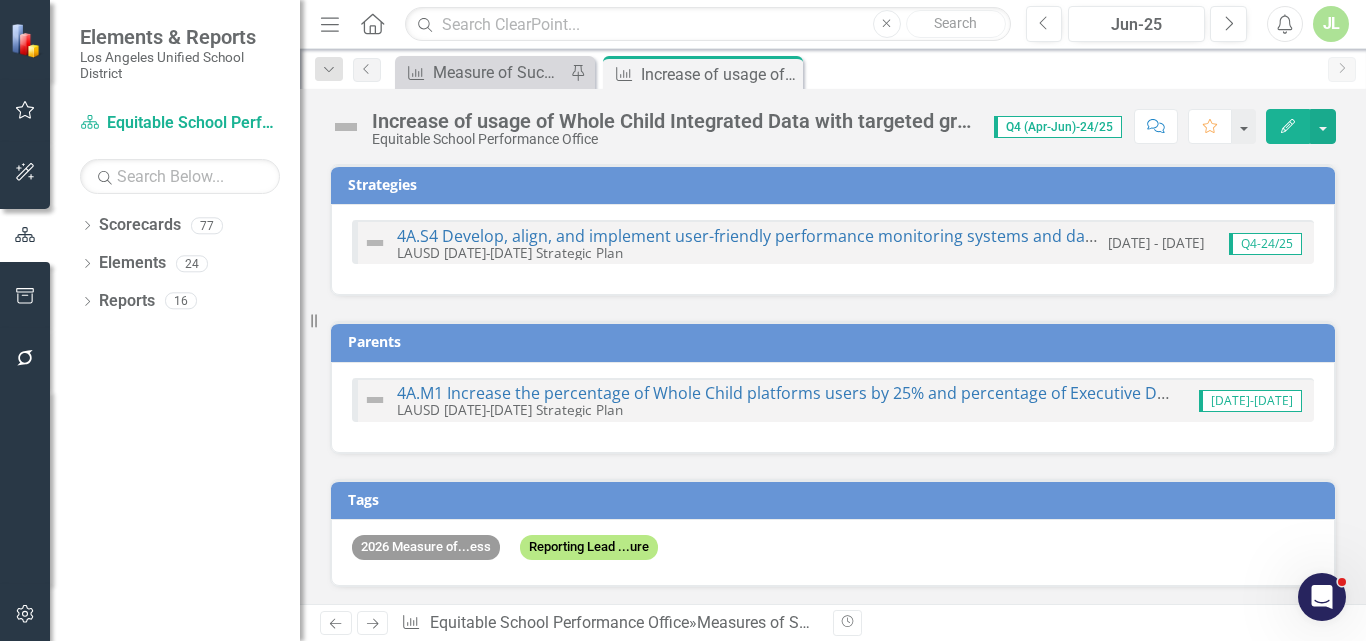 checkbox on "true" 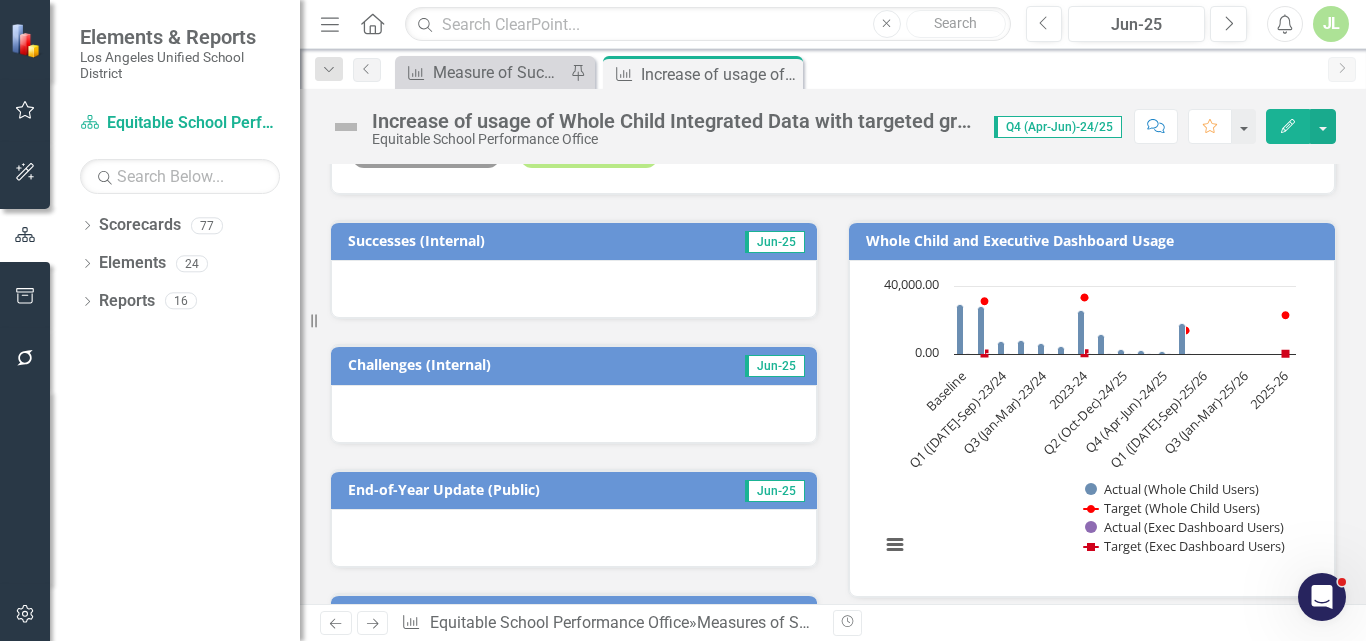 scroll, scrollTop: 400, scrollLeft: 0, axis: vertical 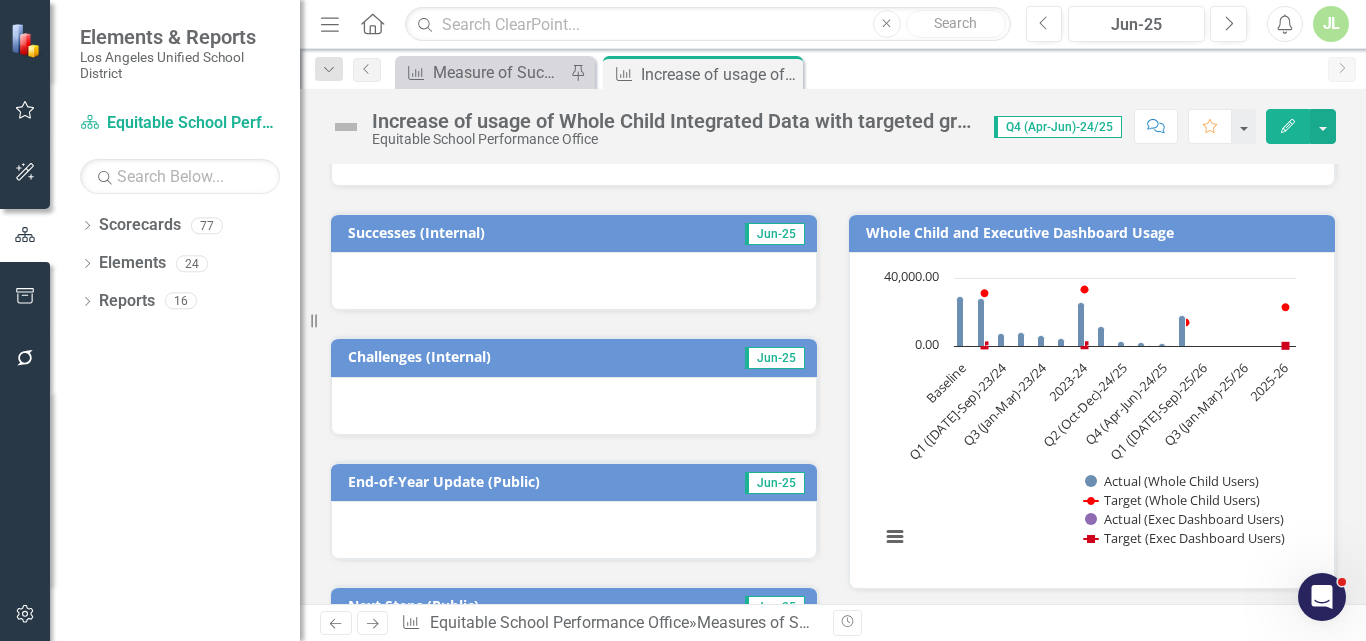 click at bounding box center (574, 281) 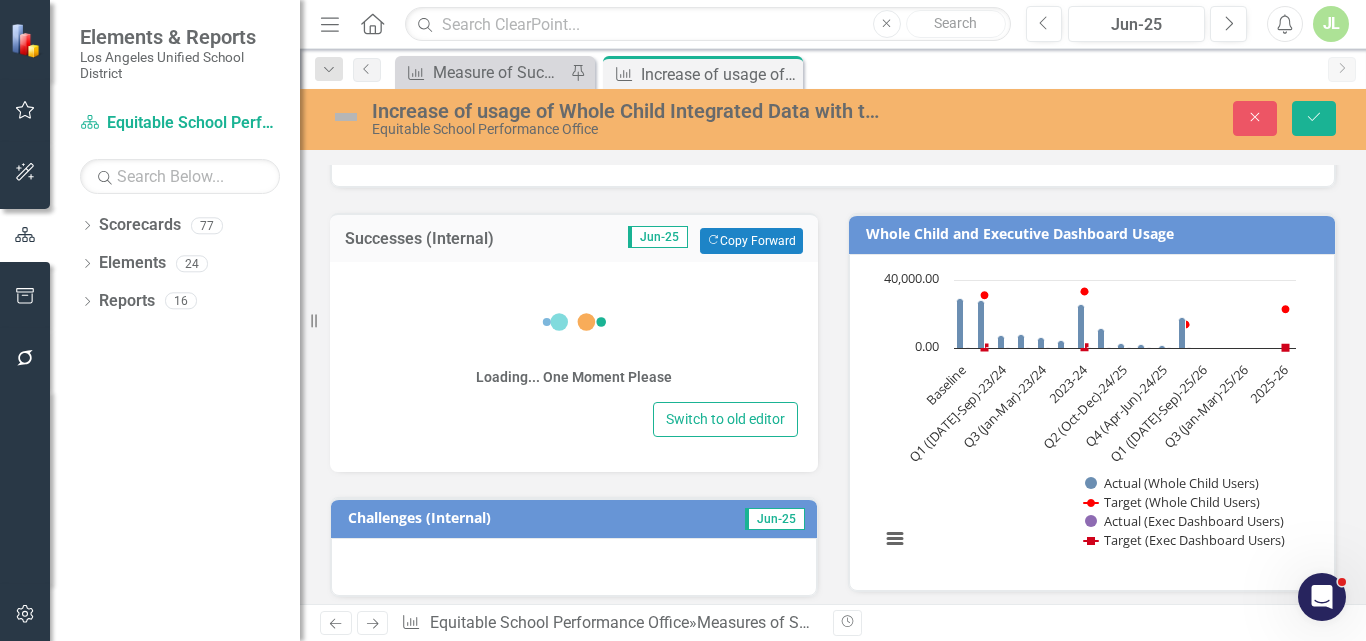click on "Switch to old editor" at bounding box center (574, 419) 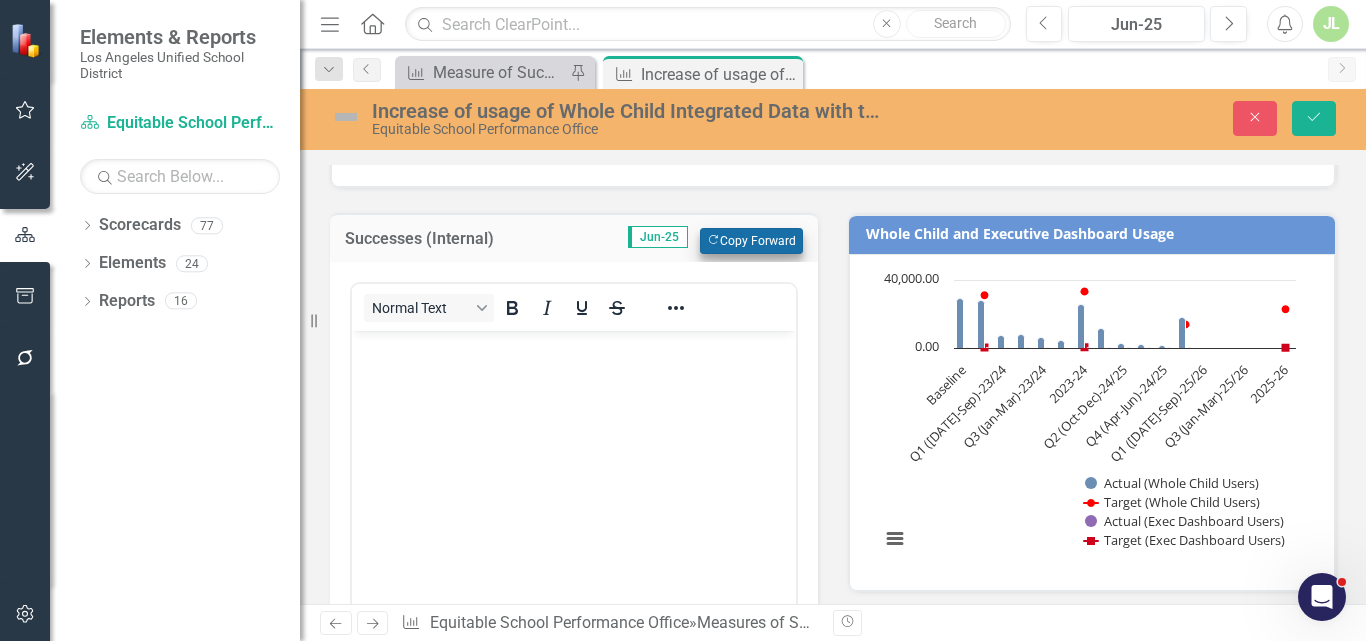 scroll, scrollTop: 0, scrollLeft: 0, axis: both 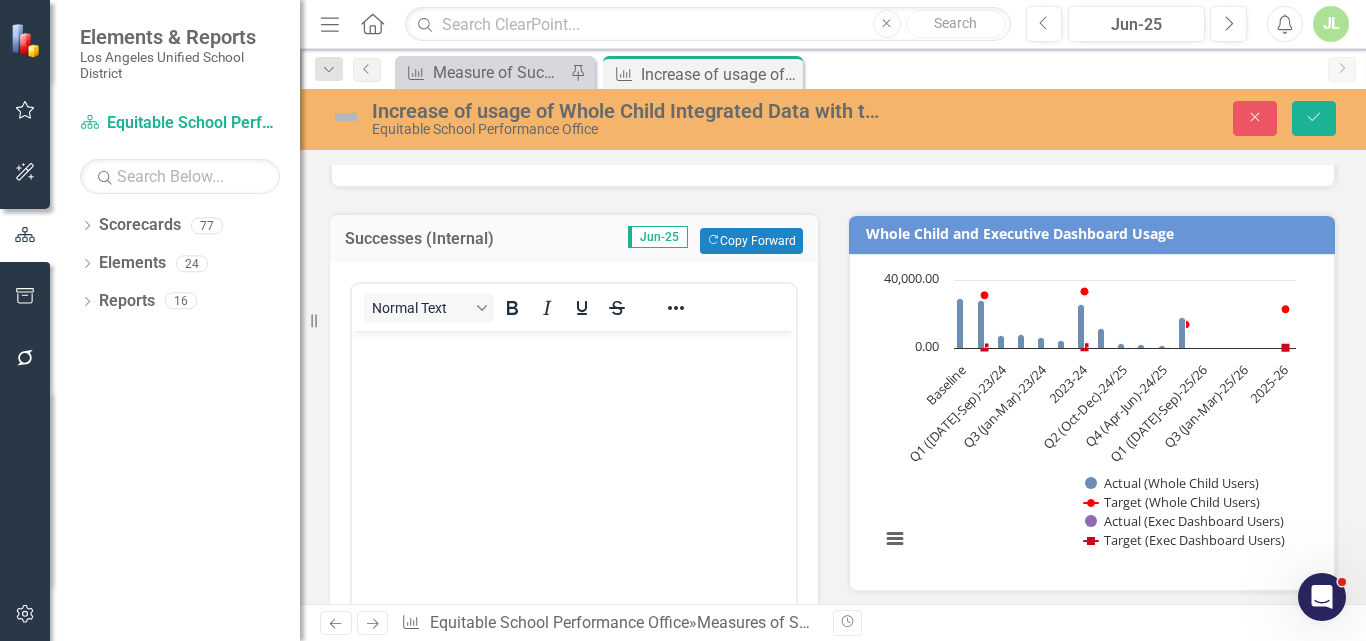 click at bounding box center (574, 481) 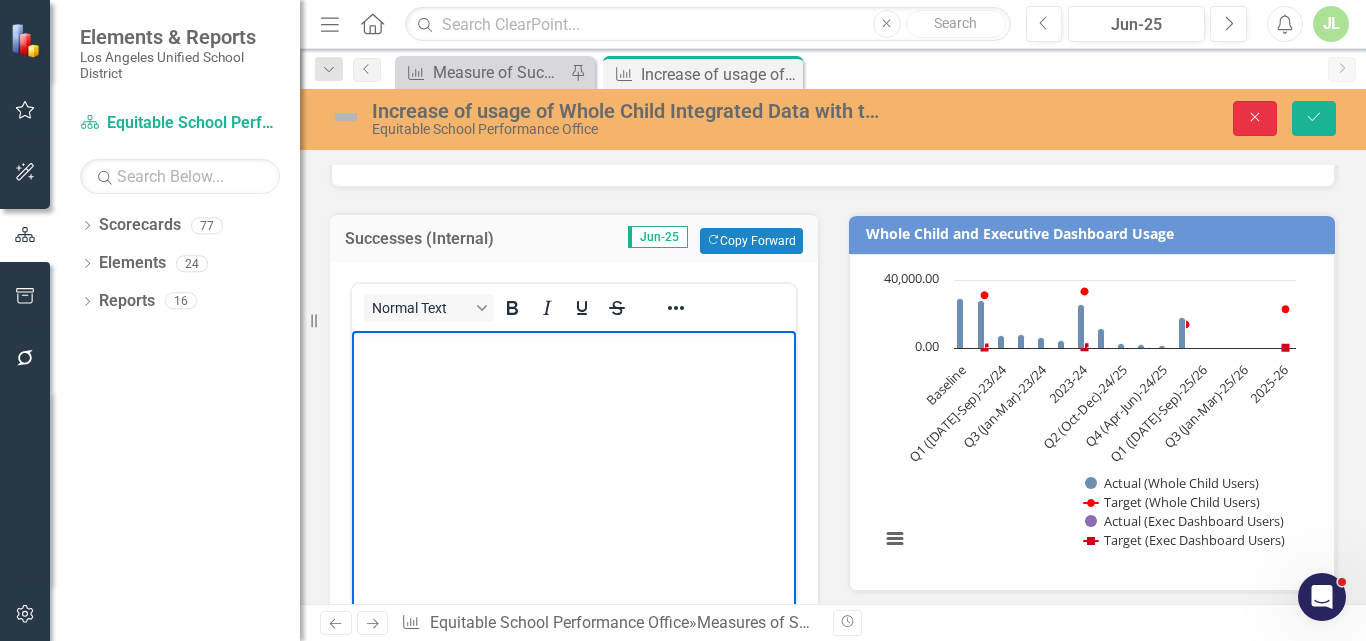 click on "Close" 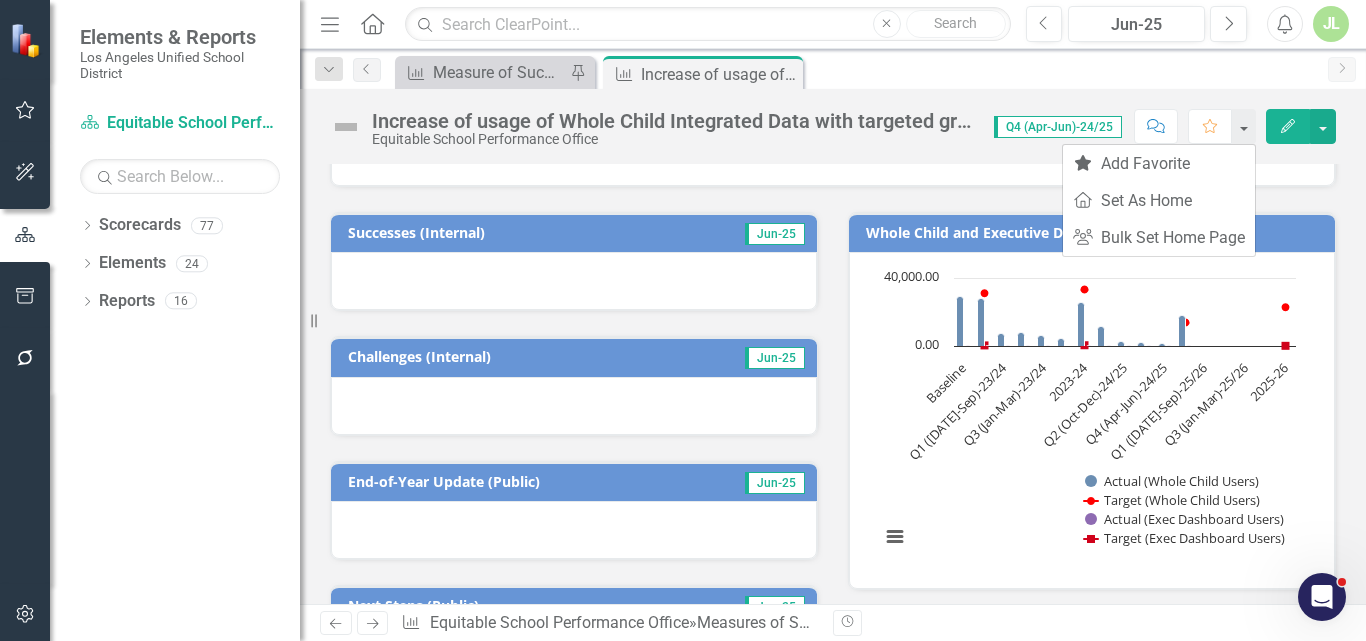 click at bounding box center (574, 281) 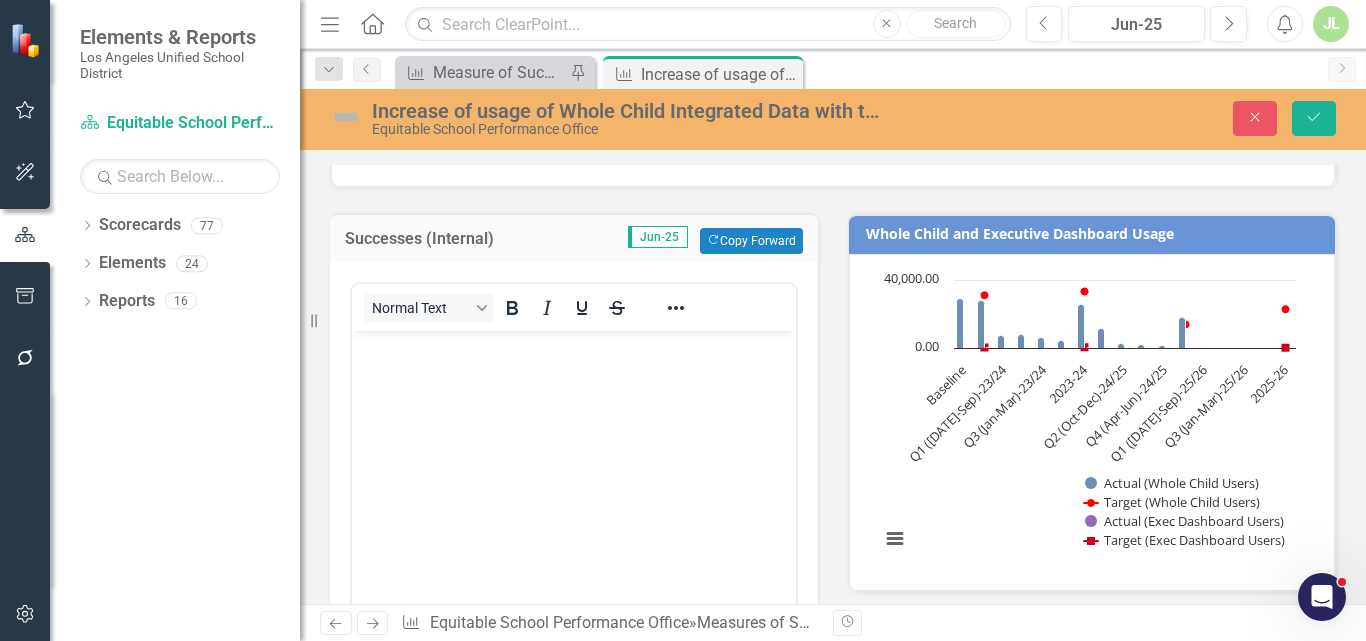 scroll, scrollTop: 0, scrollLeft: 0, axis: both 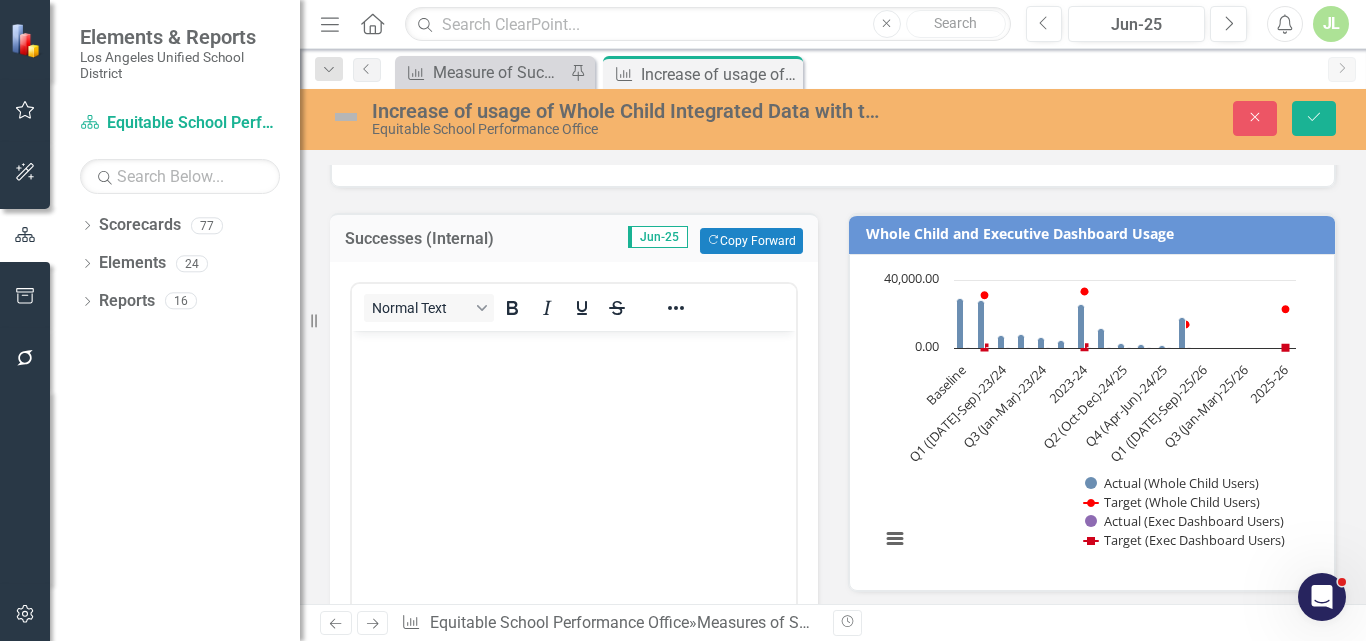 click at bounding box center (574, 481) 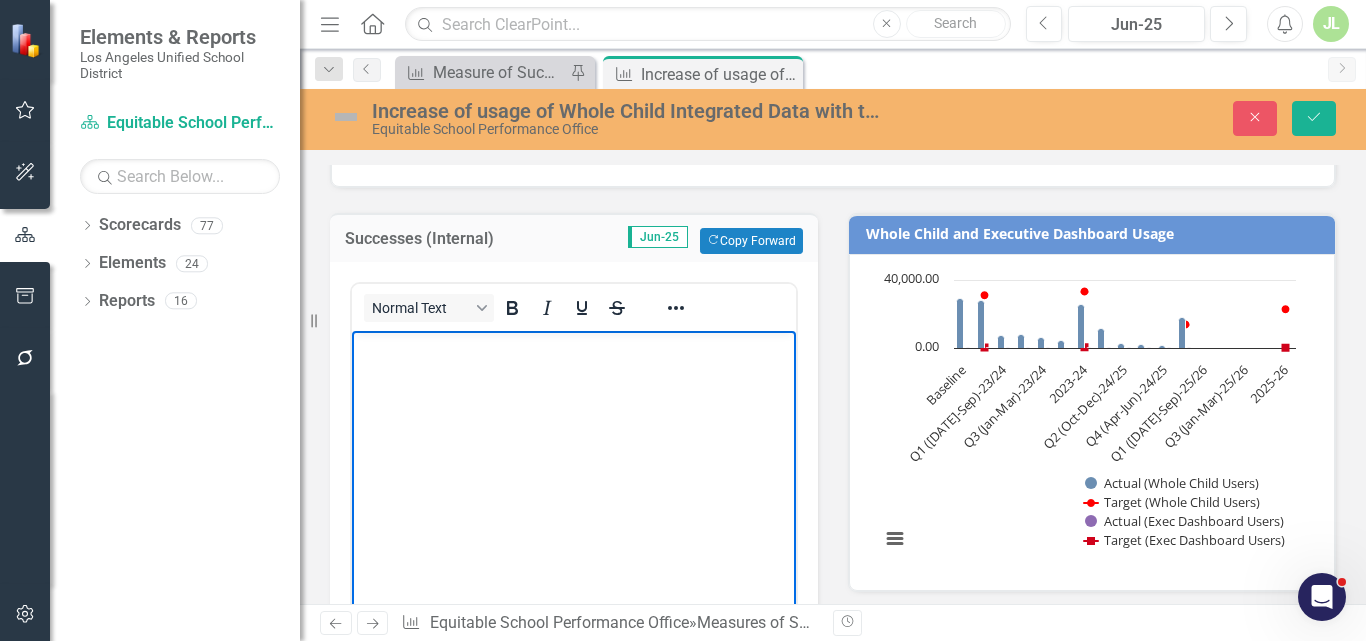 type 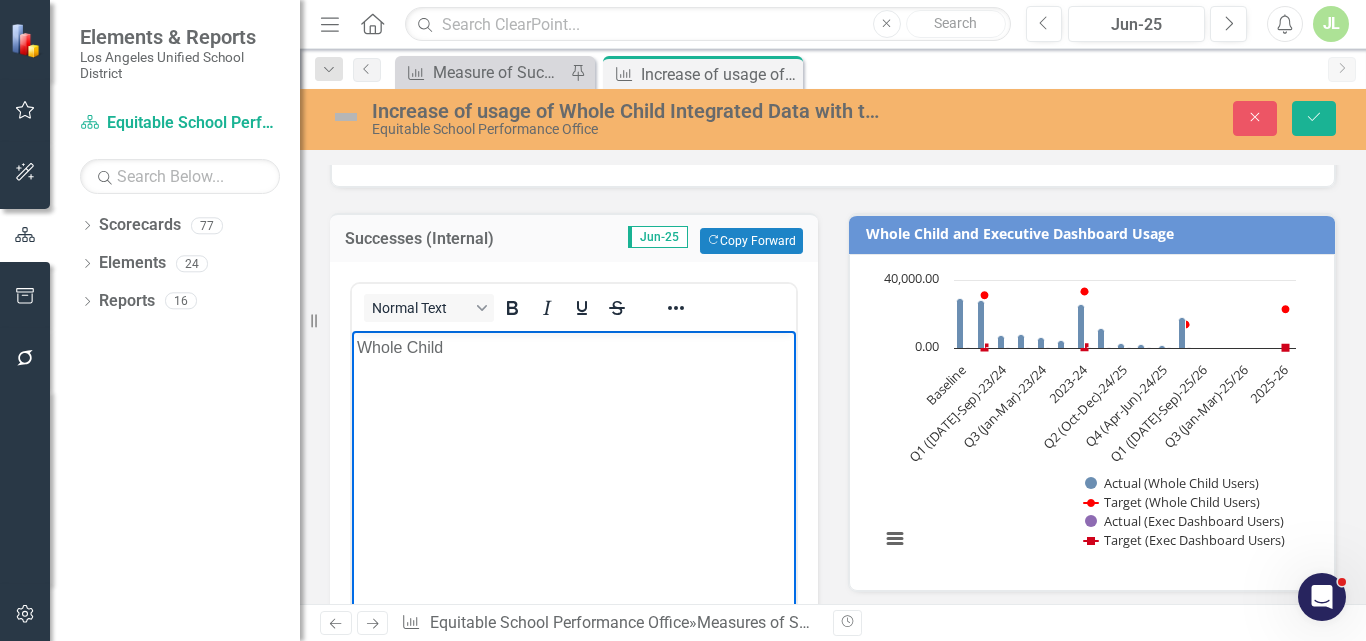 click at bounding box center [574, 388] 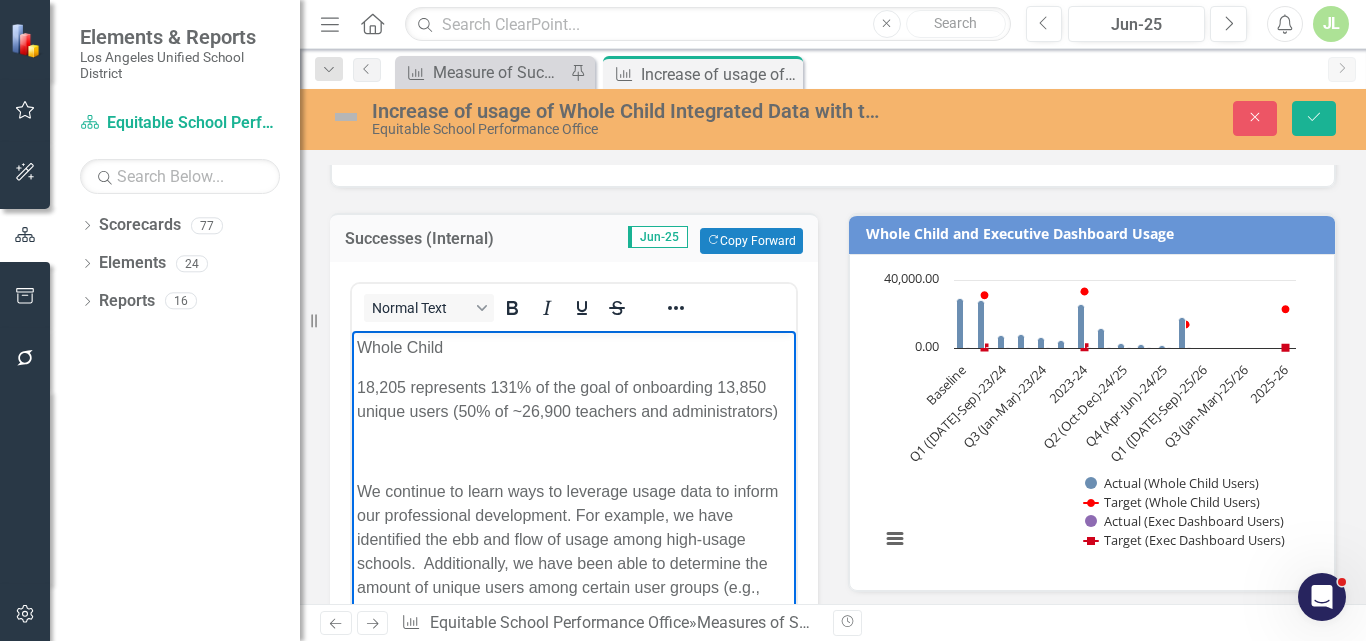 scroll, scrollTop: 476, scrollLeft: 0, axis: vertical 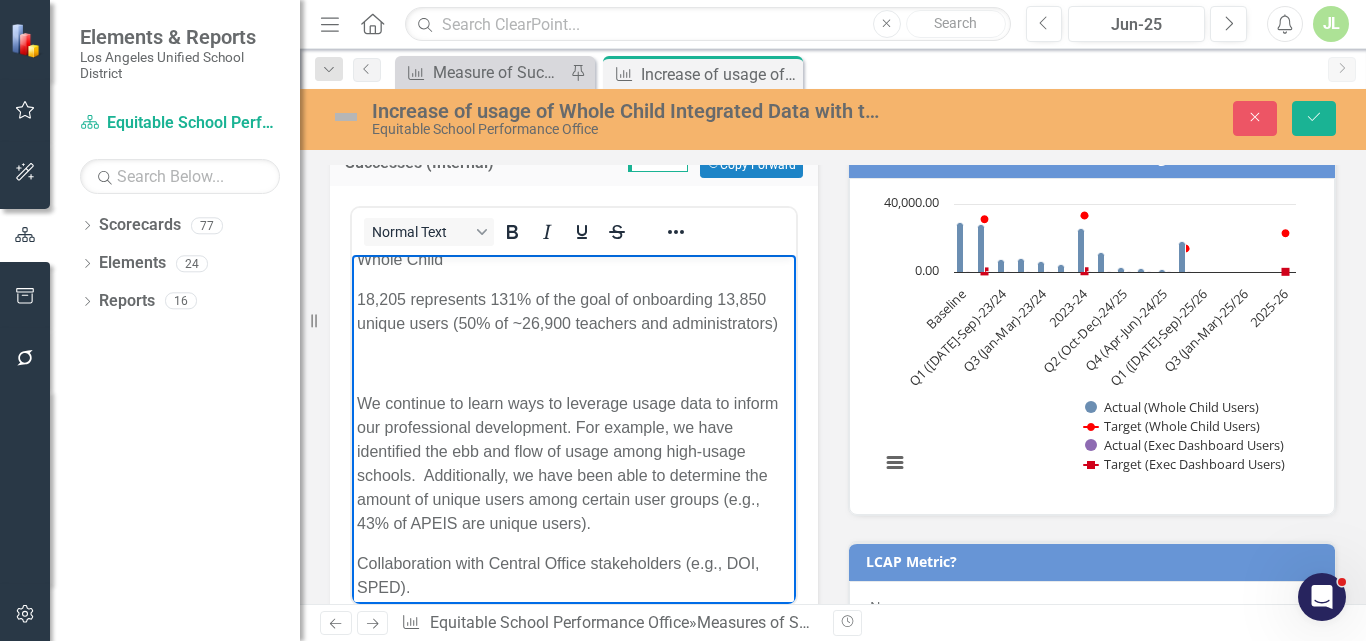 click on "Whole Child [DEMOGRAPHIC_DATA],205 represents 131% of the goal of onboarding 13,850 unique users (50% of ~26,900 teachers and administrators) We continue to learn ways to leverage usage data to inform our professional development. For example, we have identified the ebb and flow of usage among high-usage schools.  Additionally, we have been able to determine the amount of unique users among certain user groups (e.g., 43% of APEIS are unique users).  Collaboration with Central Office stakeholders (e.g., DOI, SPED)." at bounding box center [574, 432] 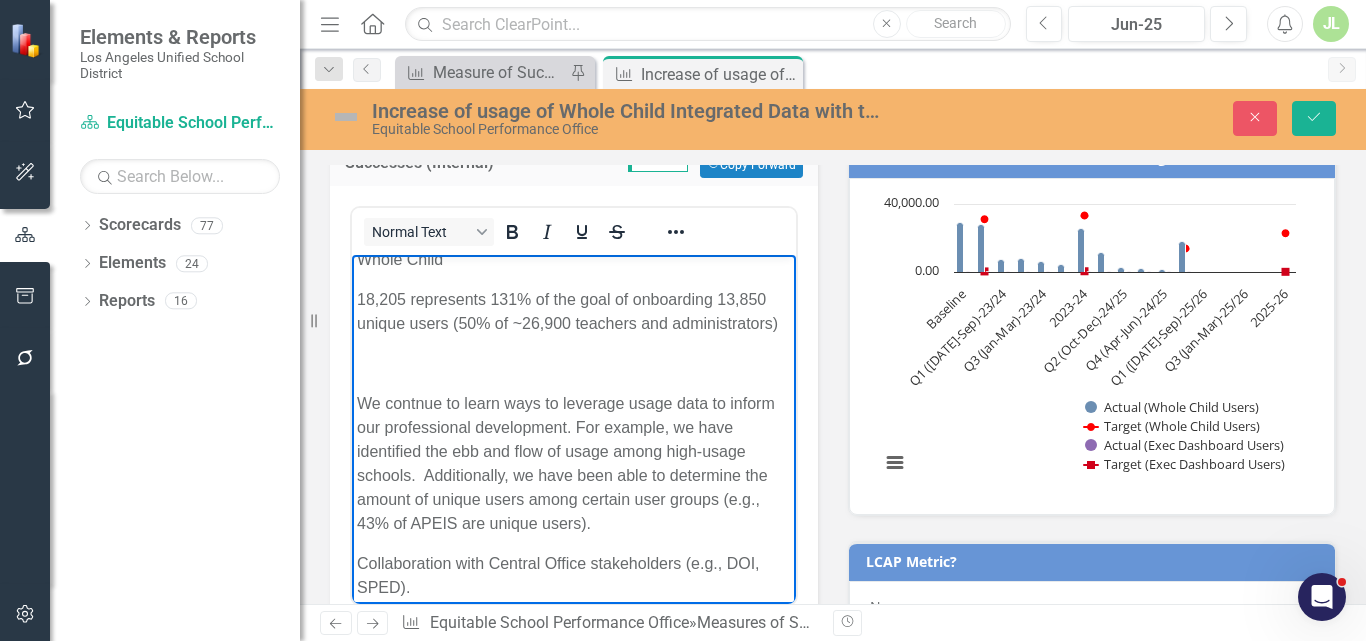 click on "Whole Child [DEMOGRAPHIC_DATA],205 represents 131% of the goal of onboarding 13,850 unique users (50% of ~26,900 teachers and administrators) We contnue to learn ways to leverage usage data to inform our professional development. For example, we have identified the ebb and flow of usage among high-usage schools.  Additionally, we have been able to determine the amount of unique users among certain user groups (e.g., 43% of APEIS are unique users).  Collaboration with Central Office stakeholders (e.g., DOI, SPED)." at bounding box center [574, 432] 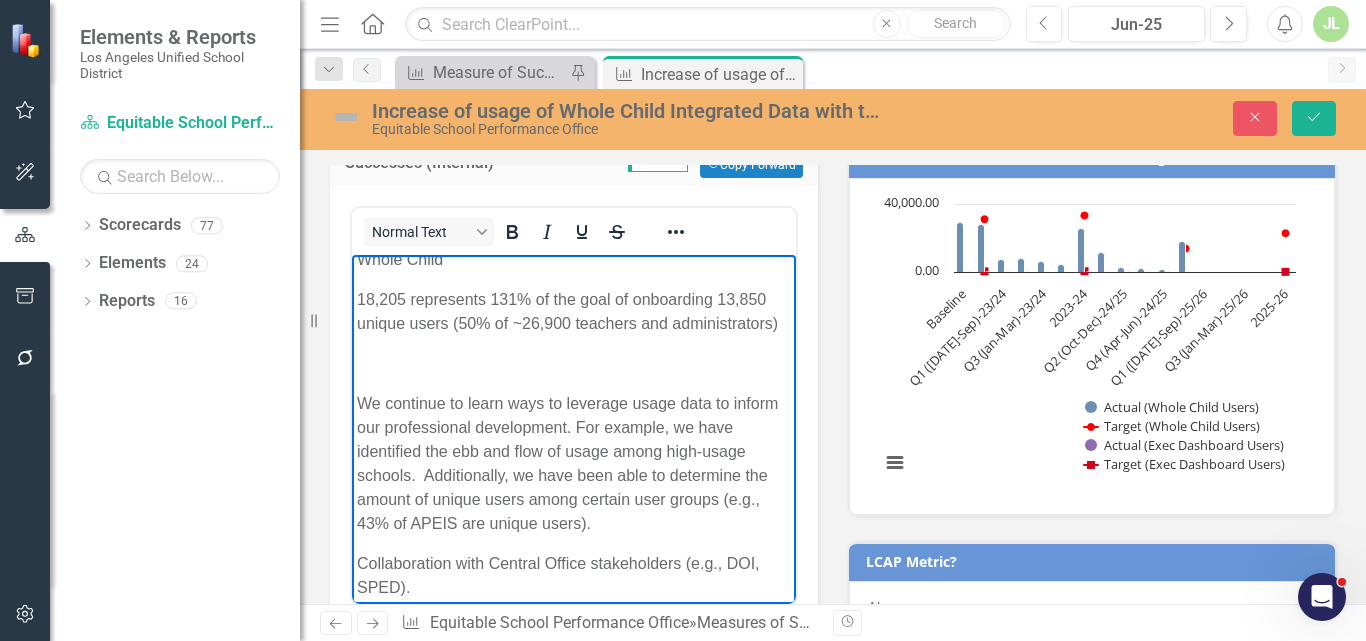 click on "Whole Child [DEMOGRAPHIC_DATA],205 represents 131% of the goal of onboarding 13,850 unique users (50% of ~26,900 teachers and administrators) We continue to learn ways to leverage usage data to inform our professional development. For example, we have identified the ebb and flow of usage among high-usage schools.  Additionally, we have been able to determine the amount of unique users among certain user groups (e.g., 43% of APEIS are unique users).  Collaboration with Central Office stakeholders (e.g., DOI, SPED)." at bounding box center [574, 432] 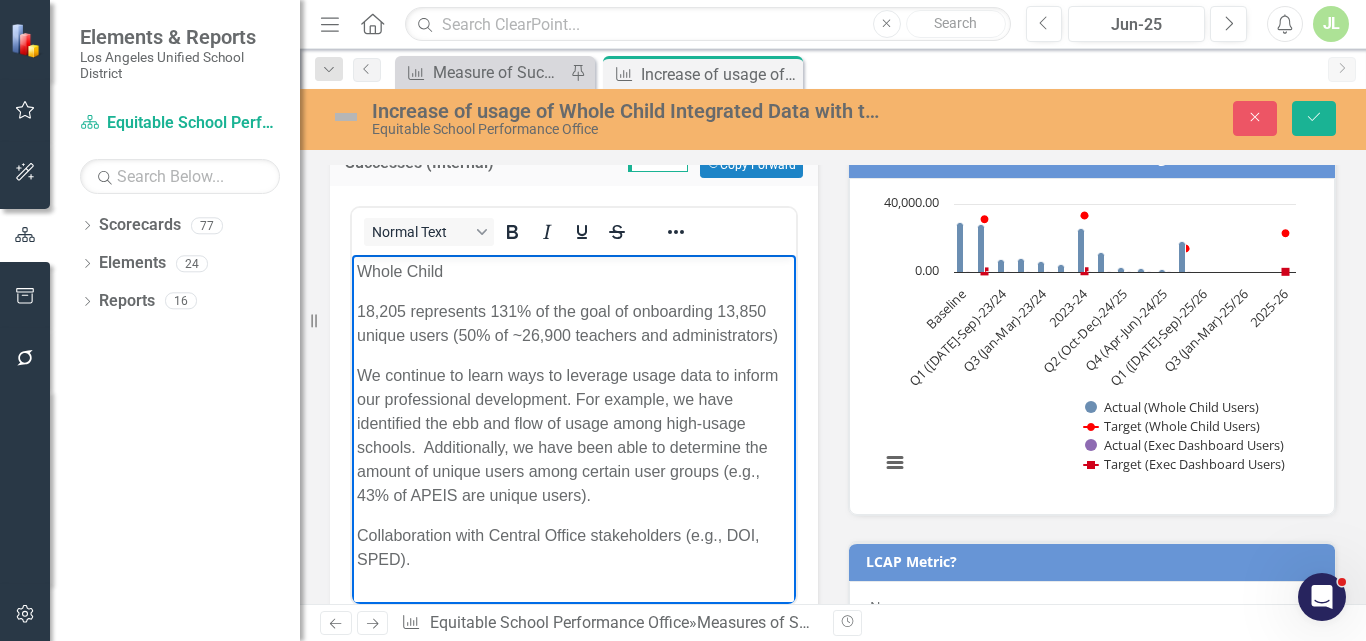 scroll, scrollTop: 13, scrollLeft: 0, axis: vertical 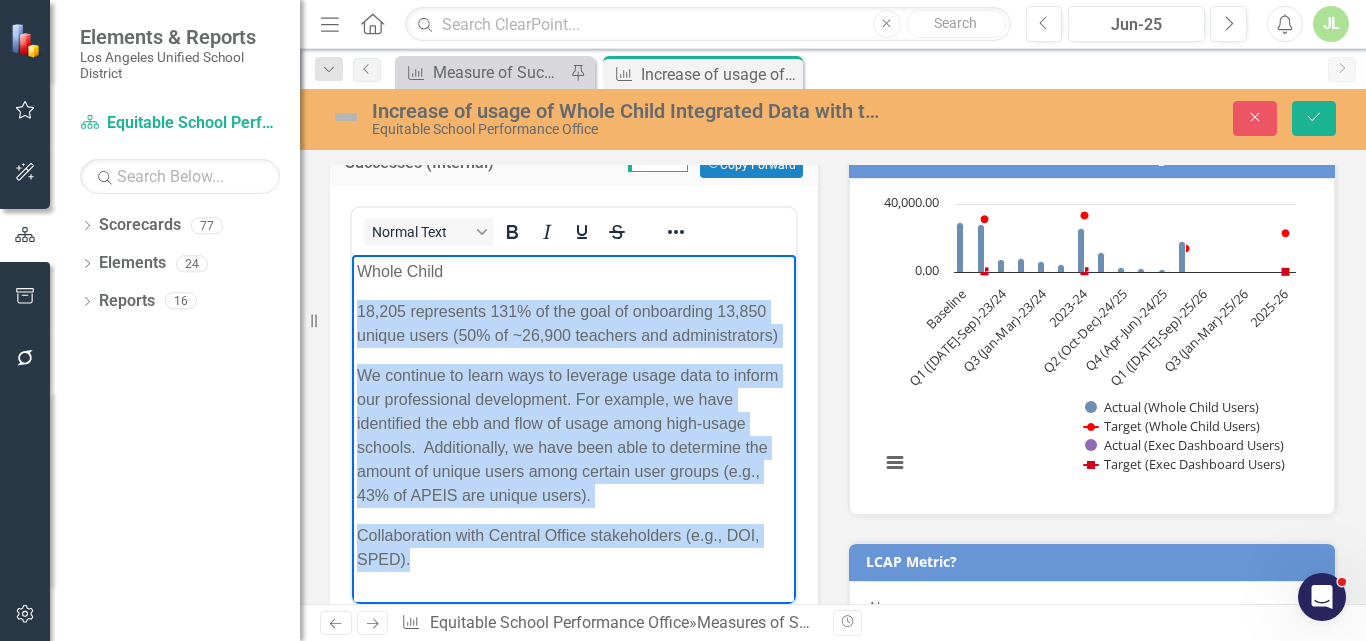 drag, startPoint x: 425, startPoint y: 566, endPoint x: 353, endPoint y: 310, distance: 265.9323 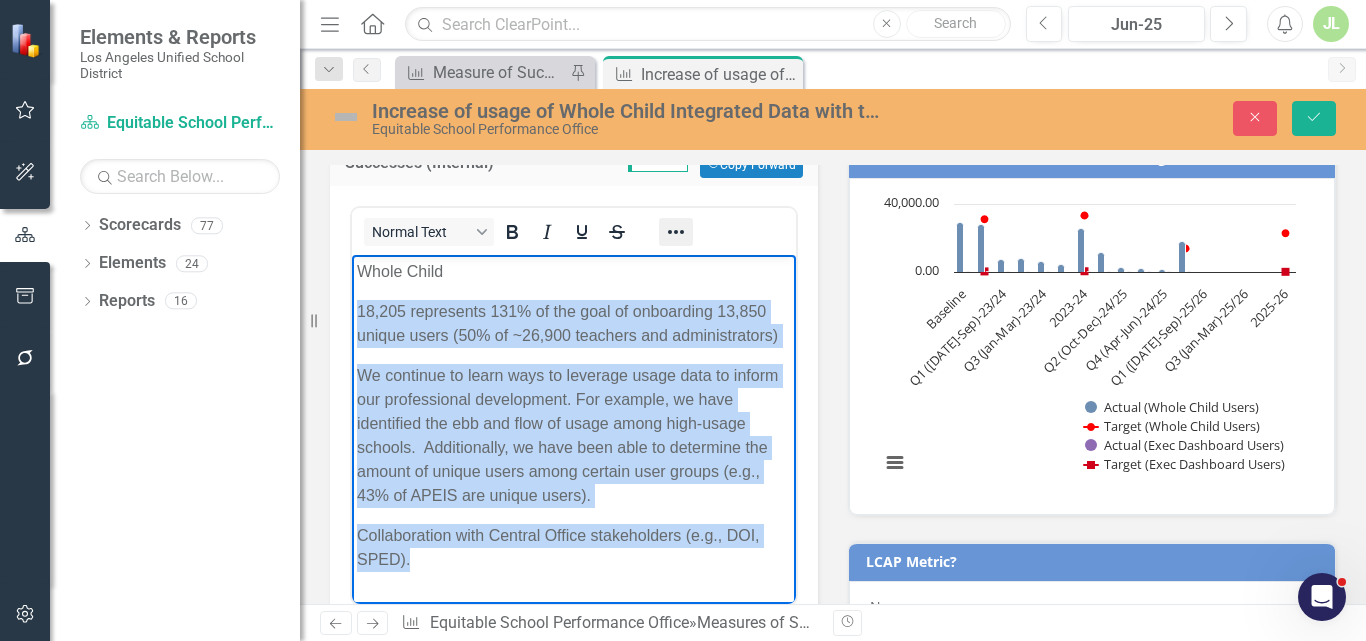 click 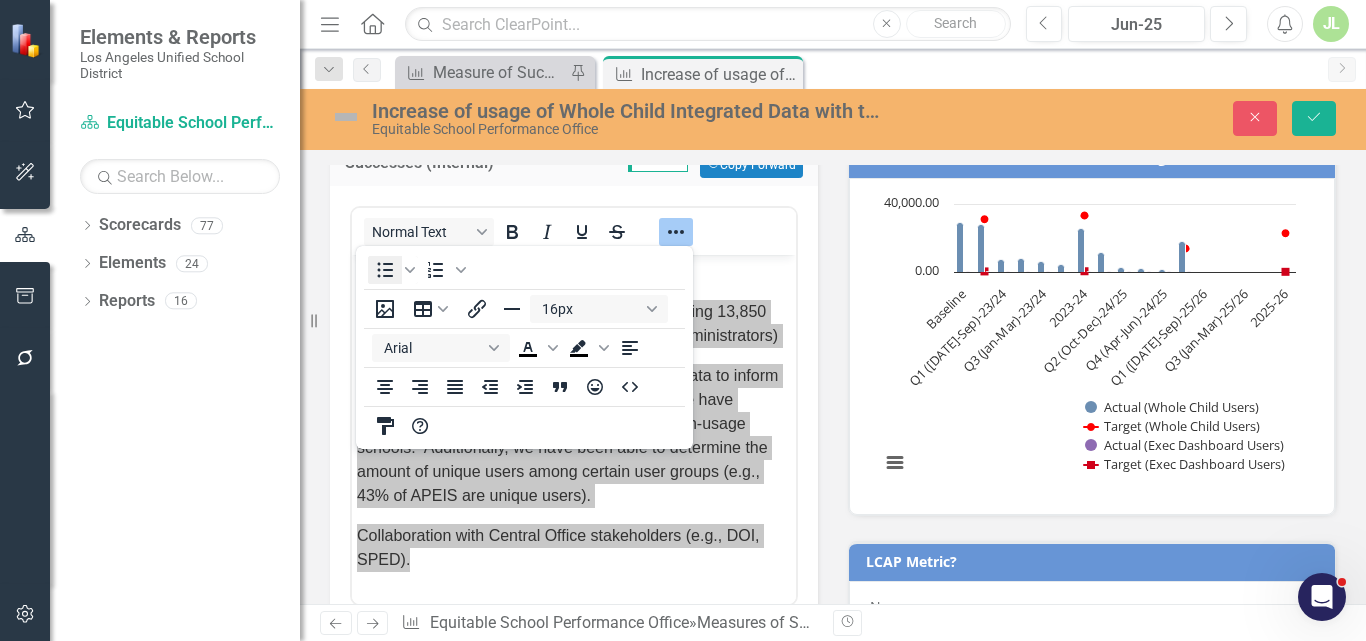click 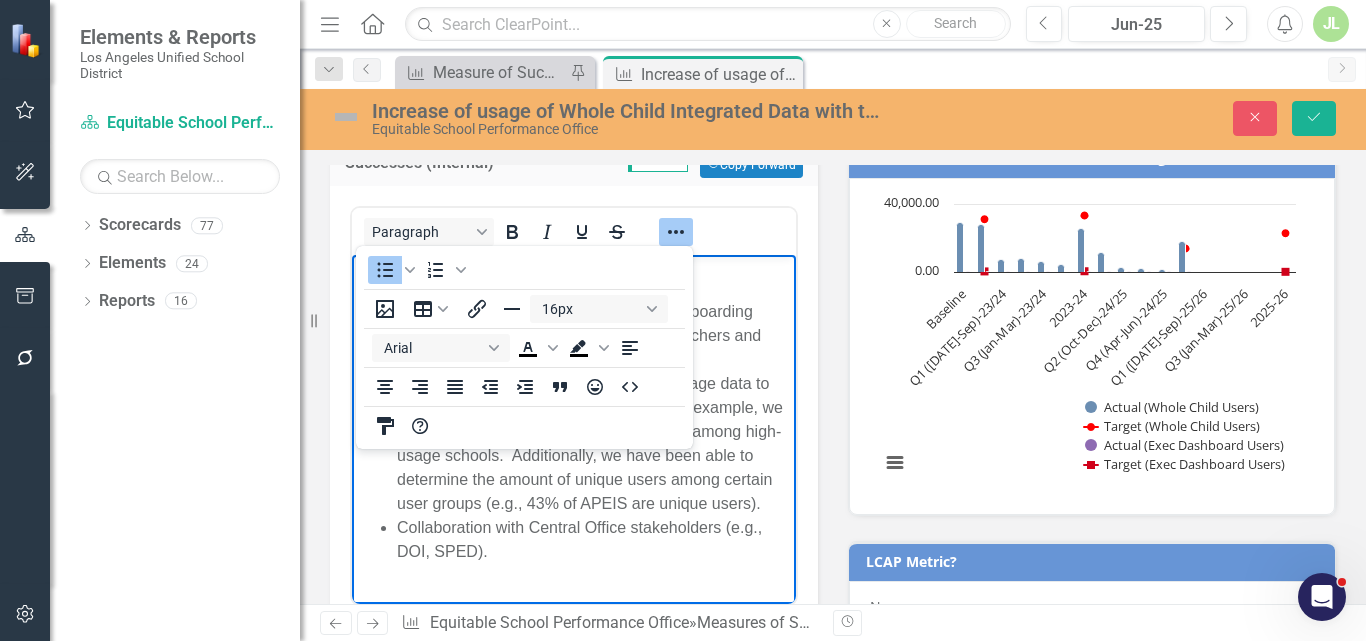 click on "Collaboration with Central Office stakeholders (e.g., DOI, SPED)." at bounding box center (594, 540) 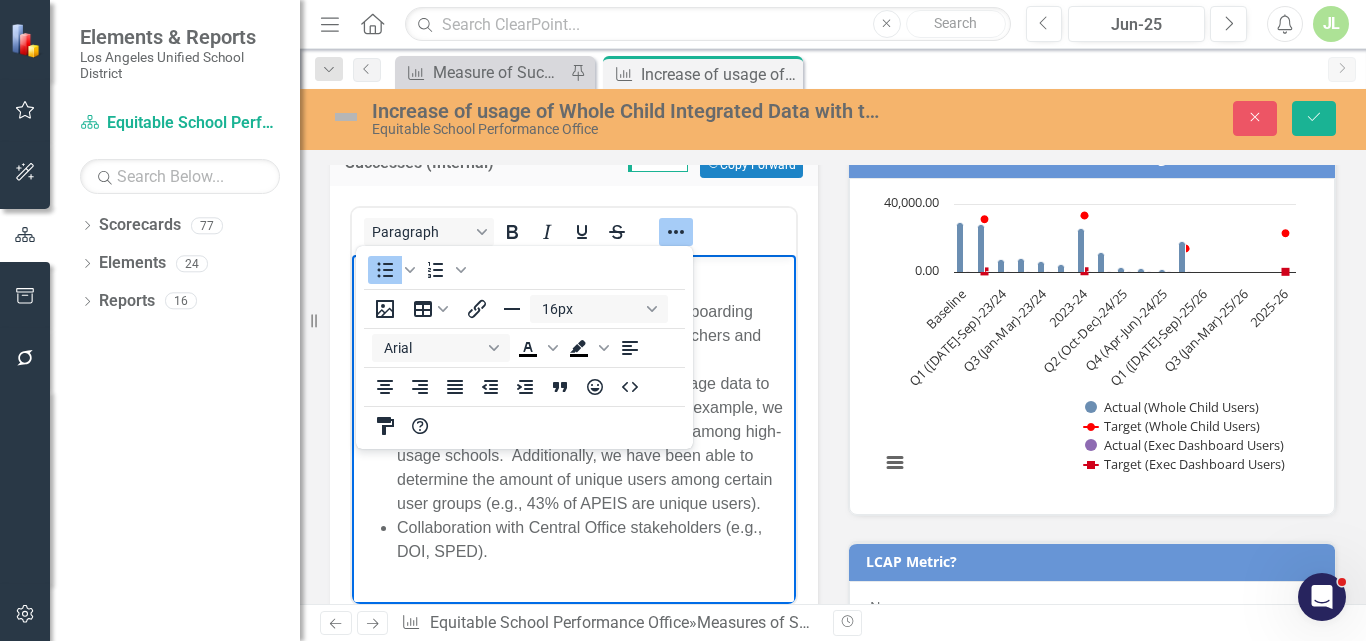 click on "We continue to learn ways to leverage usage data to inform our professional development. For example, we have identified the ebb and flow of usage among high-usage schools.  Additionally, we have been able to determine the amount of unique users among certain user groups (e.g., 43% of APEIS are unique users)." at bounding box center (594, 444) 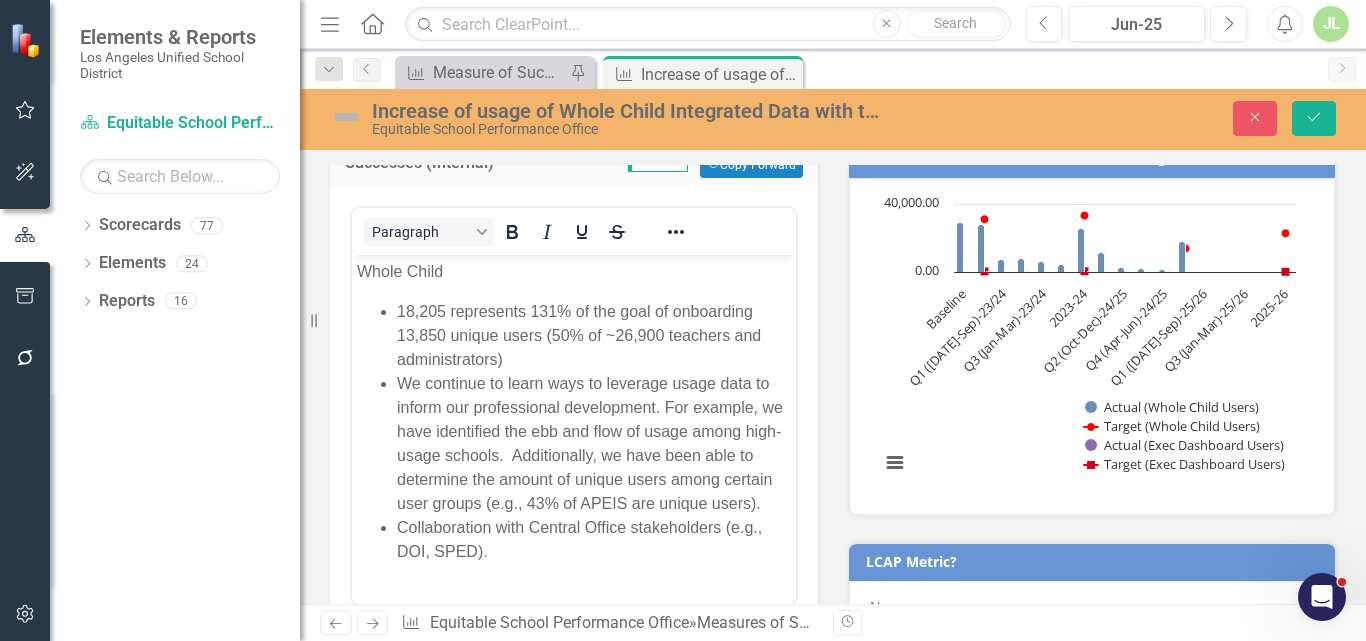 click on "Whole Child [DEMOGRAPHIC_DATA],205 represents 131% of the goal of onboarding 13,850 unique users (50% of ~26,900 teachers and administrators) We continue to learn ways to leverage usage data to inform our professional development. For example, we have identified the ebb and flow of usage among high-usage schools.  Additionally, we have been able to determine the amount of unique users among certain user groups (e.g., 43% of APEIS are unique users).  Collaboration with Central Office stakeholders (e.g., DOI, SPED)." at bounding box center (574, 420) 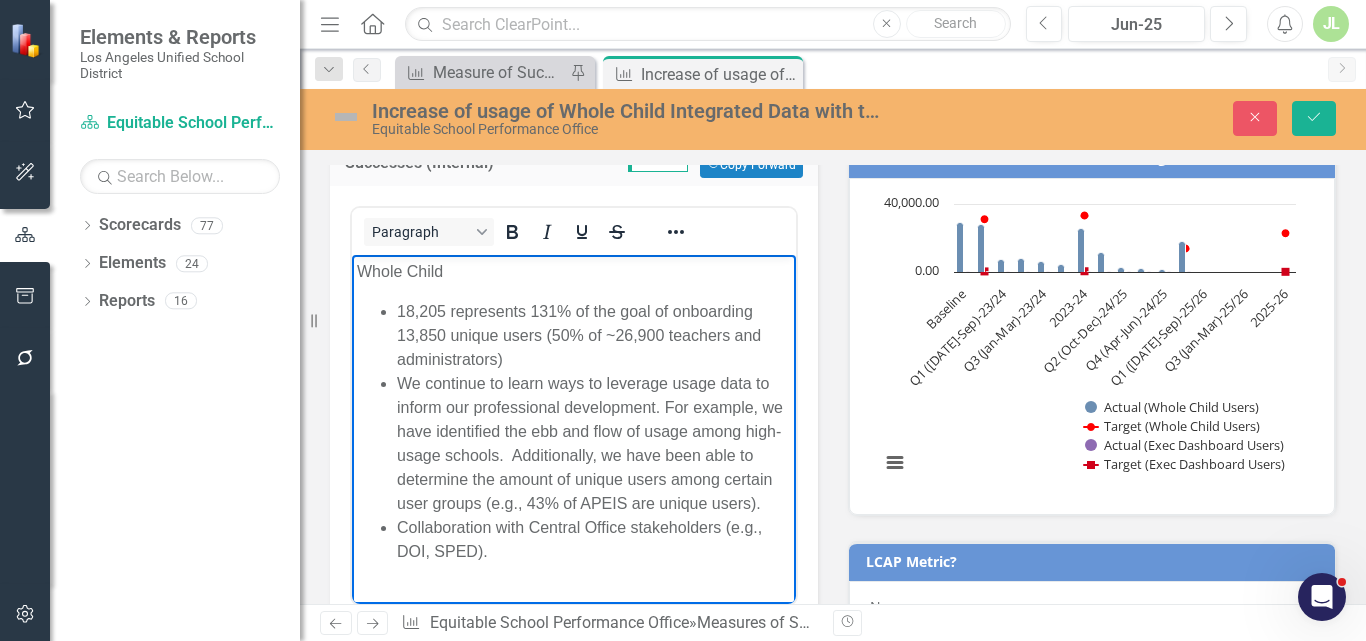 scroll, scrollTop: 0, scrollLeft: 0, axis: both 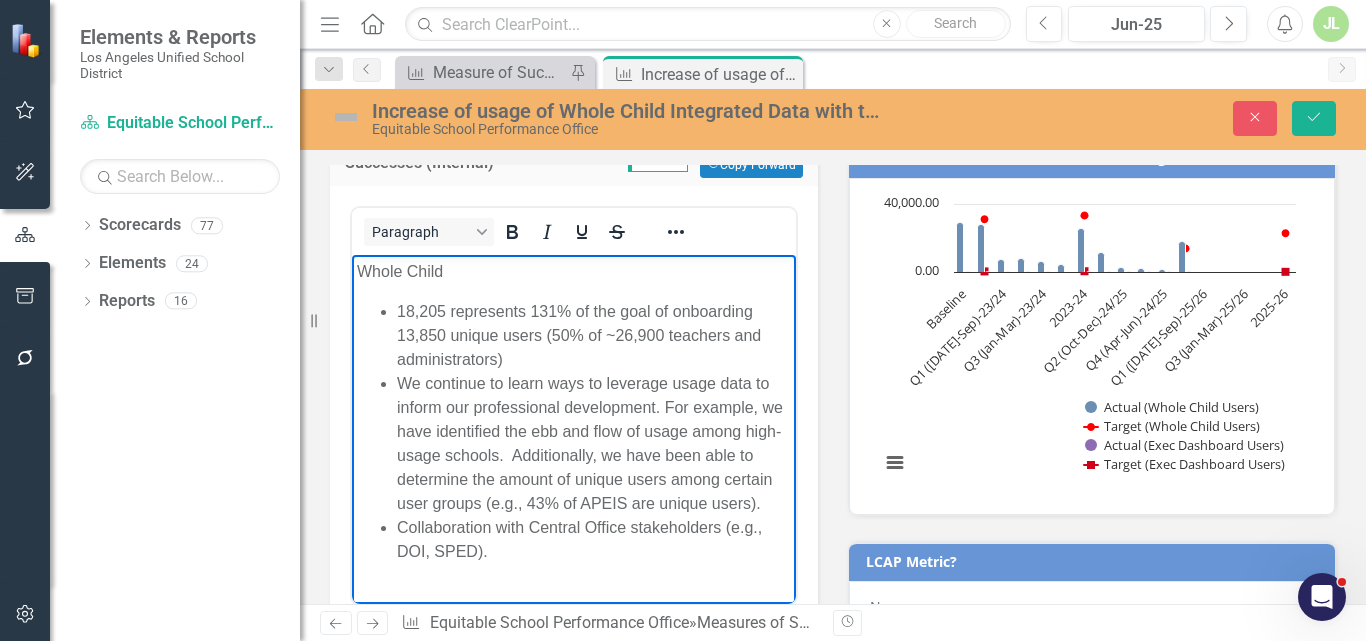 click on "18,205 represents 131% of the goal of onboarding 13,850 unique users (50% of ~26,900 teachers and administrators)" at bounding box center [594, 336] 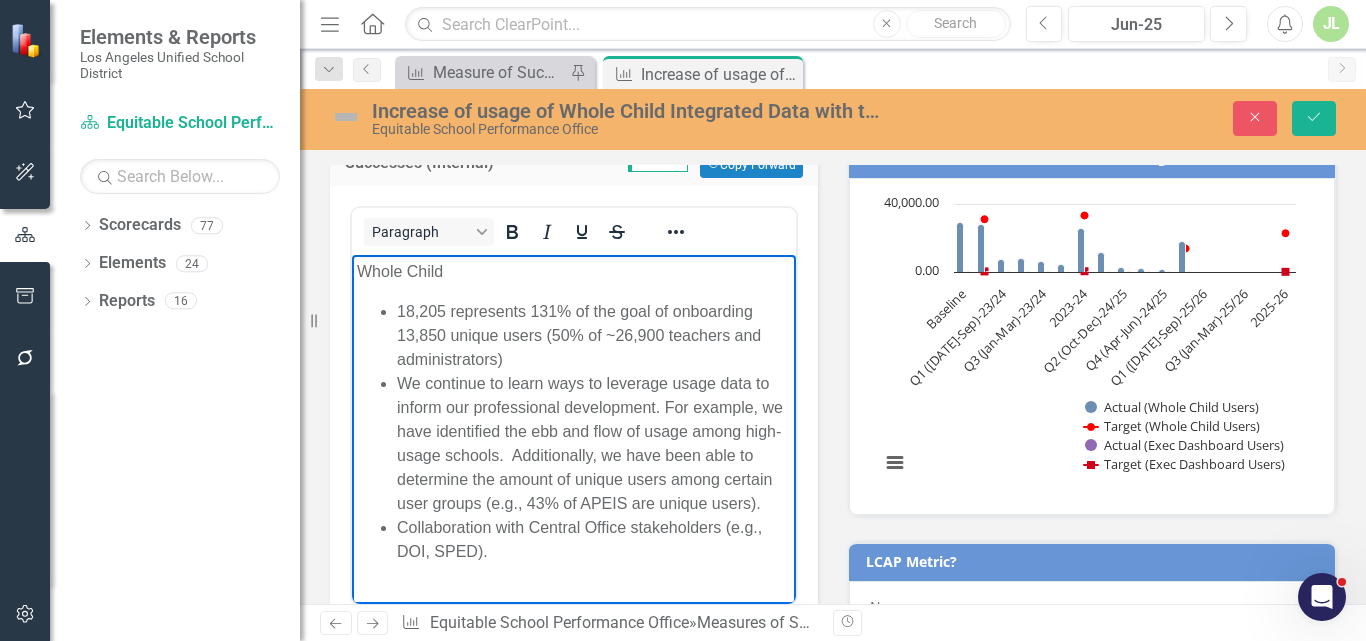 click on "18,205 represents 131% of the goal of onboarding 13,850 unique users (50% of ~26,900 teachers and administrators)" at bounding box center (594, 336) 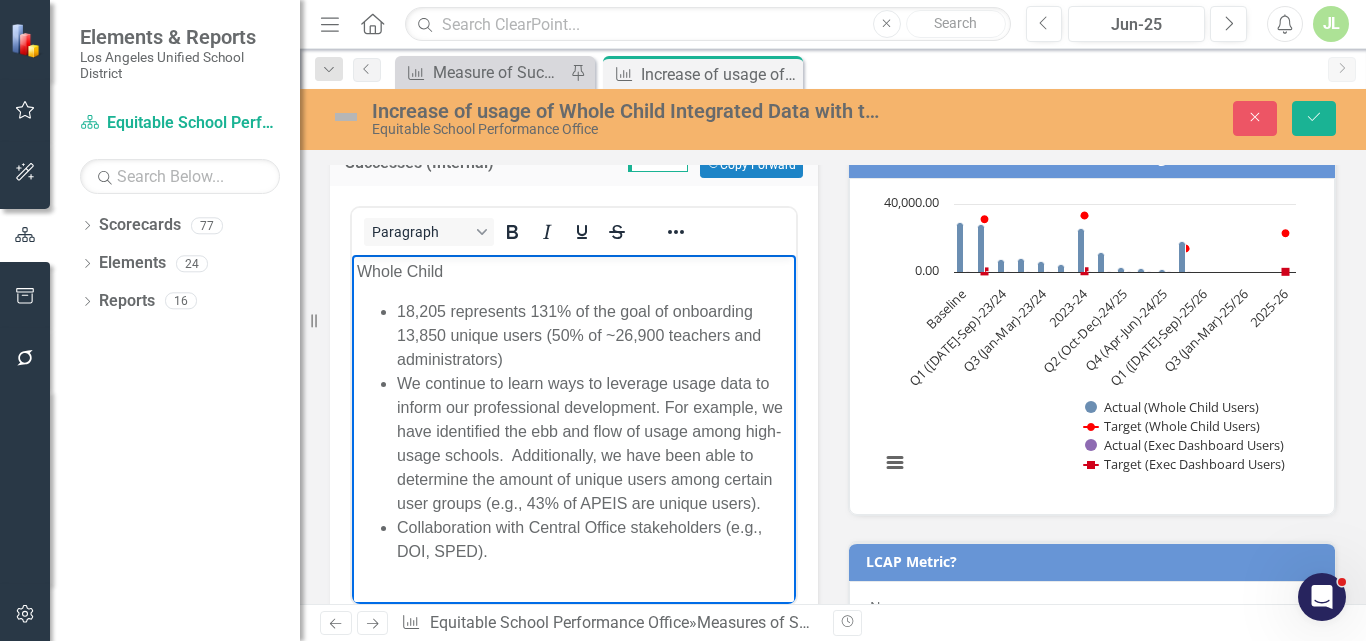 click on "We continue to learn ways to leverage usage data to inform our professional development. For example, we have identified the ebb and flow of usage among high-usage schools.  Additionally, we have been able to determine the amount of unique users among certain user groups (e.g., 43% of APEIS are unique users)." at bounding box center [594, 444] 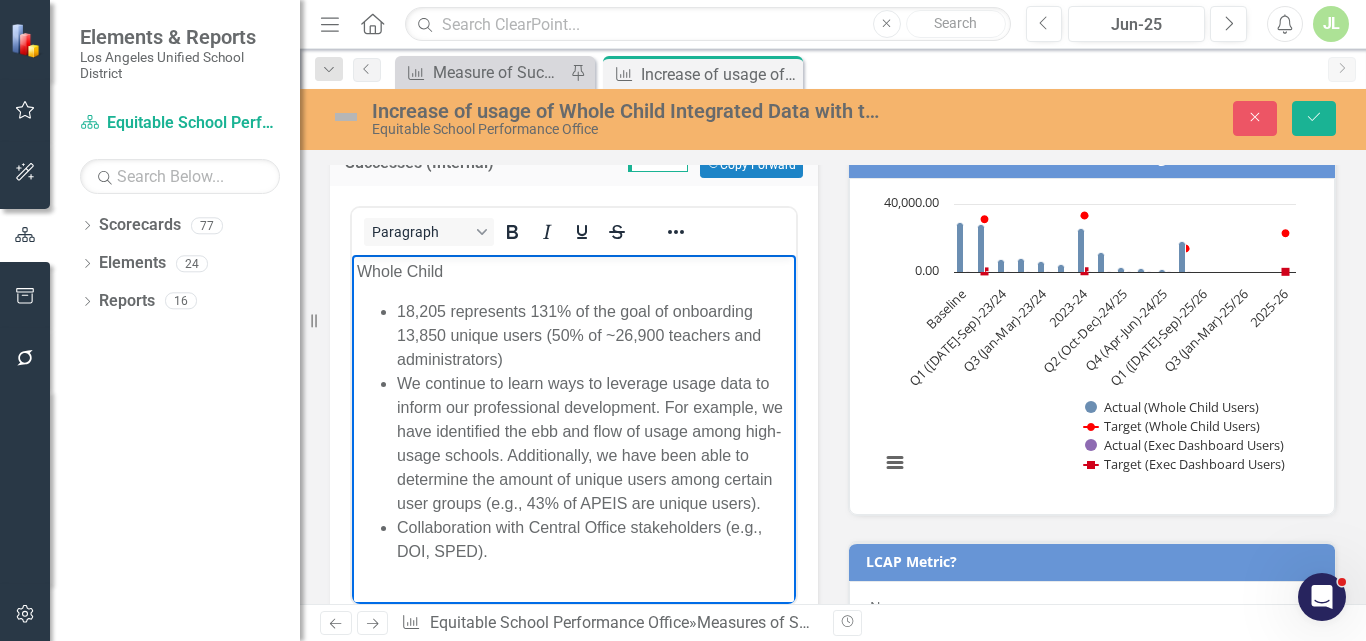 click on "We continue to learn ways to leverage usage data to inform our professional development. For example, we have identified the ebb and flow of usage among high-usage schools. Additionally, we have been able to determine the amount of unique users among certain user groups (e.g., 43% of APEIS are unique users)." at bounding box center [594, 444] 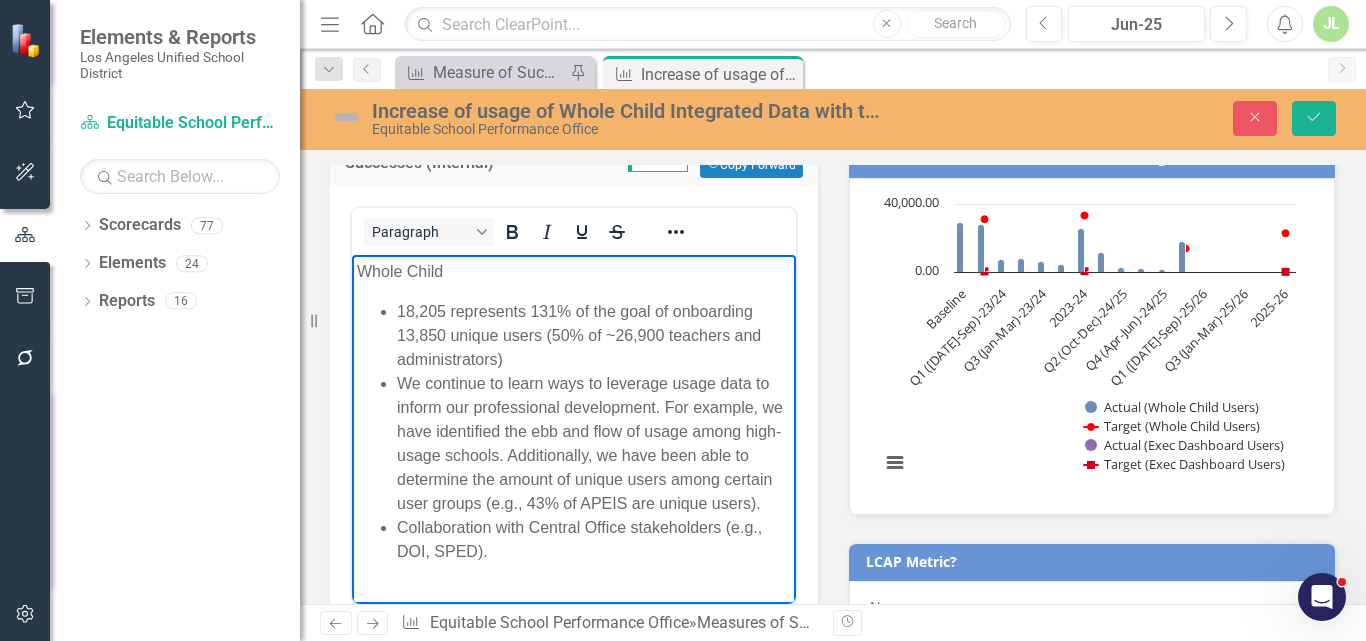 scroll, scrollTop: 5, scrollLeft: 0, axis: vertical 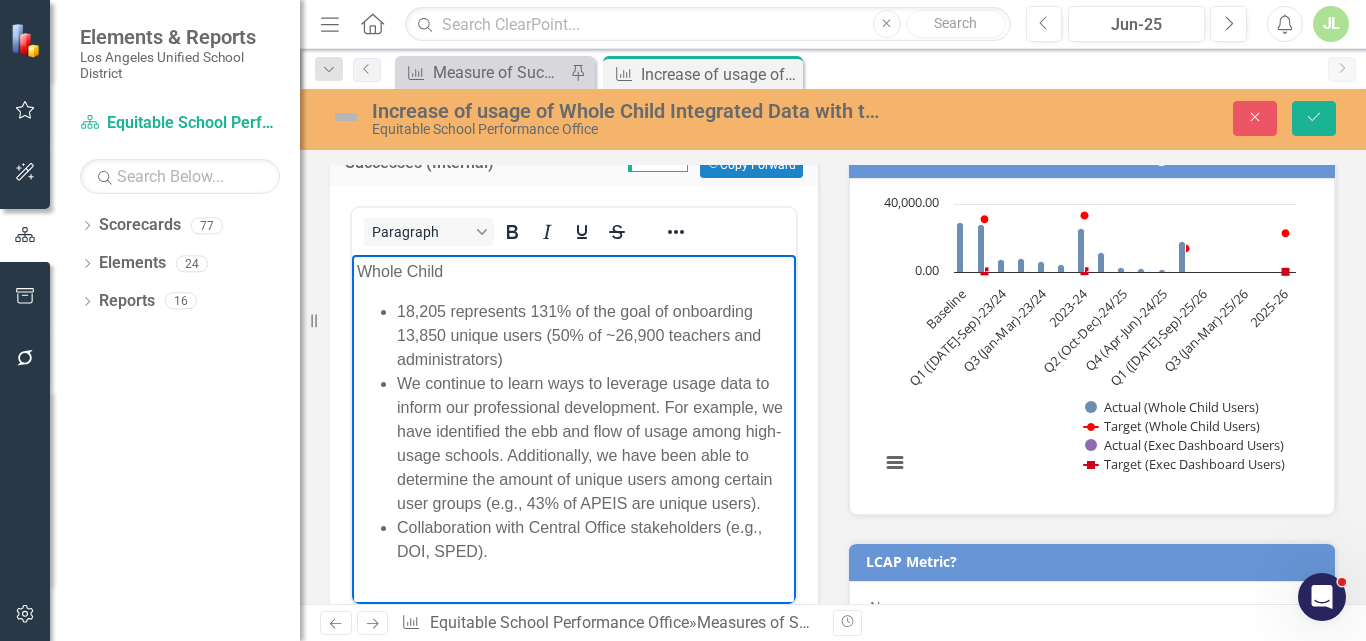 click on "Collaboration with Central Office stakeholders (e.g., DOI, SPED)." at bounding box center [594, 540] 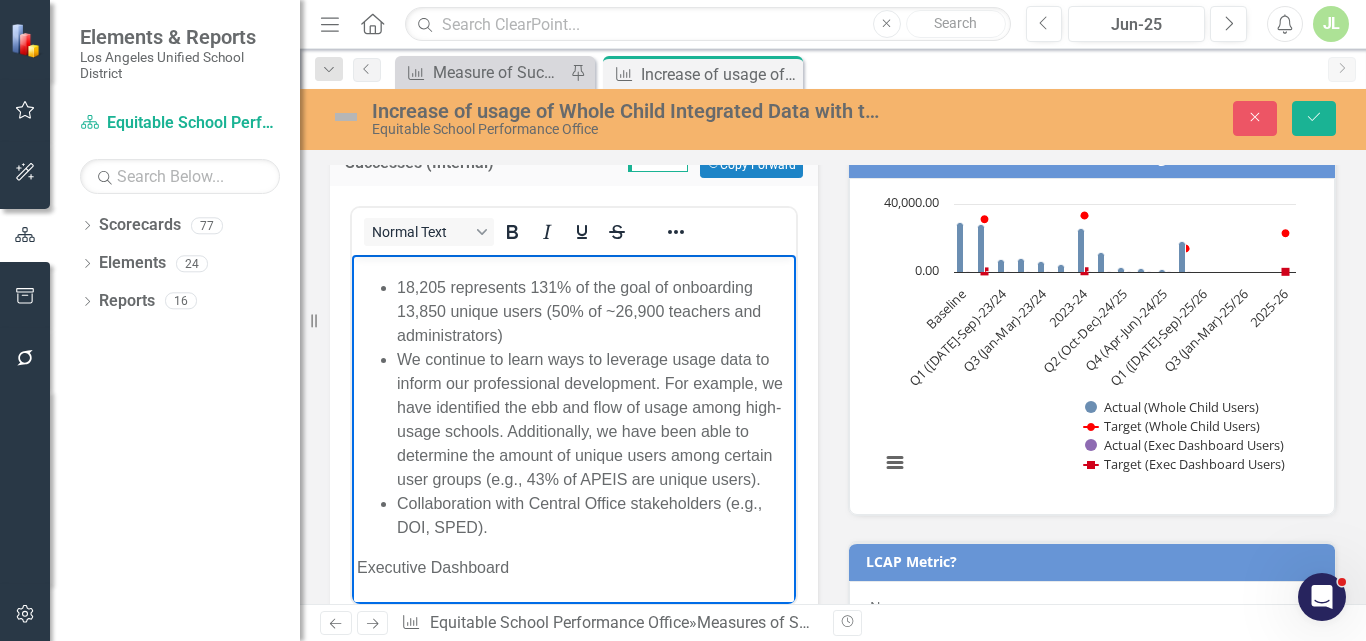 scroll, scrollTop: 64, scrollLeft: 0, axis: vertical 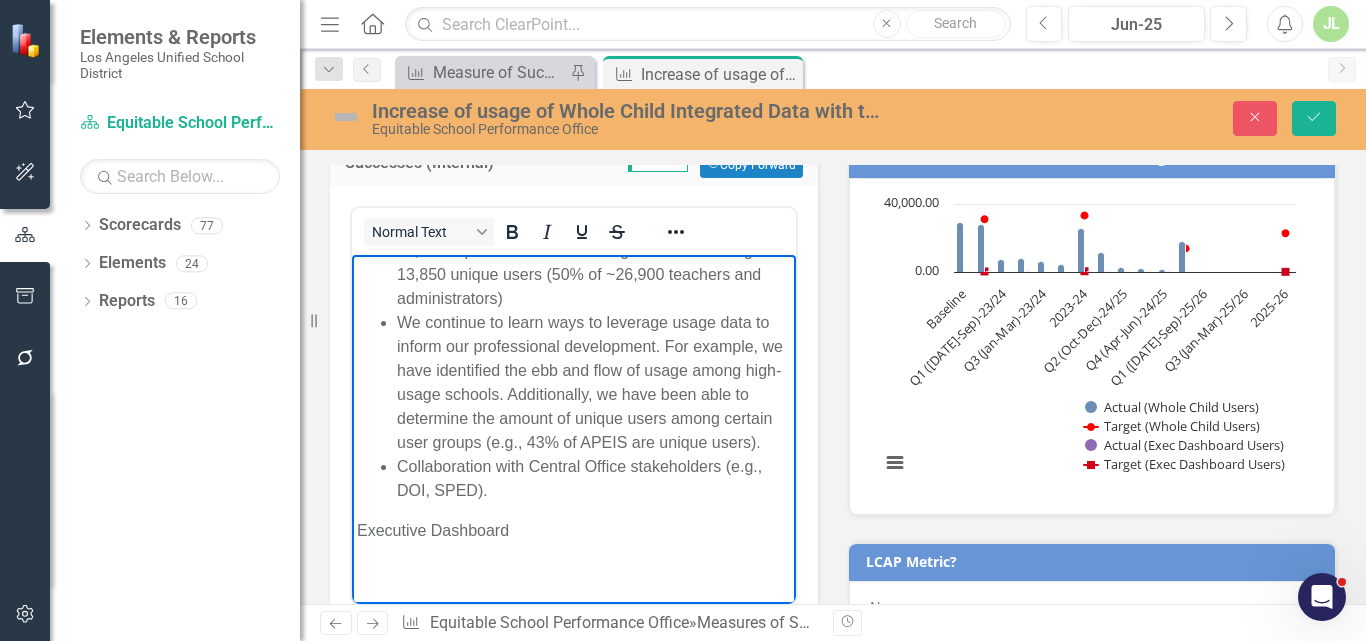 click on "Whole Child [DEMOGRAPHIC_DATA],205 represents 131% of the goal of onboarding 13,850 unique users (50% of ~26,900 teachers and administrators) We continue to learn ways to leverage usage data to inform our professional development. For example, we have identified the ebb and flow of usage among high-usage schools. Additionally, we have been able to determine the amount of unique users among certain user groups (e.g., 43% of APEIS are unique users).  Collaboration with Central Office stakeholders (e.g., DOI, SPED). Executive Dashboard" at bounding box center (574, 399) 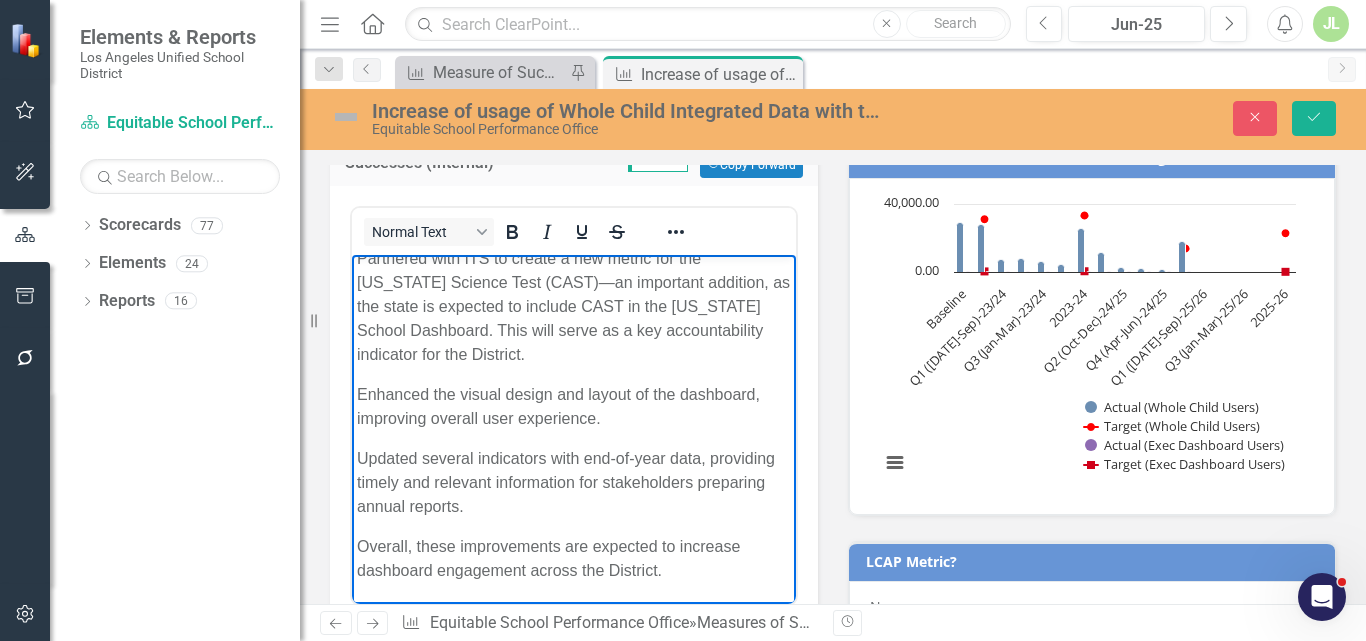 scroll, scrollTop: 533, scrollLeft: 0, axis: vertical 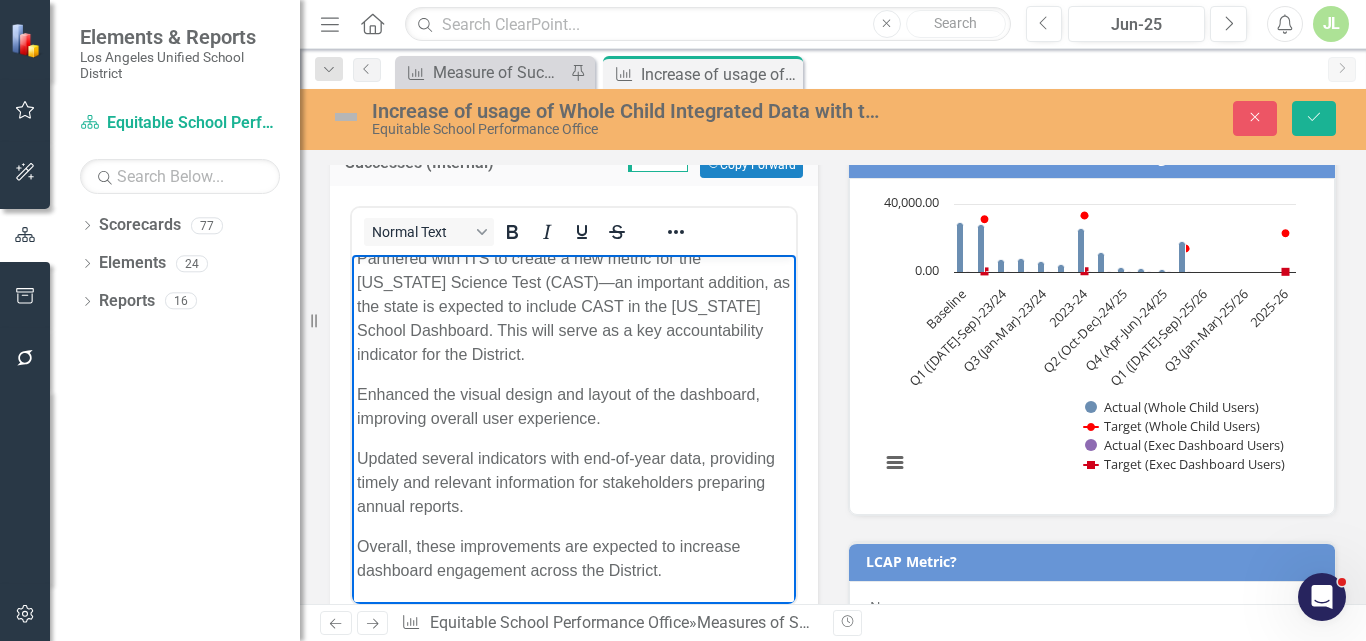 click on "Overall, these improvements are expected to increase dashboard engagement across the District." at bounding box center [574, 559] 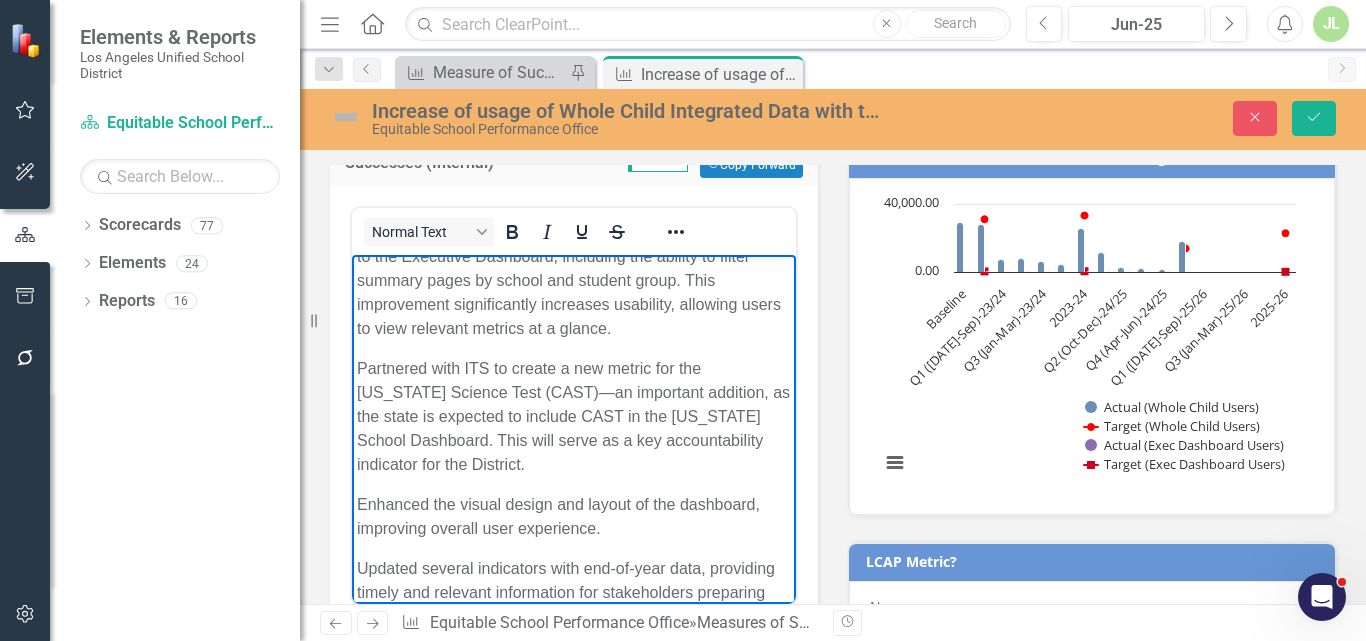 scroll, scrollTop: 233, scrollLeft: 0, axis: vertical 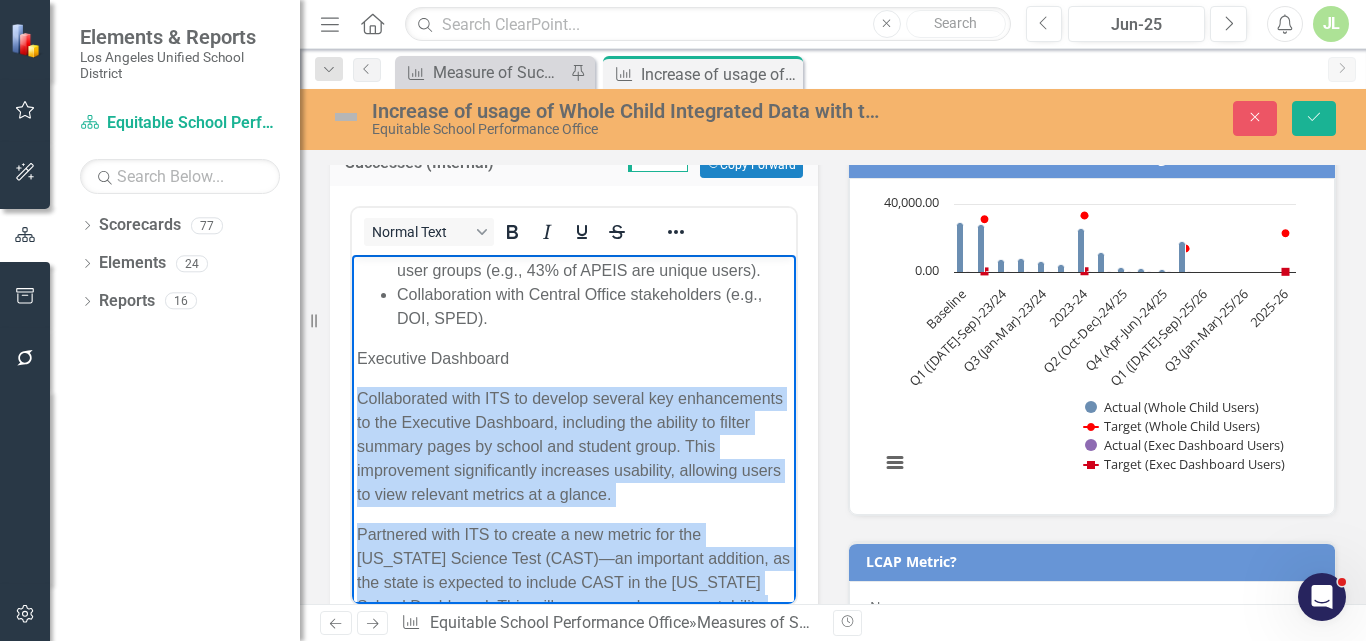 click on "Whole Child [DEMOGRAPHIC_DATA],205 represents 131% of the goal of onboarding 13,850 unique users (50% of ~26,900 teachers and administrators) We continue to learn ways to leverage usage data to inform our professional development. For example, we have identified the ebb and flow of usage among high-usage schools. Additionally, we have been able to determine the amount of unique users among certain user groups (e.g., 43% of APEIS are unique users).  Collaboration with Central Office stakeholders (e.g., DOI, SPED). Executive Dashboard Collaborated with ITS to develop several key enhancements to the Executive Dashboard, including the ability to filter summary pages by school and student group. This improvement significantly increases usability, allowing users to view relevant metrics at a glance. Enhanced the visual design and layout of the dashboard, improving overall user experience. Updated several indicators with end-of-year data, providing timely and relevant information for stakeholders preparing annual reports." at bounding box center [574, 451] 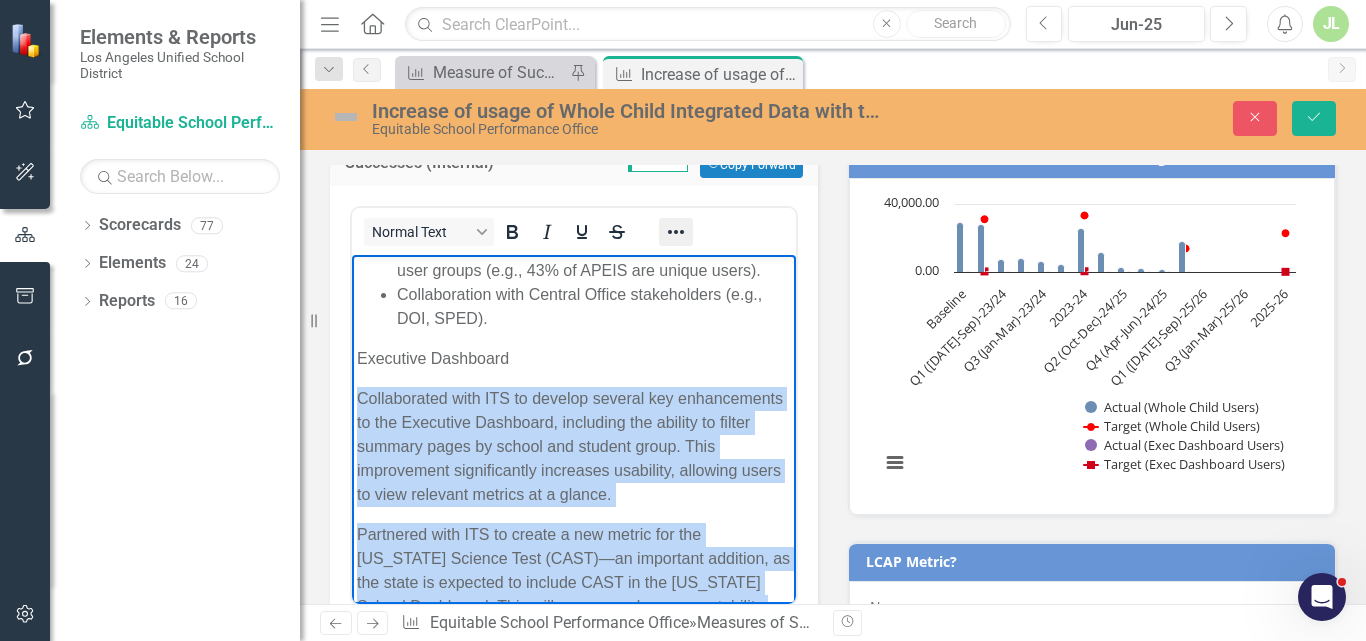 click 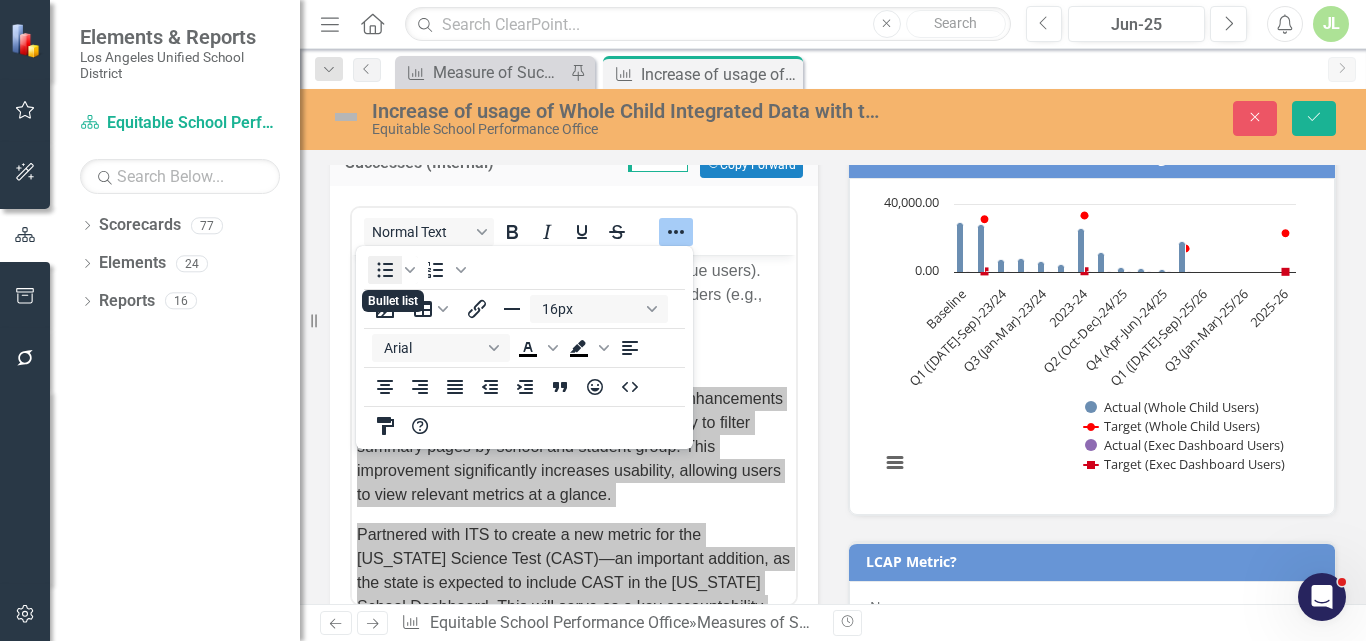 click 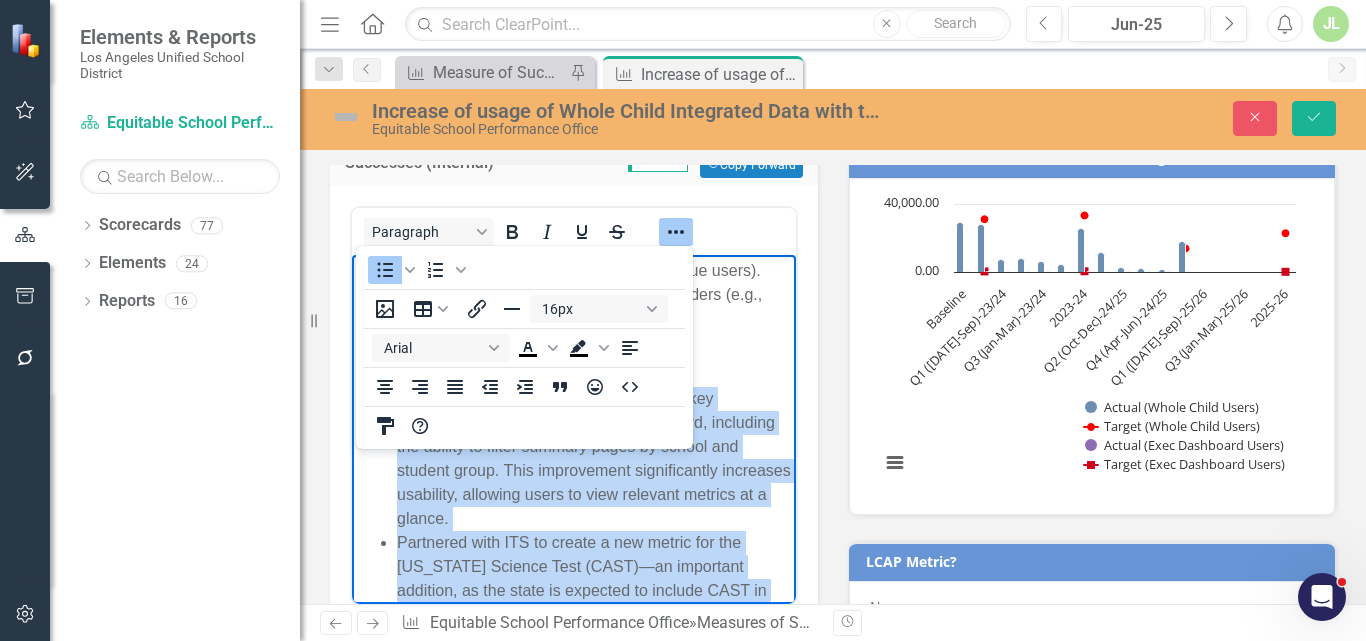 click on "Collaborated with ITS to develop several key enhancements to the Executive Dashboard, including the ability to filter summary pages by school and student group. This improvement significantly increases usability, allowing users to view relevant metrics at a glance." at bounding box center (594, 459) 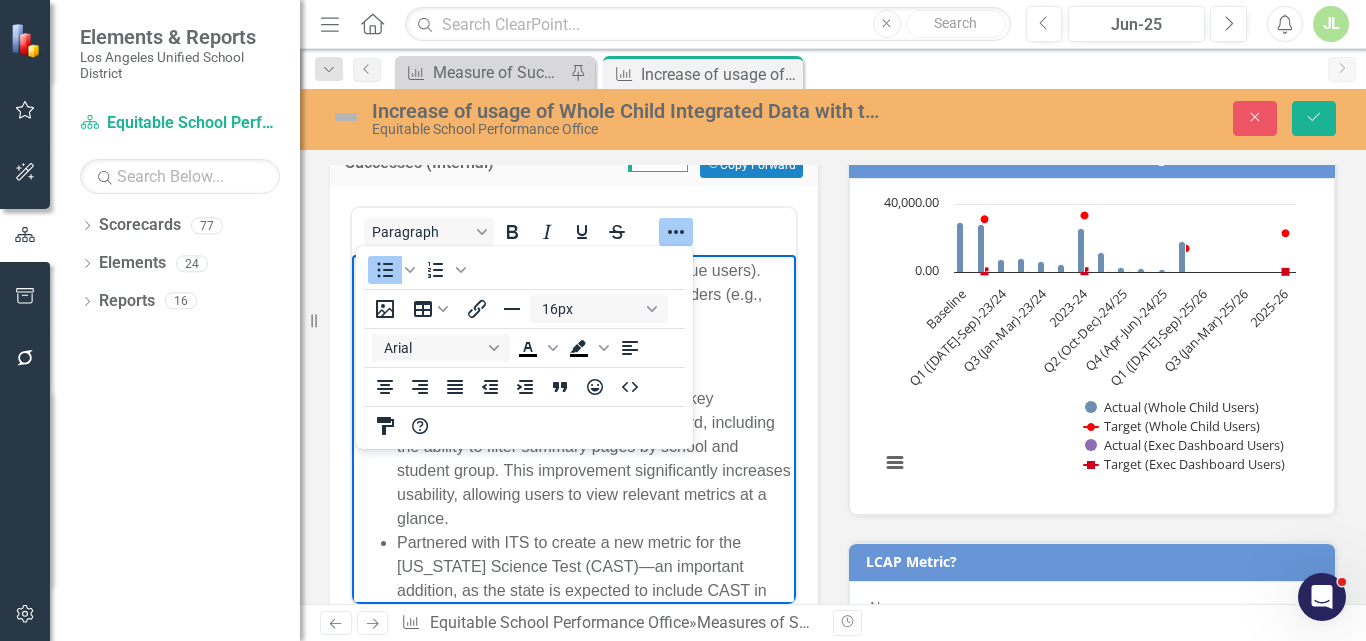 click on "Whole Child and Executive Dashboard Usage Chart Combination chart with 4 data series. The chart has 1 X axis displaying categories.  The chart has 1 Y axis displaying values. Data ranges from 17 to 33170. Chart context menu Actual (Whole Child Users) Target (Whole Child Users) Actual (Exec Dashboard Users) Target (Exec Dashboard Users) Baseline Q1 ([DATE]-Sep)-23/24 Q3 (Jan-Mar)-23/24 2023-24 Q2 (Oct-Dec)-24/25 Q4 (Apr-Jun)-24/25 Q1 ([DATE]-Sep)-25/26 Q3 (Jan-Mar)-25/26 2025-26 0.00 40,000.00 Target (Whole Child Users) ​ 2022-23: 31,000.00 ​ End of interactive chart." at bounding box center [1092, 313] 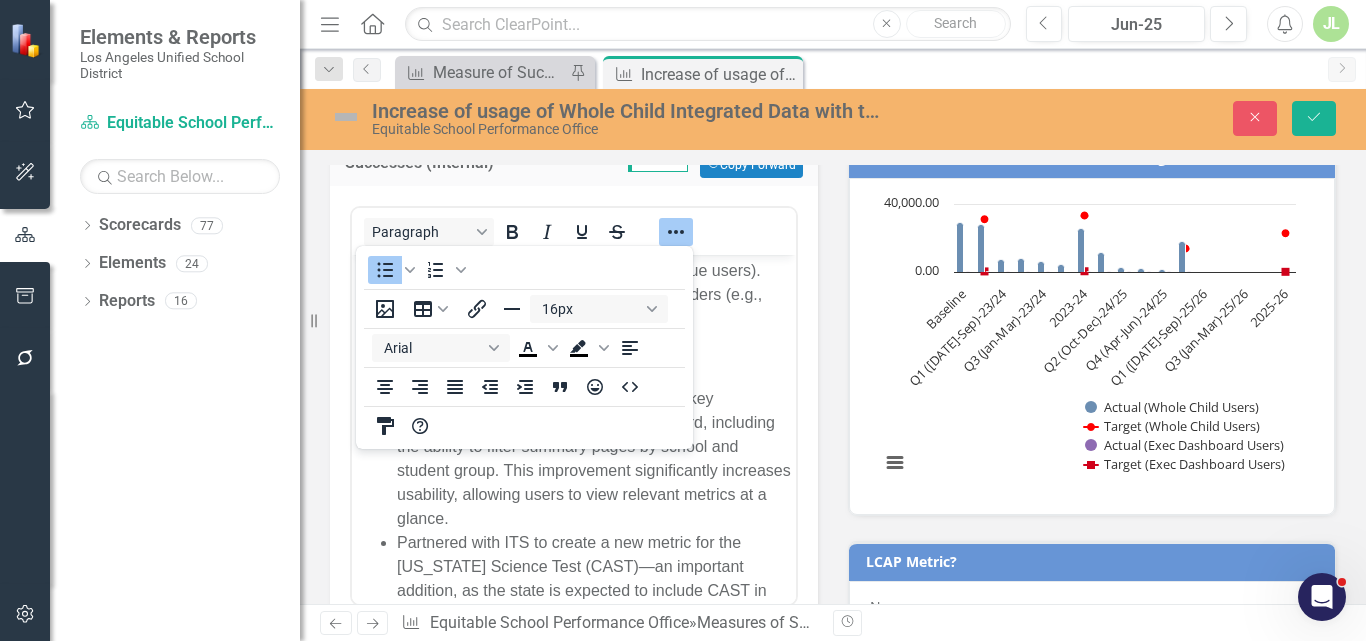 click 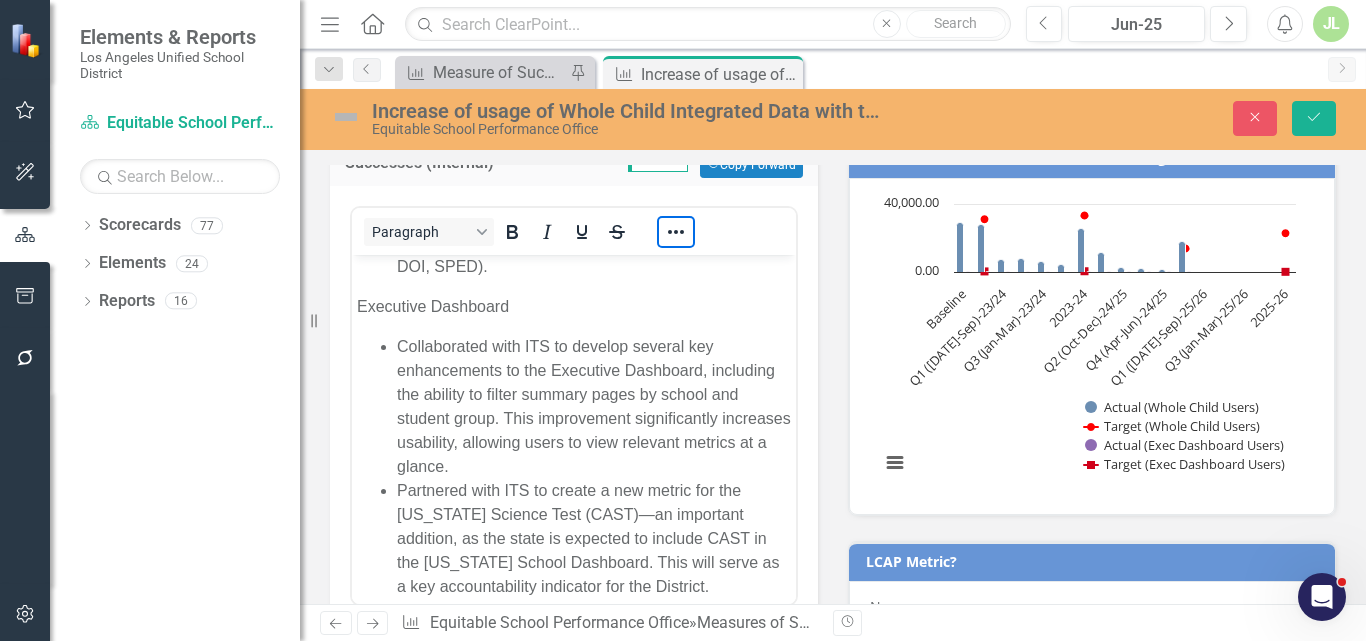 scroll, scrollTop: 333, scrollLeft: 0, axis: vertical 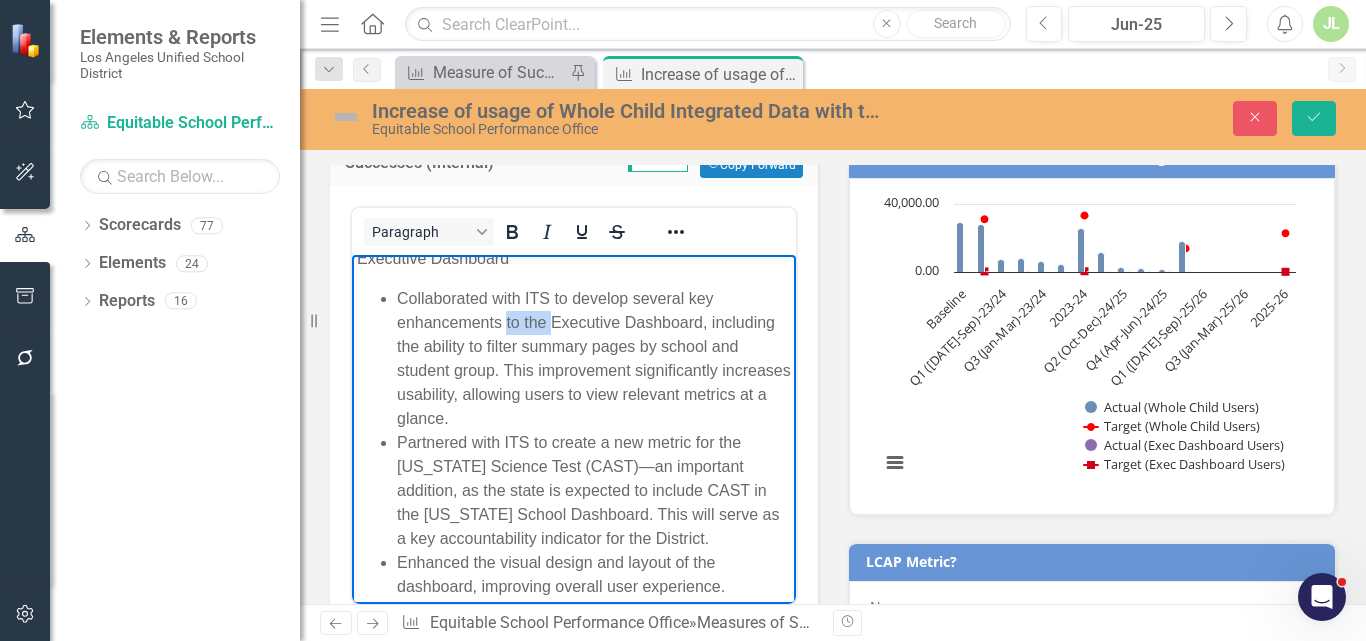 drag, startPoint x: 506, startPoint y: 349, endPoint x: 553, endPoint y: 351, distance: 47.042534 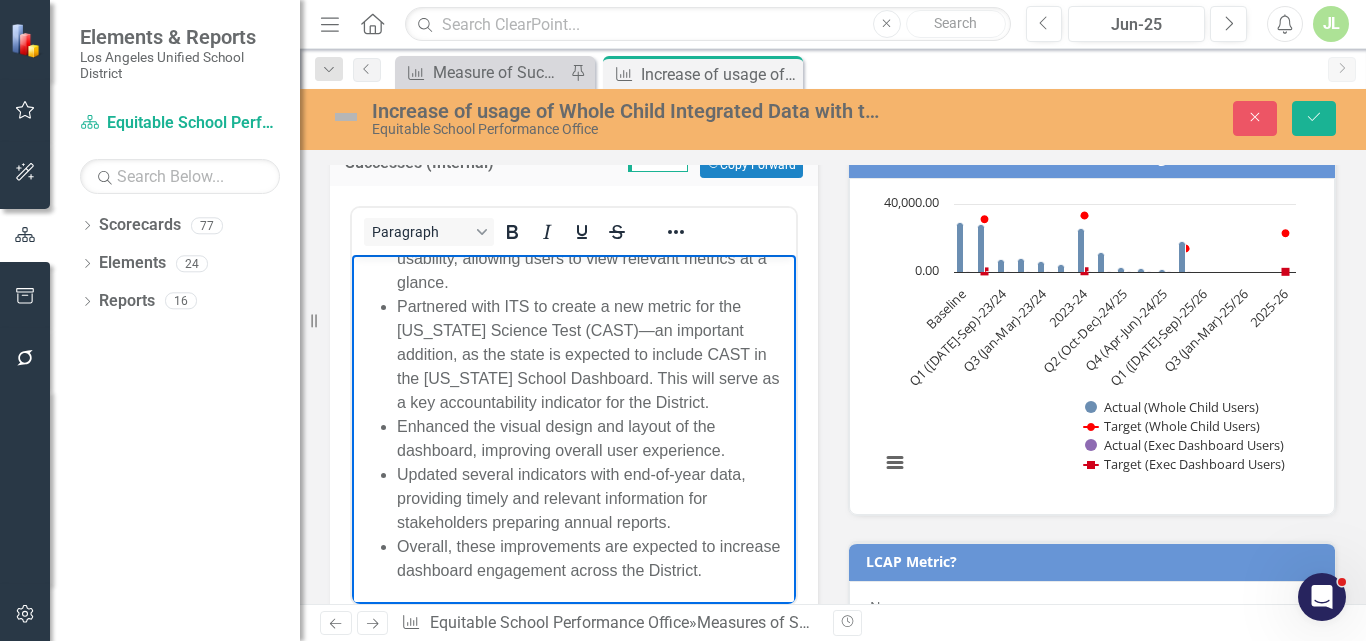 scroll, scrollTop: 493, scrollLeft: 0, axis: vertical 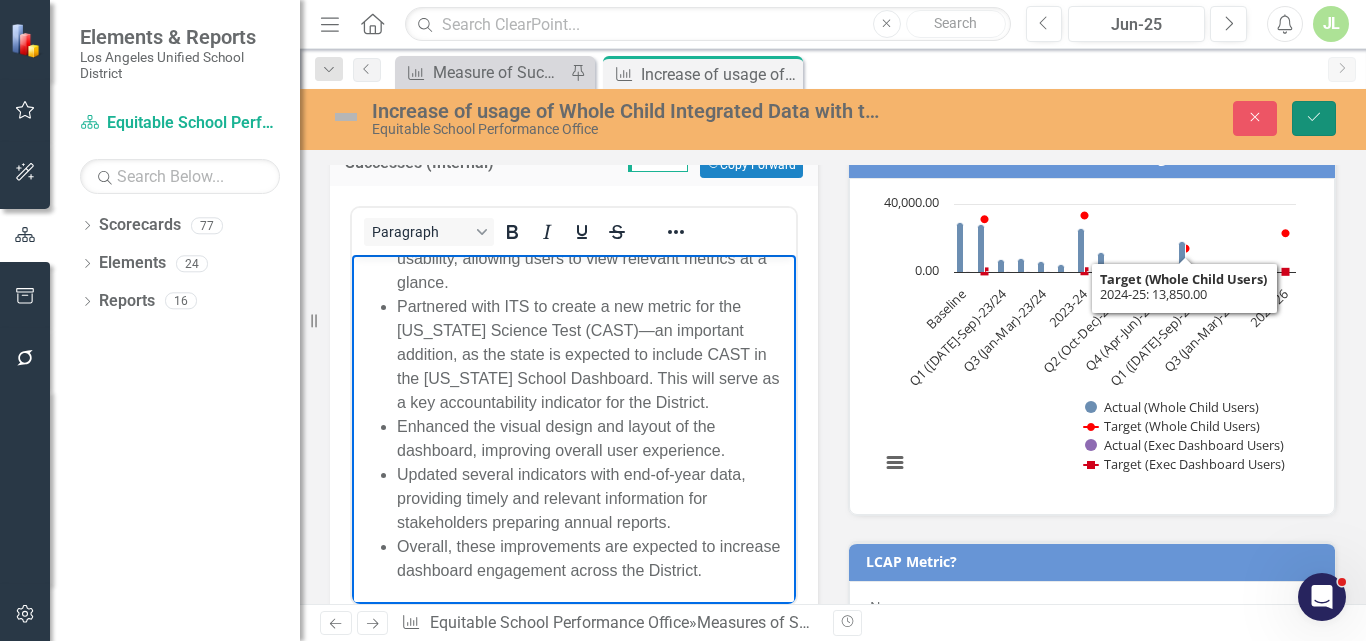 click on "Save" 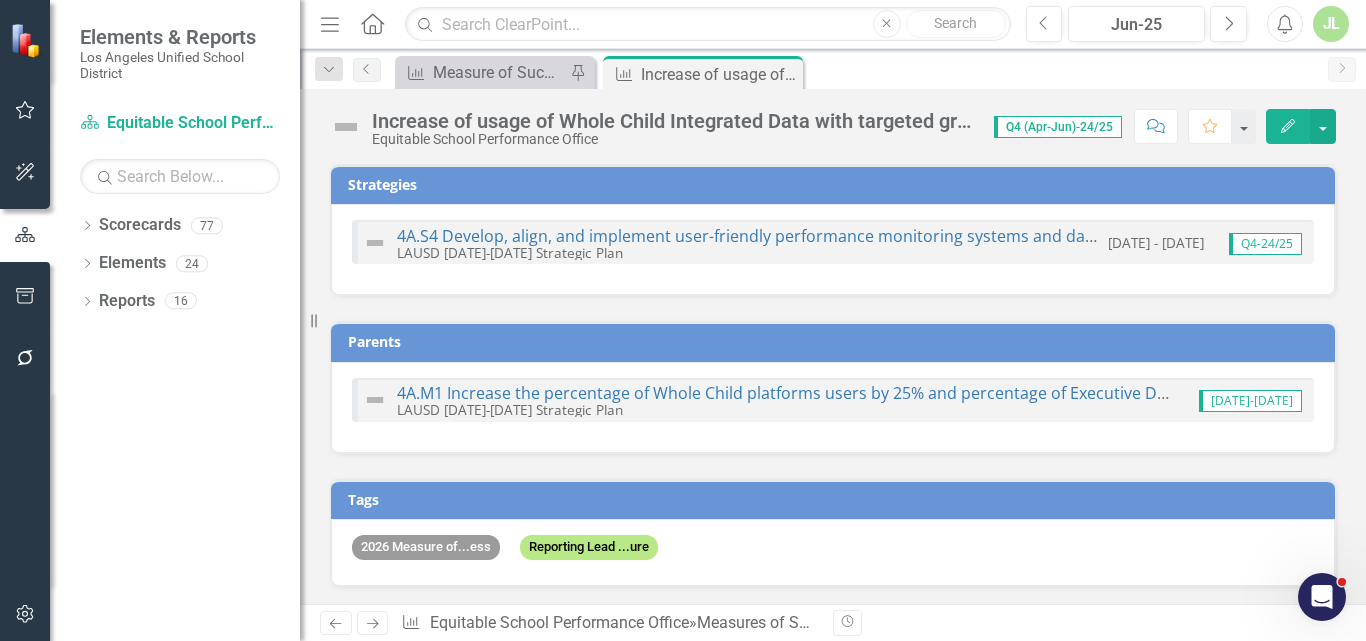 checkbox on "true" 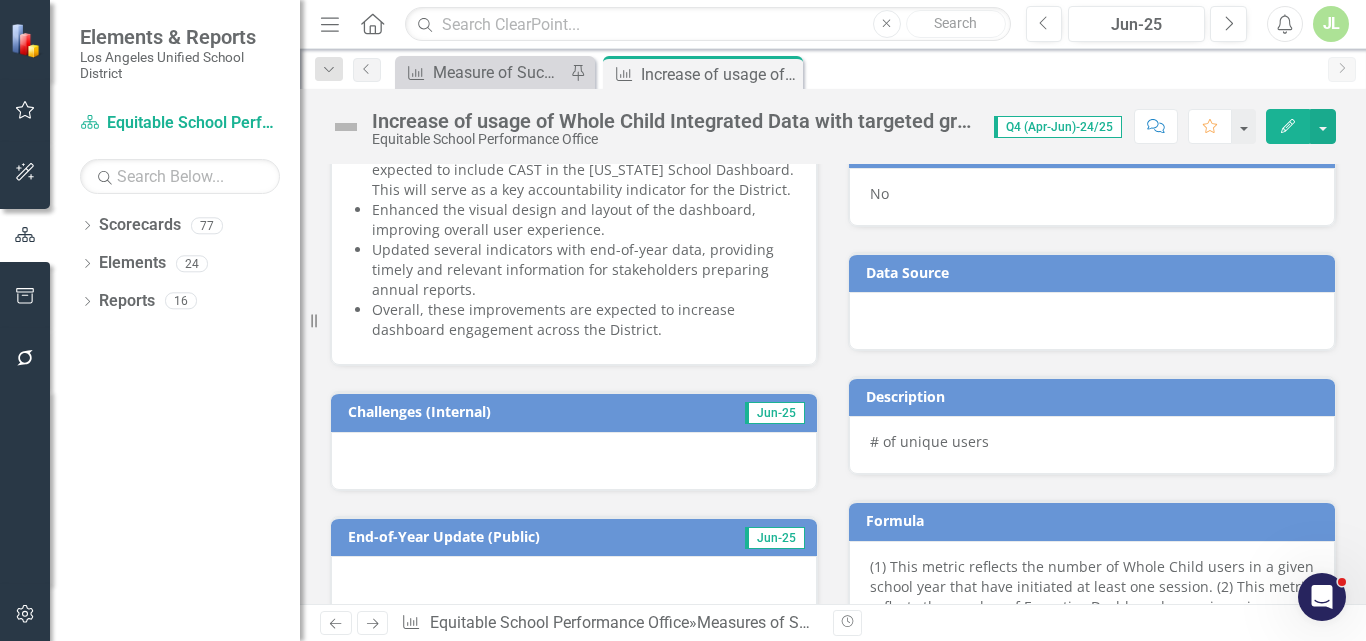 scroll, scrollTop: 1000, scrollLeft: 0, axis: vertical 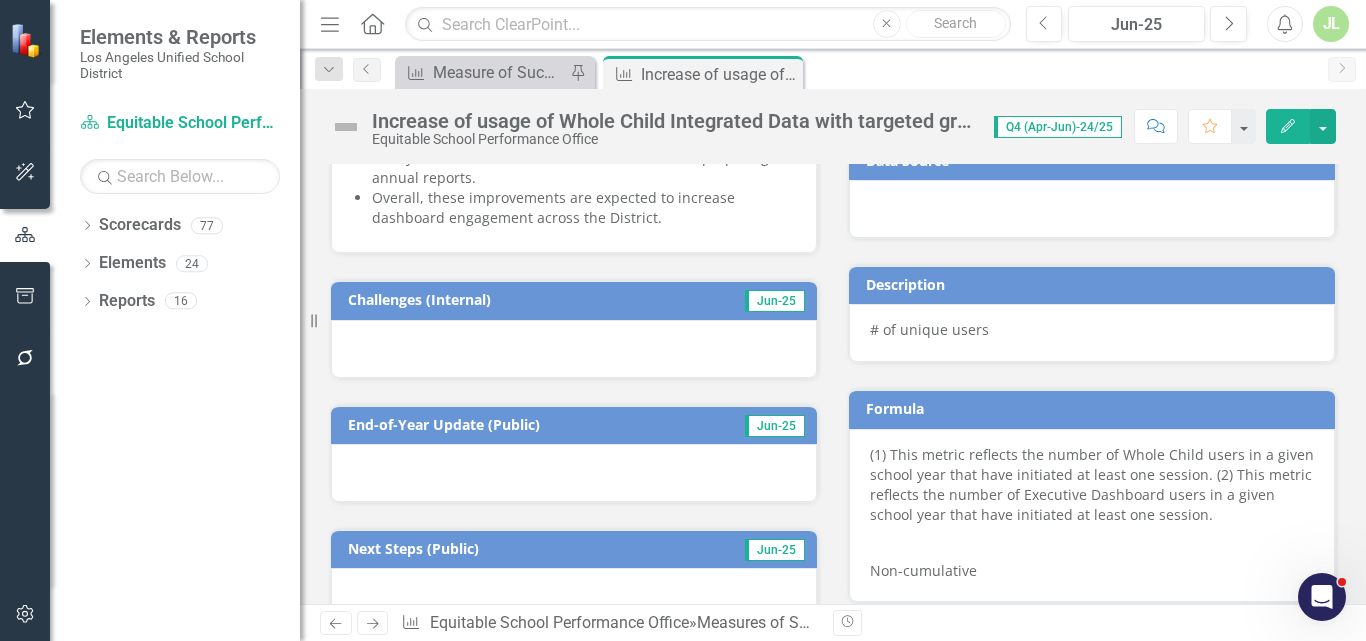 click at bounding box center [574, 349] 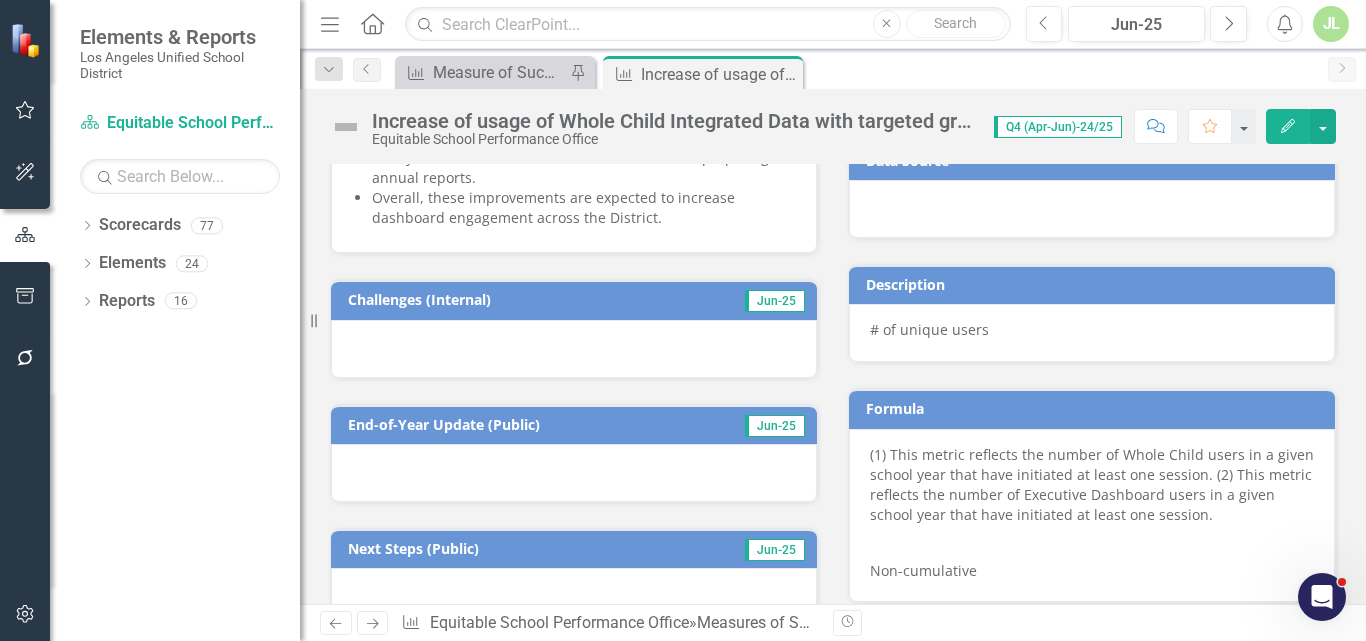 click at bounding box center [574, 349] 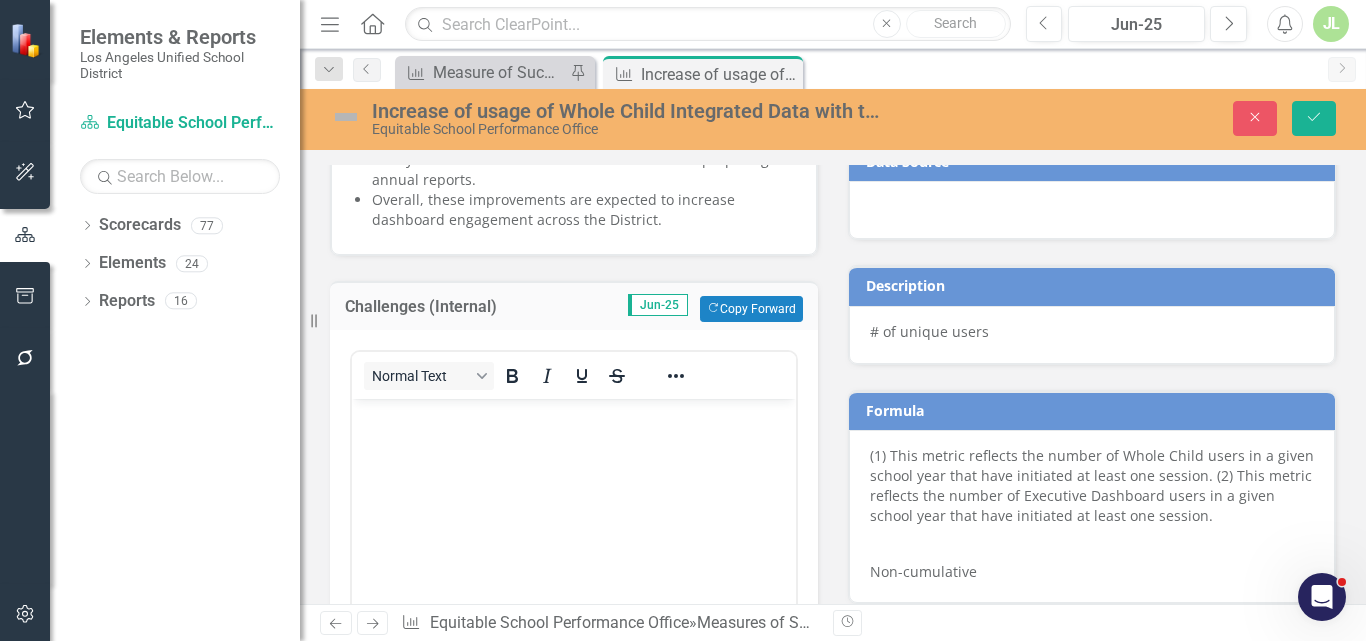 scroll, scrollTop: 0, scrollLeft: 0, axis: both 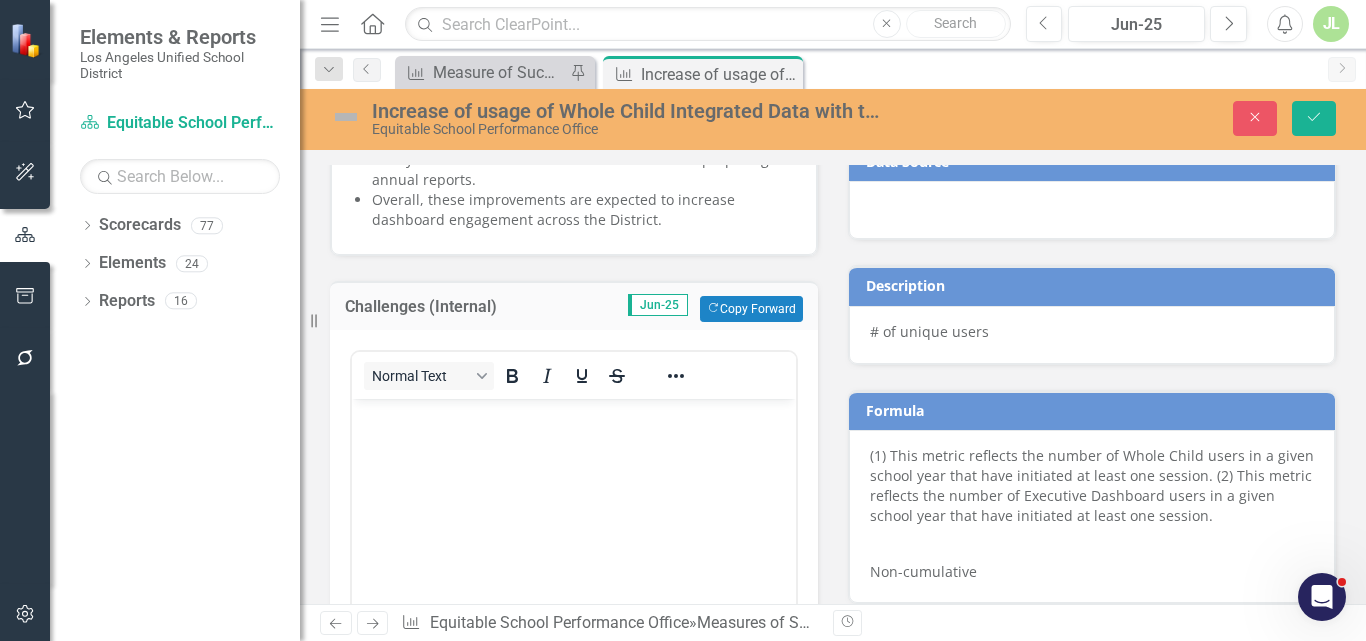 click at bounding box center (574, 548) 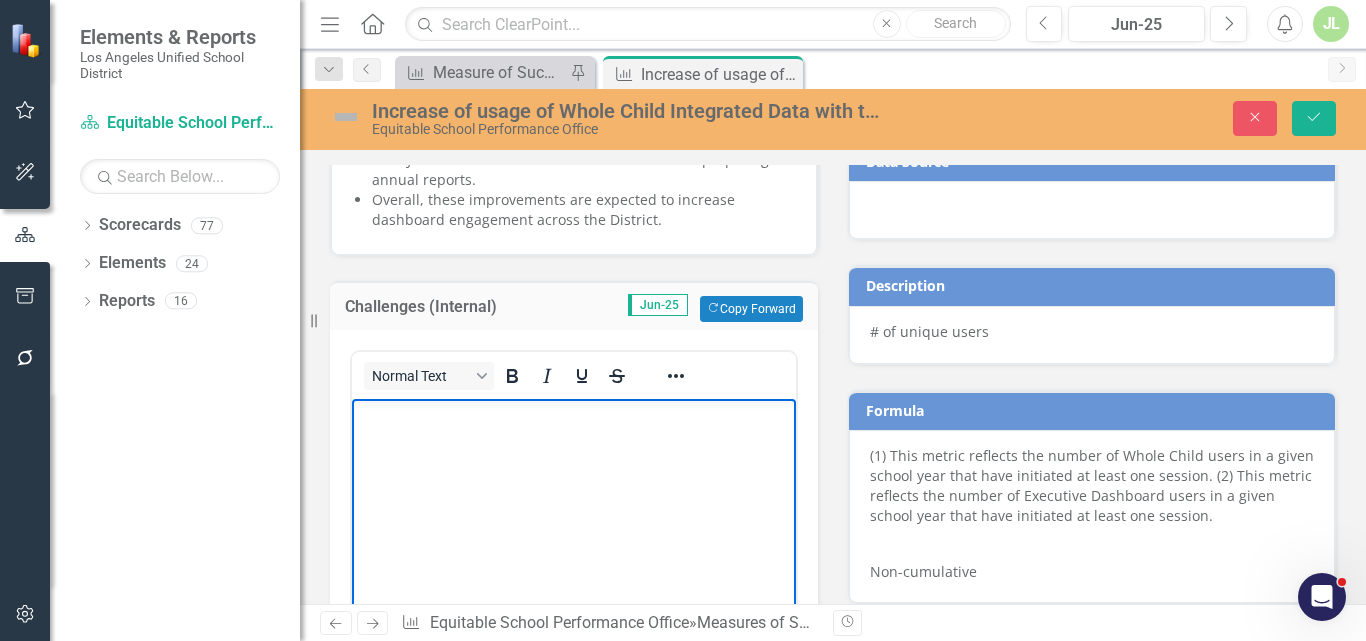 scroll, scrollTop: 44, scrollLeft: 0, axis: vertical 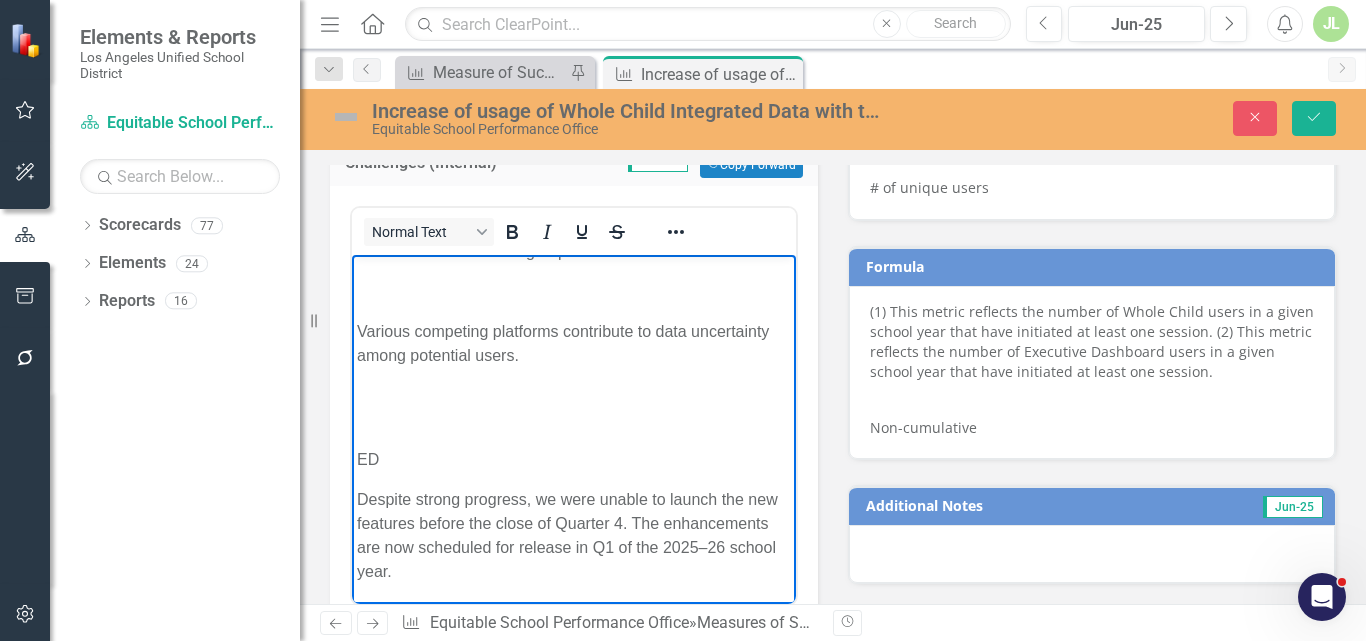 click on "Dropdown Scorecards 77 Dropdown LAUSD [DATE]-[DATE] Strategic Plan Department Template Dropdown Chief Business Officer Budget Services Procurement Services Division Risk Management Payroll Services Dropdown Special Education & Specialized Programs Access, Equity, and Acceleration Division of Special Education Federal and State Programs Gifted/Talented Programs Multilingual Multicultural Education Department Student Integration Services Dropdown Office of the Chief of Staff Charter Schools Division Equitable School Performance Office Local Control Accountability Plan Office of Data and Accountability Strategic Initiatives Office Strategic Data and Evaluation Branch Strategic Enrollment and Program Planning Office Dropdown Communication, Engagement & Collaboration Civic Engagement Office of Communications and Media Relations Office of Student, Family and Community Engagement (SFACE) Office of Development and Civic Engagement Student Empowerment Unit Dropdown Division of Instruction A-G Intervention and Support 24 0" at bounding box center (175, 425) 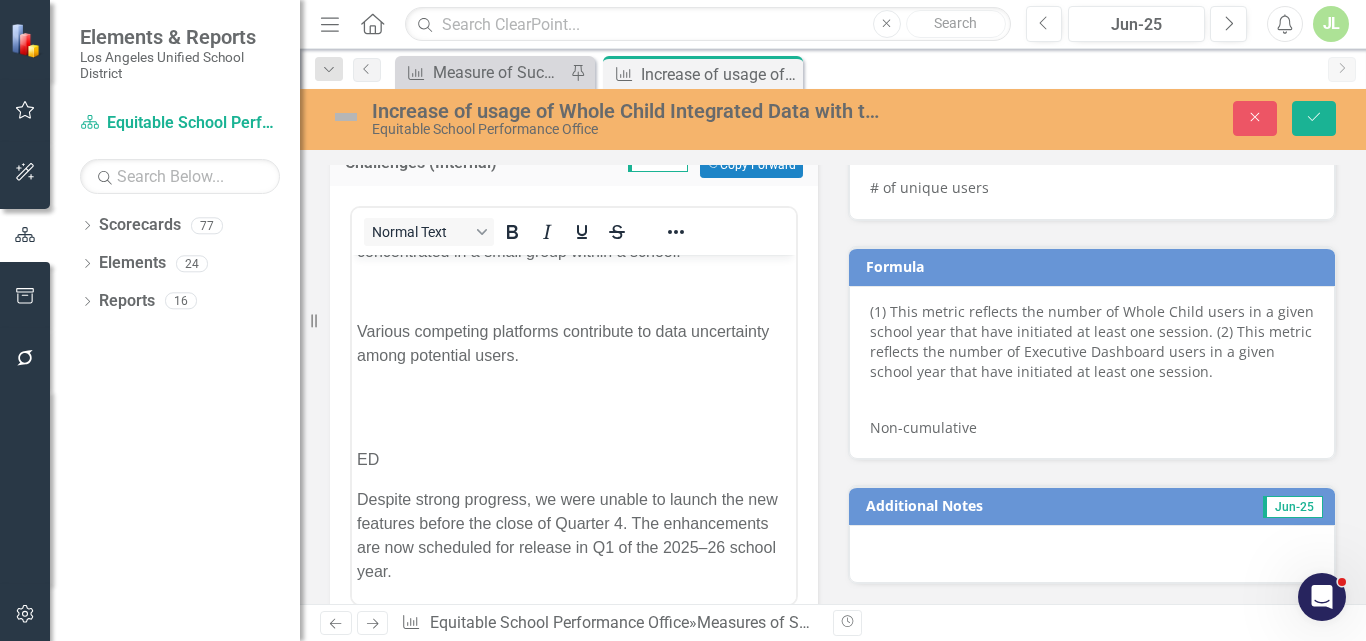 click at bounding box center [574, 407] 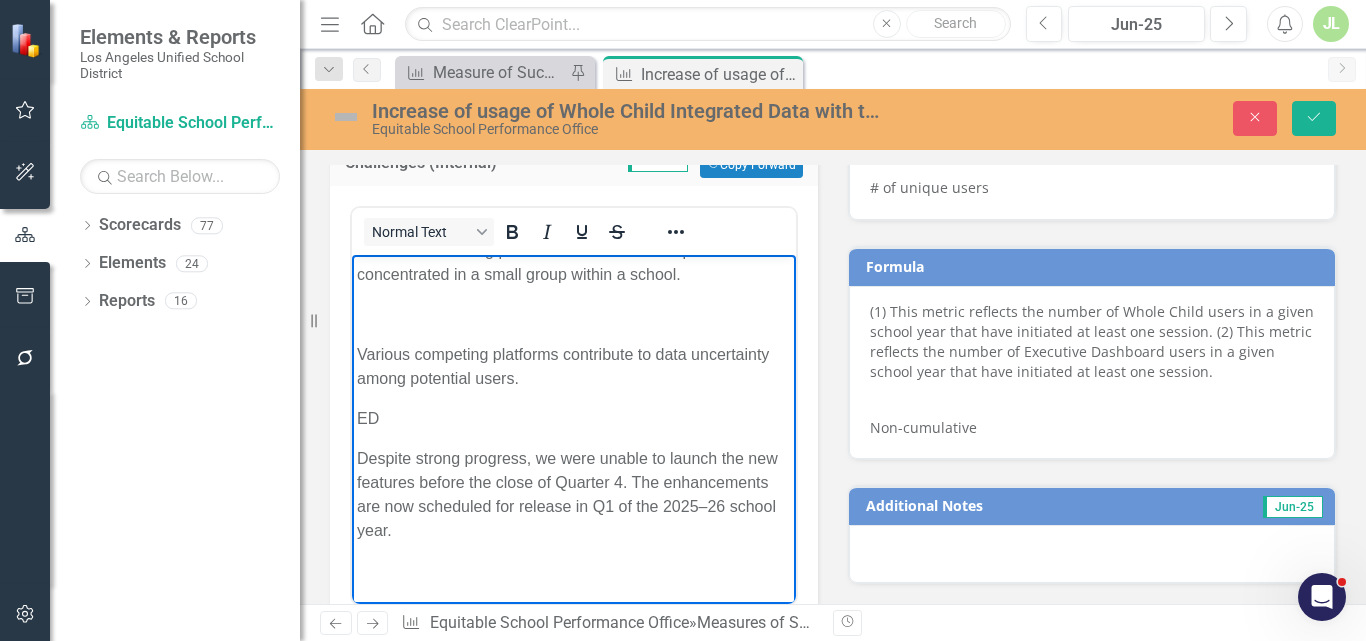 scroll, scrollTop: 21, scrollLeft: 0, axis: vertical 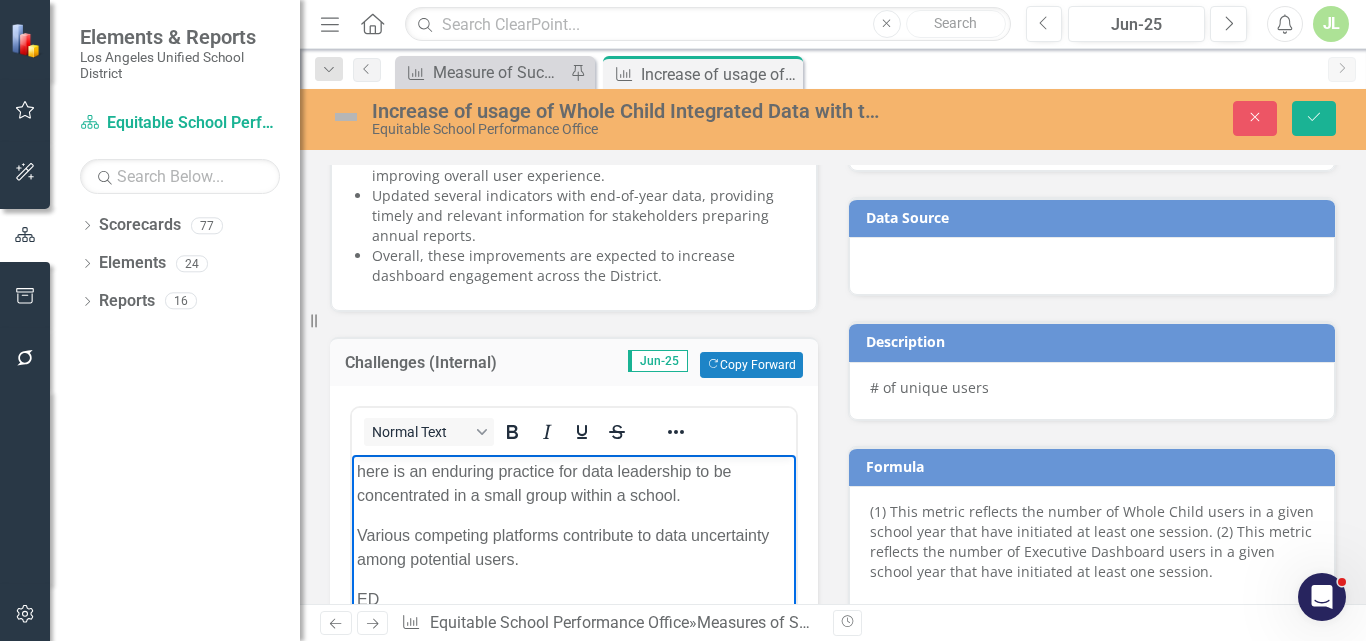 click on "here is an enduring practice for data leadership to be concentrated in a small group within a school." at bounding box center (574, 483) 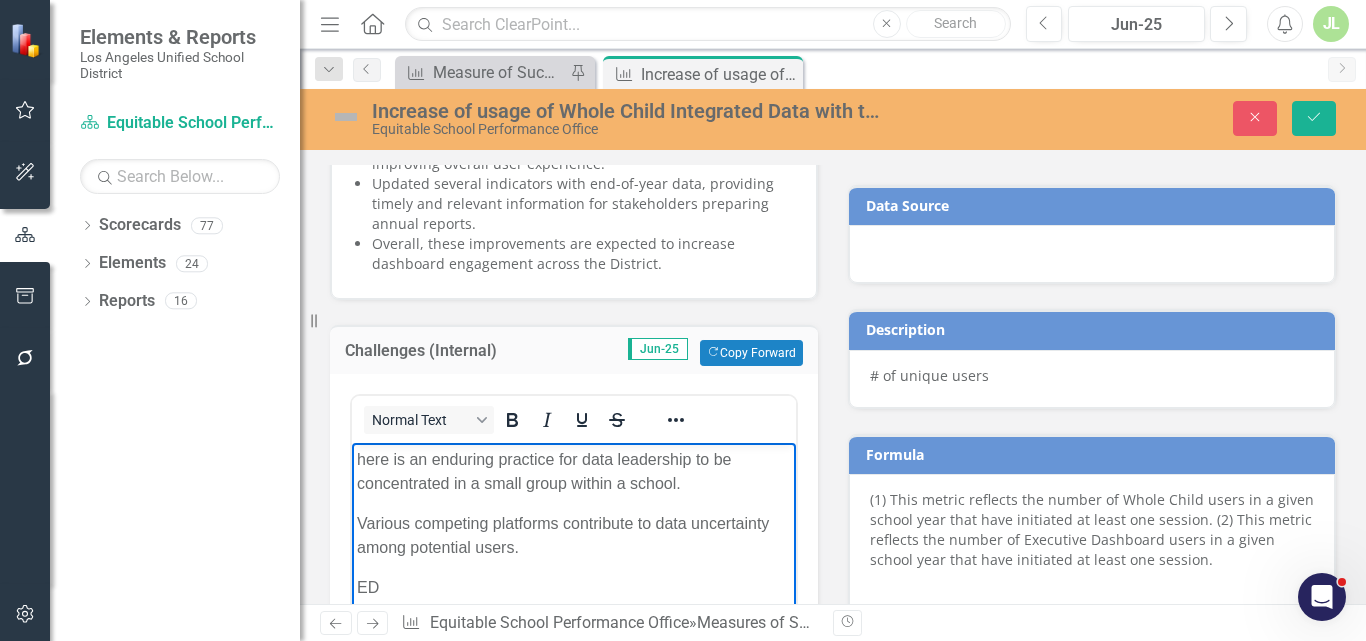 scroll, scrollTop: 1044, scrollLeft: 0, axis: vertical 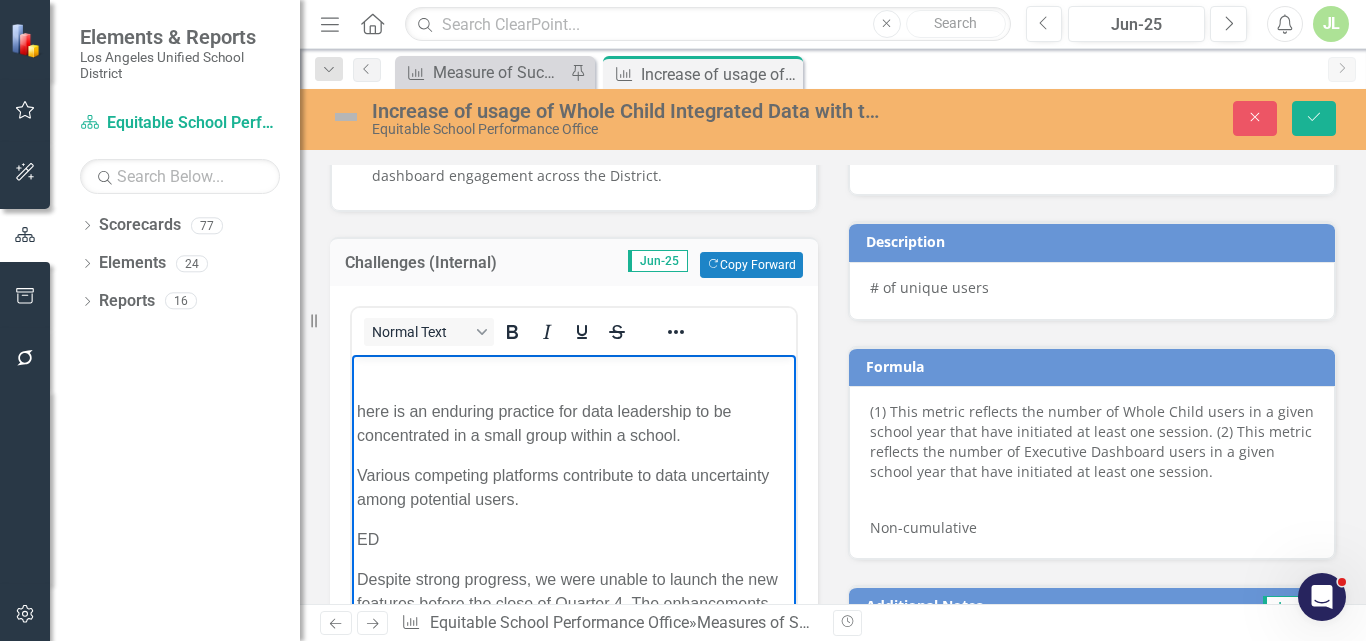 type 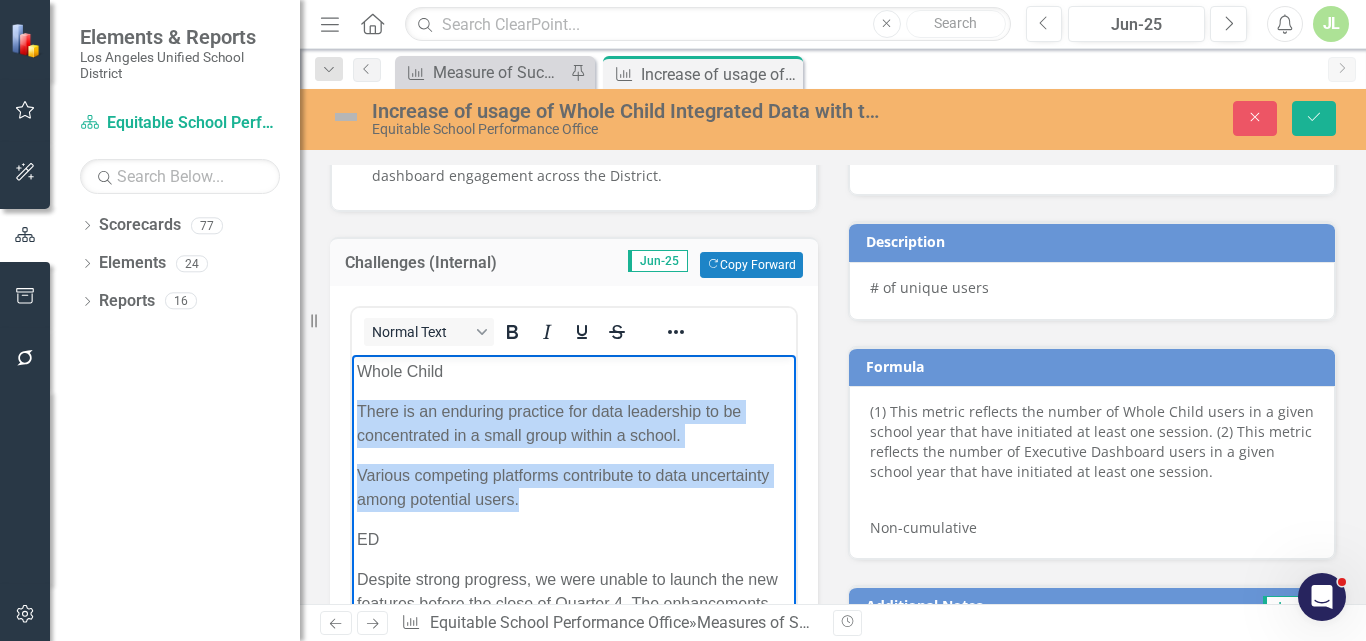 drag, startPoint x: 639, startPoint y: 494, endPoint x: 689, endPoint y: 763, distance: 273.6074 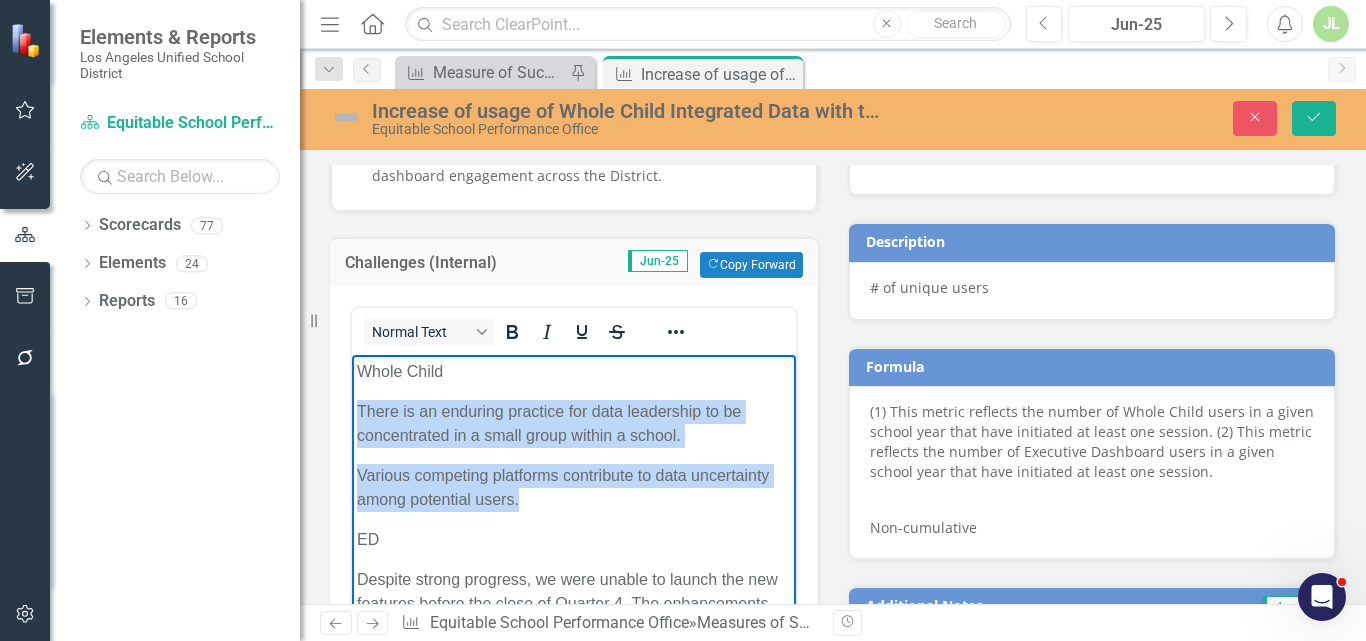 click on "Whole Child There is an enduring practice for data leadership to be concentrated in a small group within a school. Various competing platforms contribute to data uncertainty among potential users. ED Despite strong progress, we were unable to launch the new features before the close of Quarter 4. The enhancements are now scheduled for release in Q1 of the 2025–26 school year." at bounding box center (574, 539) 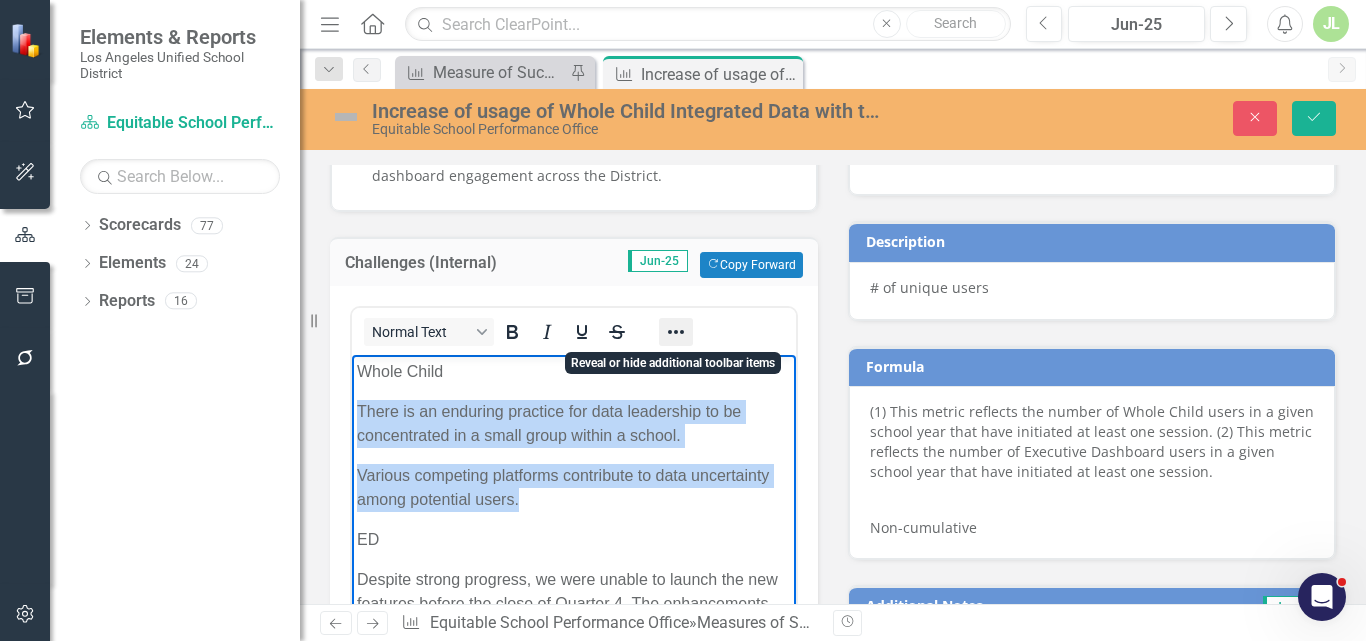 click 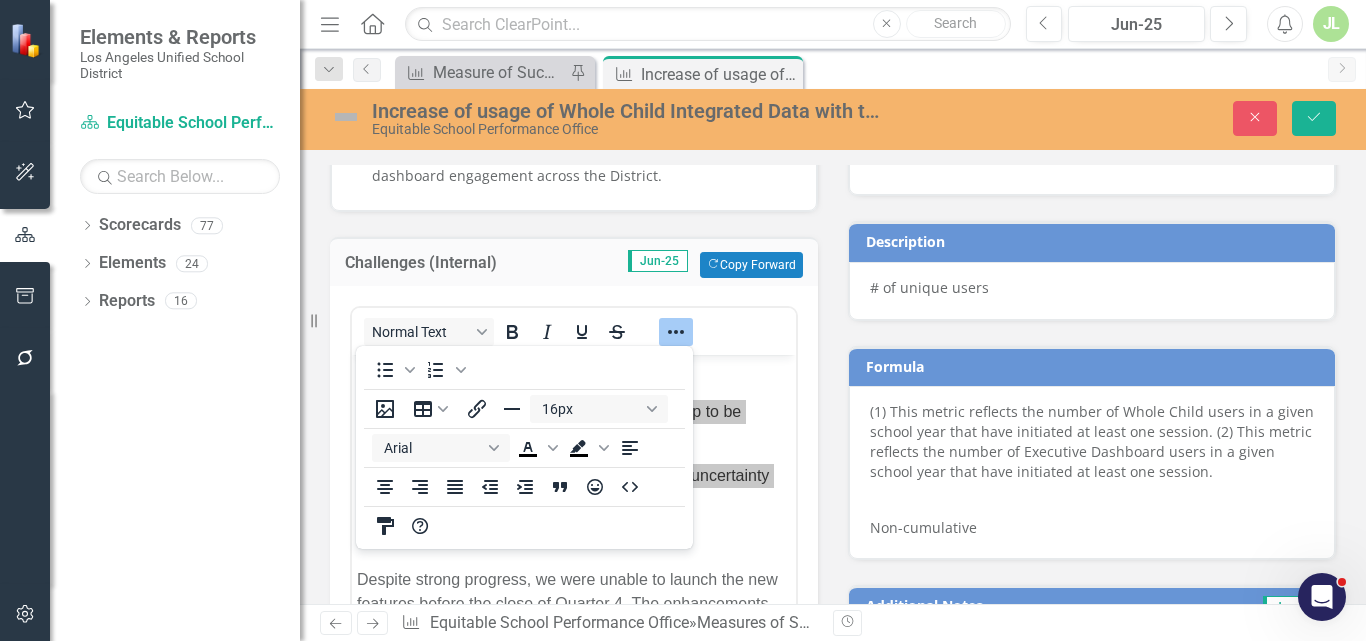 click 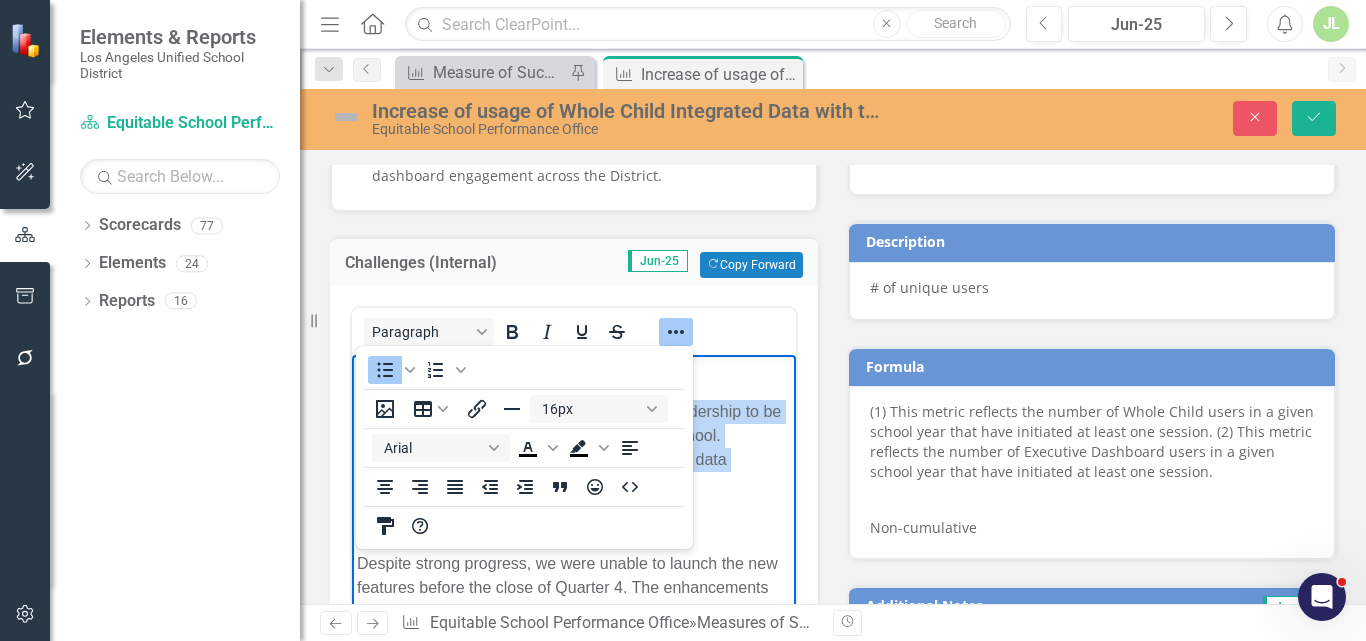 click 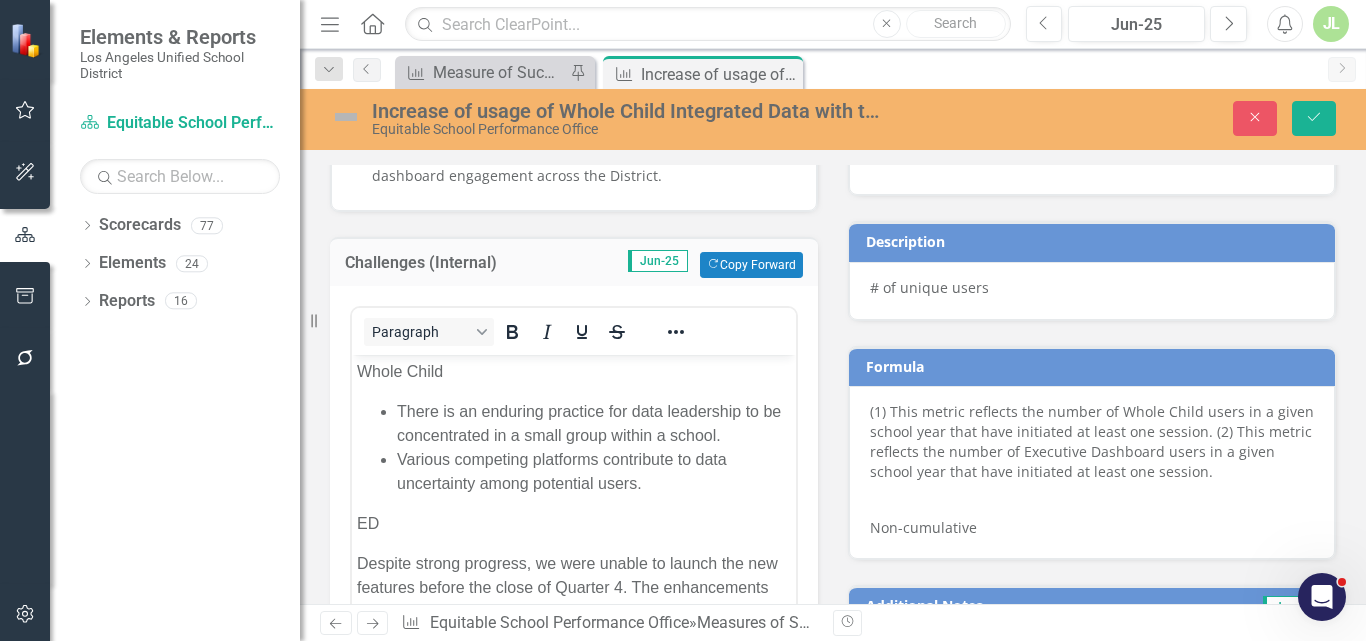 click on "ED" at bounding box center (574, 523) 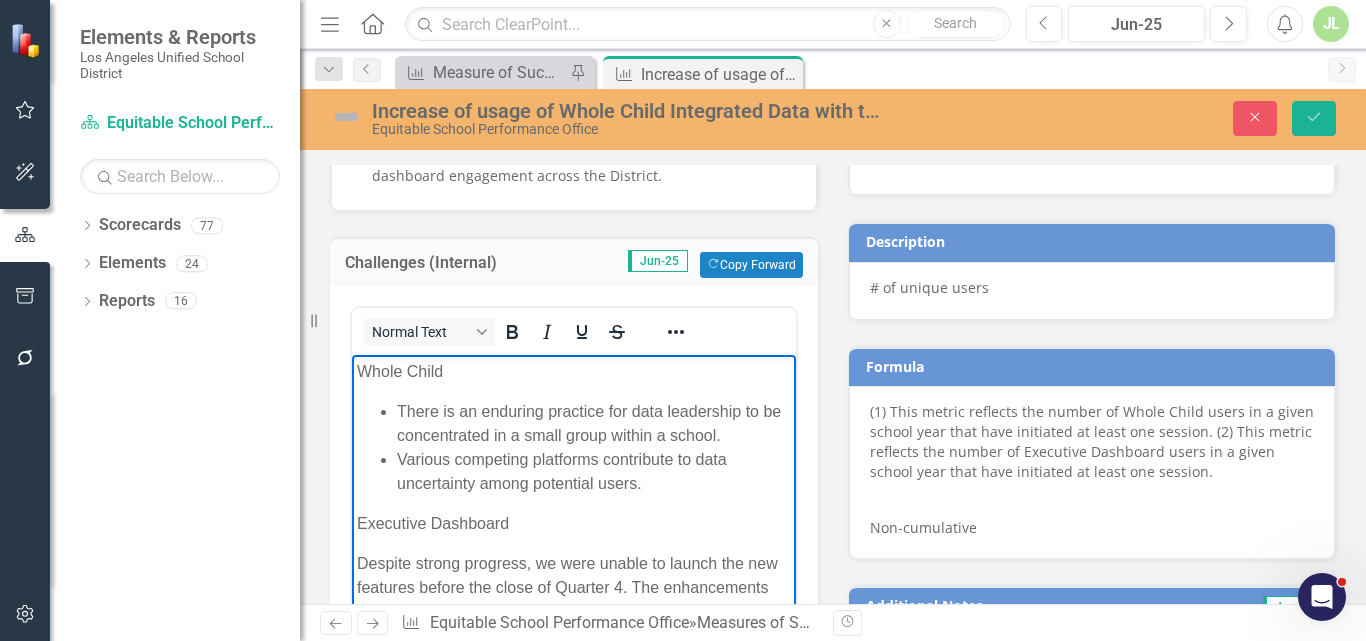 scroll, scrollTop: 5, scrollLeft: 0, axis: vertical 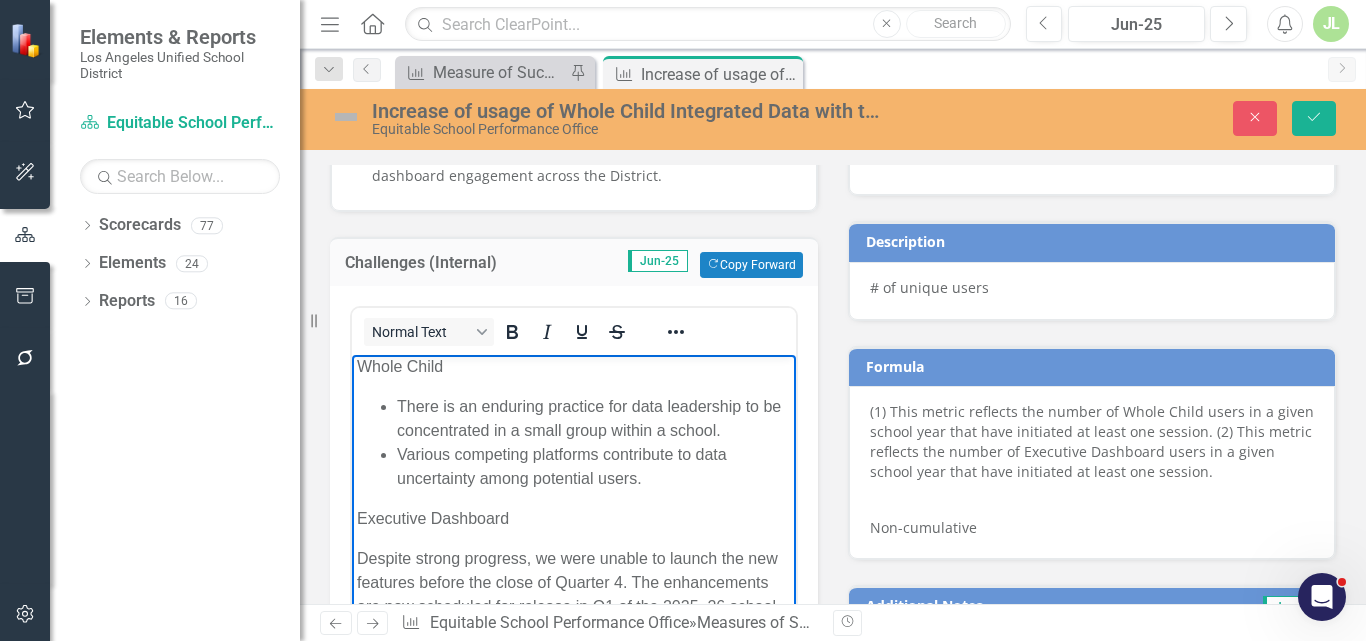 click on "Despite strong progress, we were unable to launch the new features before the close of Quarter 4. The enhancements are now scheduled for release in Q1 of the 2025–26 school year." at bounding box center [574, 594] 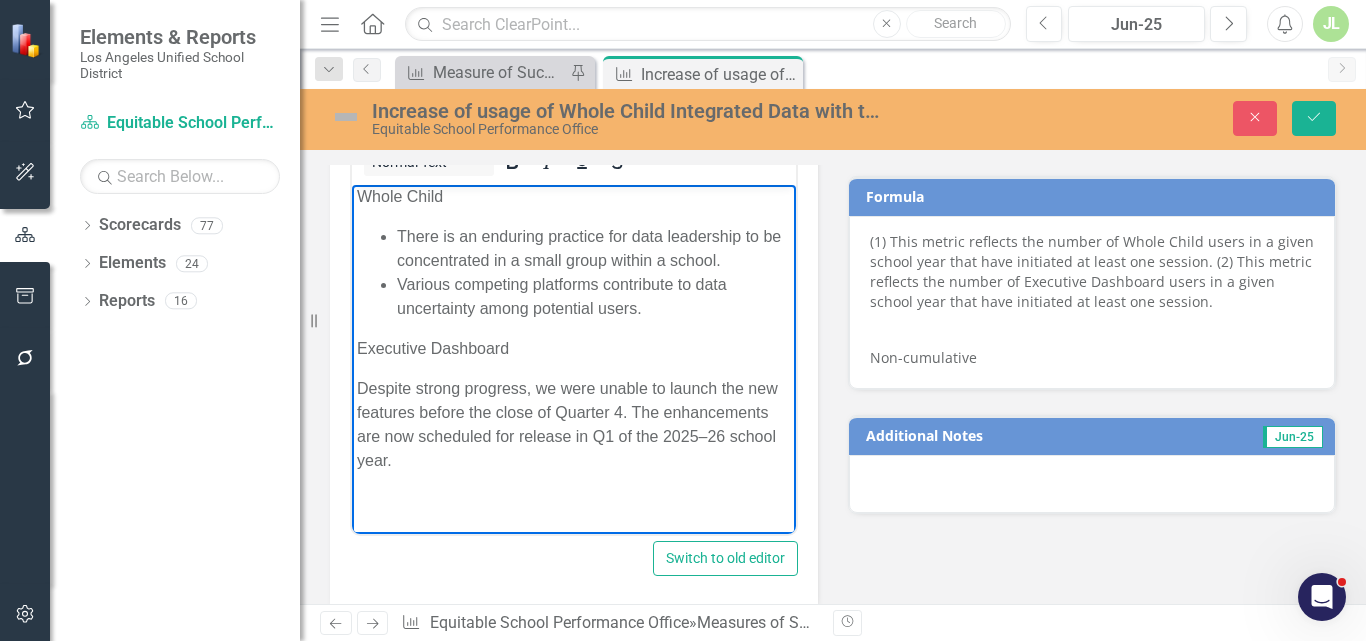 scroll, scrollTop: 1244, scrollLeft: 0, axis: vertical 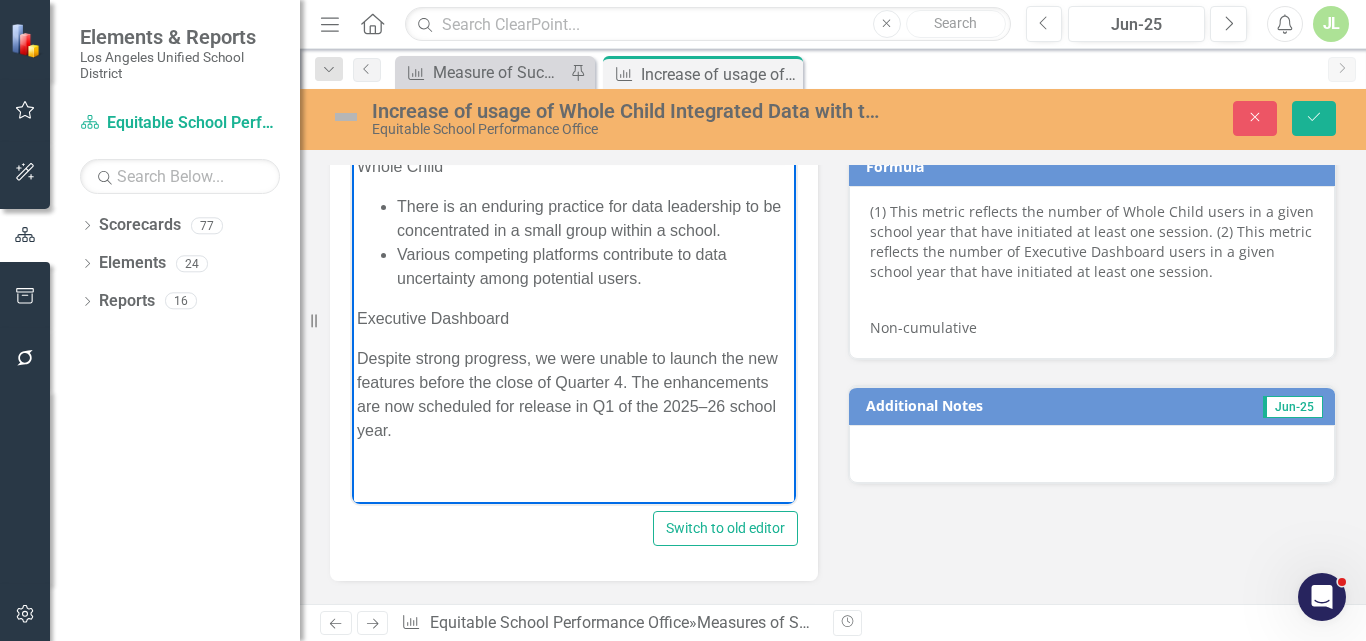 click on "Whole Child There is an enduring practice for data leadership to be concentrated in a small group within a school. Various competing platforms contribute to data uncertainty among potential users. Executive Dashboard Despite strong progress, we were unable to launch the new features before the close of Quarter 4. The enhancements are now scheduled for release in Q1 of the 2025–26 school year." at bounding box center (574, 326) 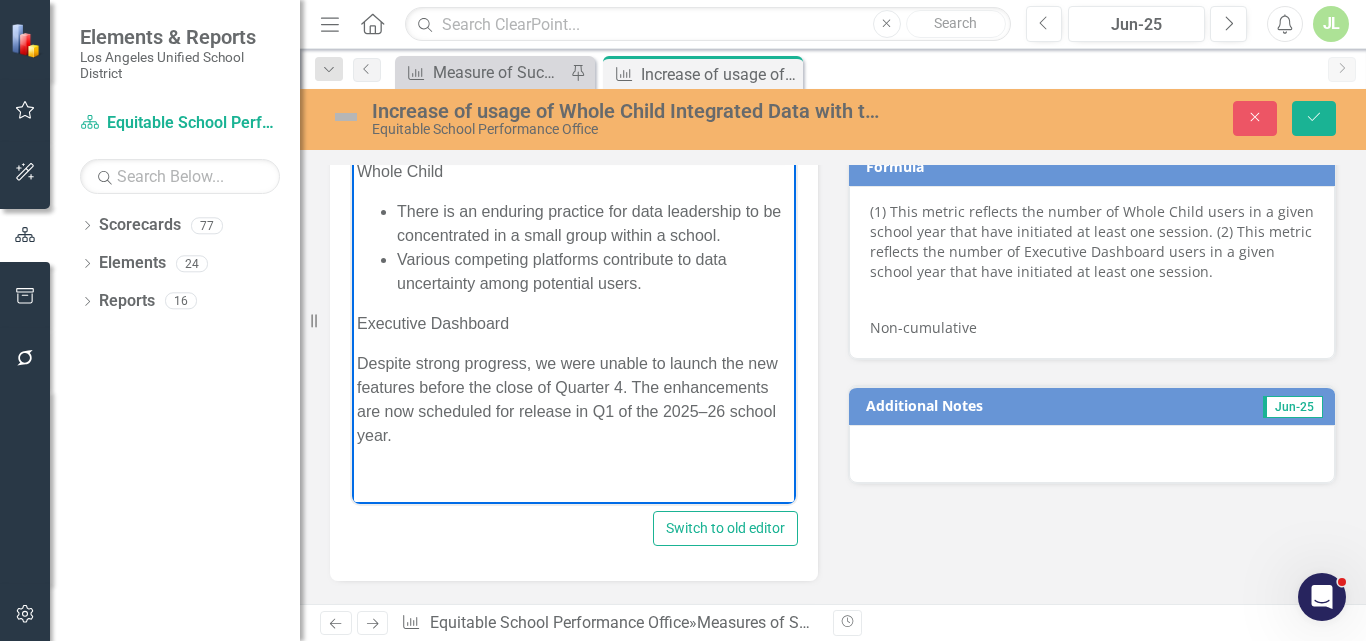 scroll, scrollTop: 0, scrollLeft: 0, axis: both 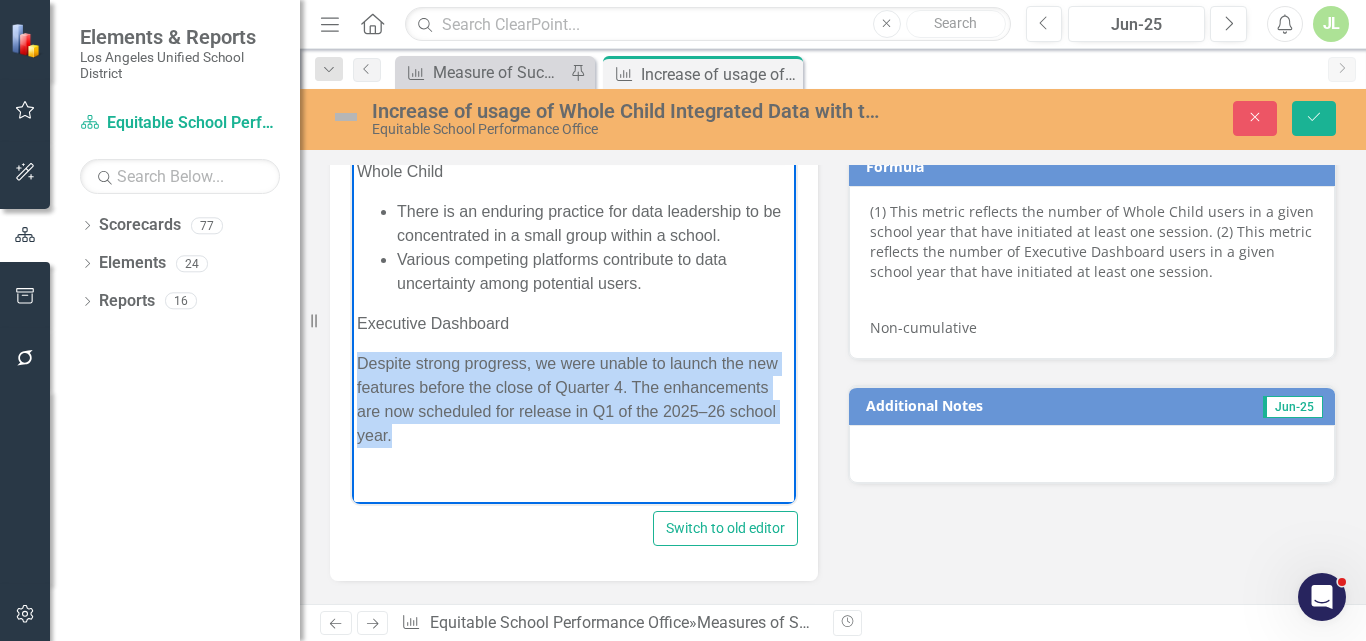 drag, startPoint x: 454, startPoint y: 436, endPoint x: 703, endPoint y: 519, distance: 262.46906 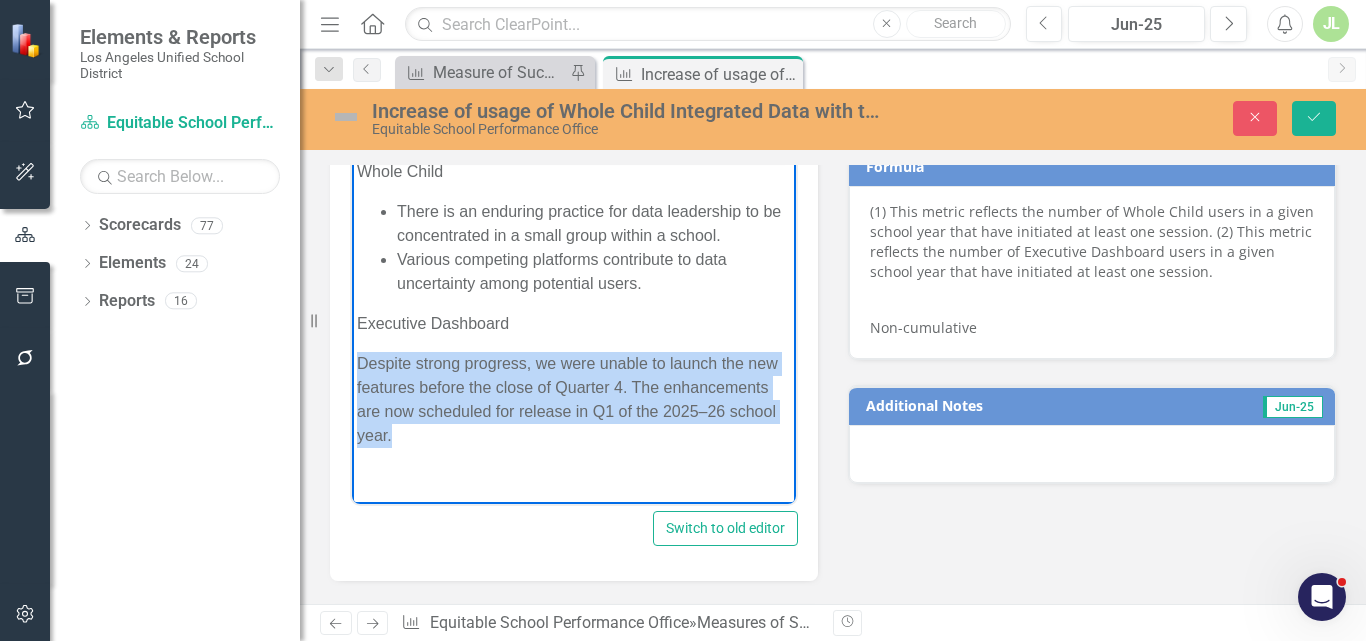 click on "Whole Child There is an enduring practice for data leadership to be concentrated in a small group within a school. Various competing platforms contribute to data uncertainty among potential users. Executive Dashboard Despite strong progress, we were unable to launch the new features before the close of Quarter 4. The enhancements are now scheduled for release in Q1 of the 2025–26 school year." at bounding box center (574, 311) 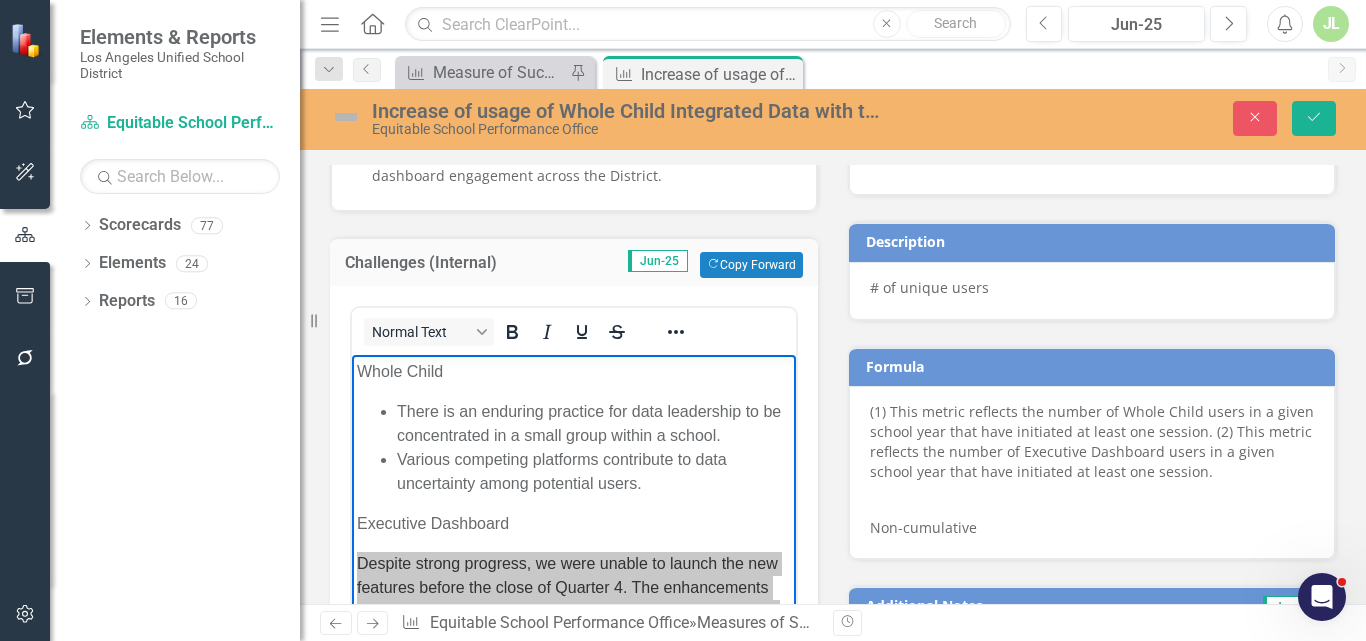 click at bounding box center (676, 331) 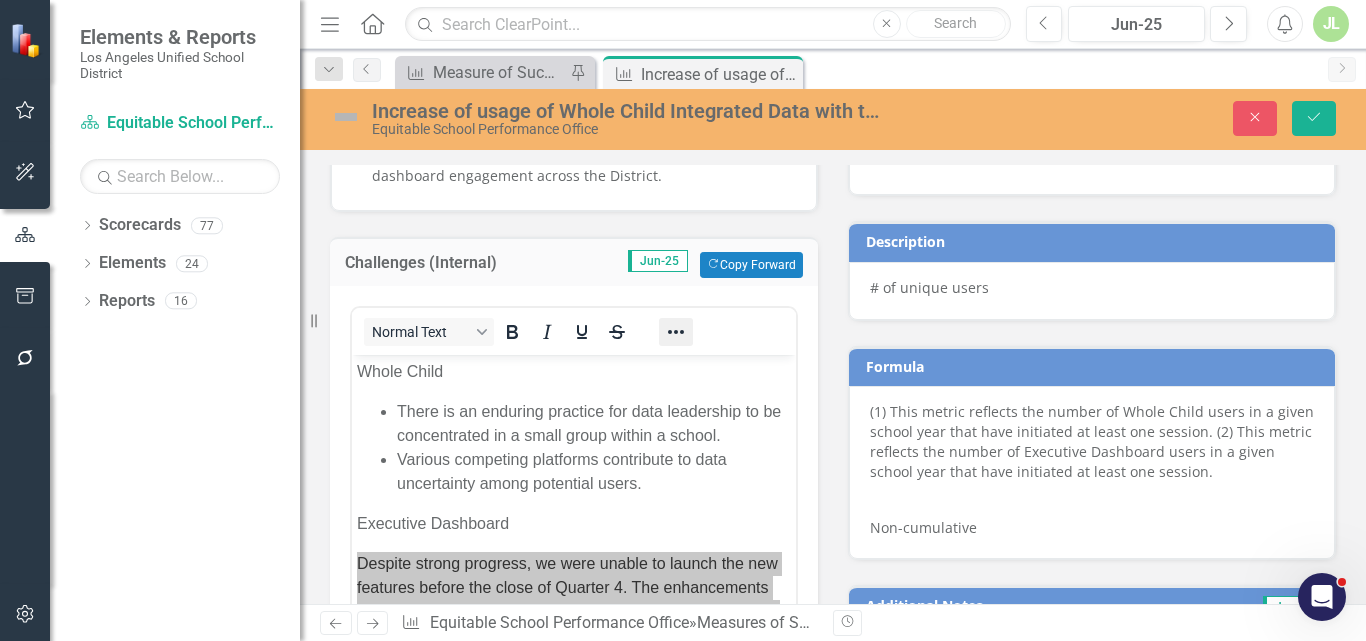 click 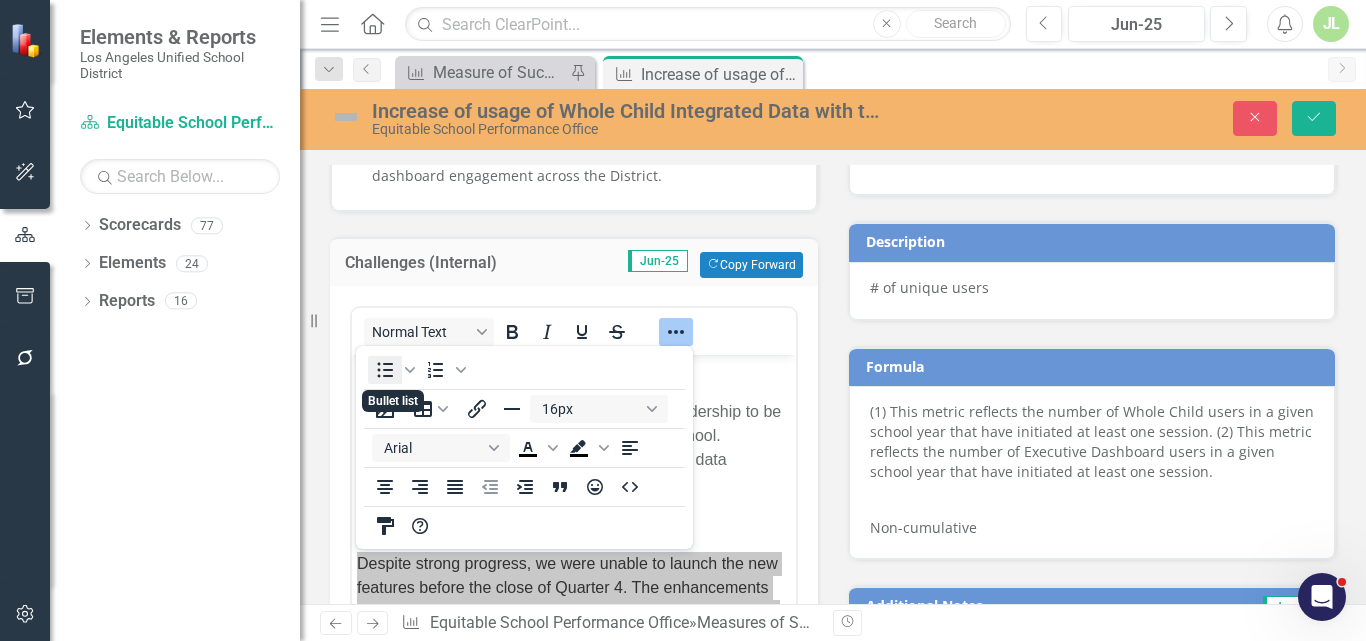 click 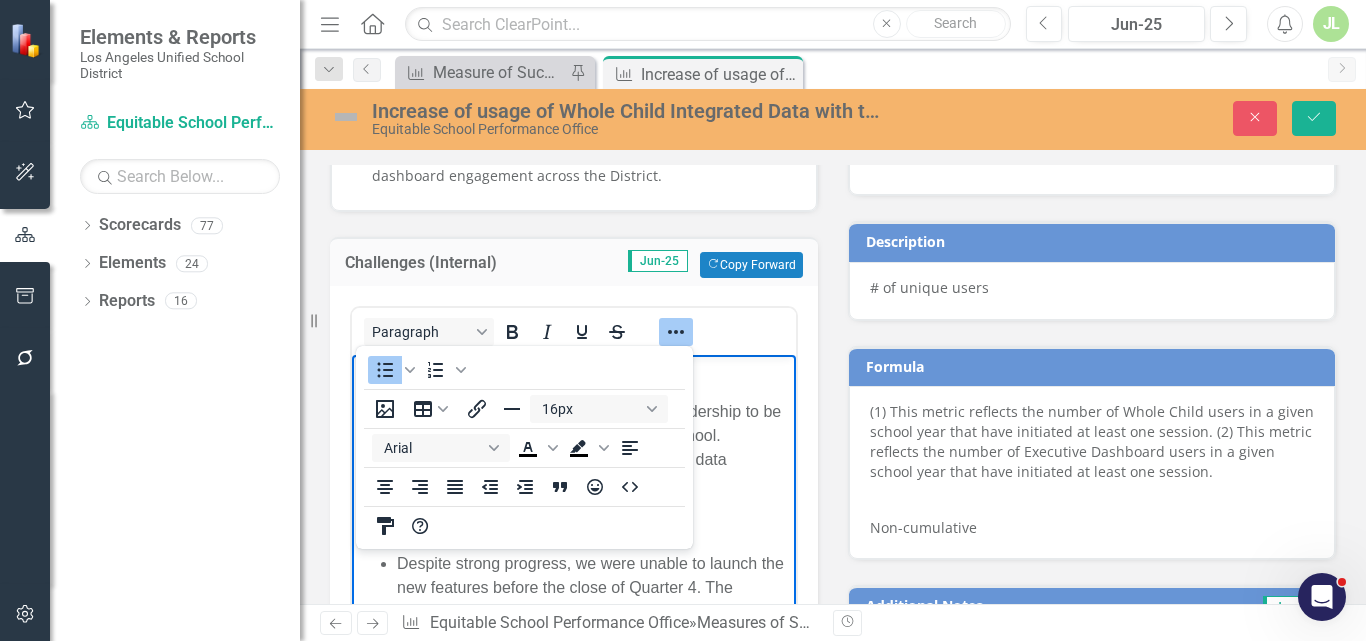 click on "Despite strong progress, we were unable to launch the new features before the close of Quarter 4. The enhancements are now scheduled for release in Q1 of the 2025–26 school year." at bounding box center [594, 599] 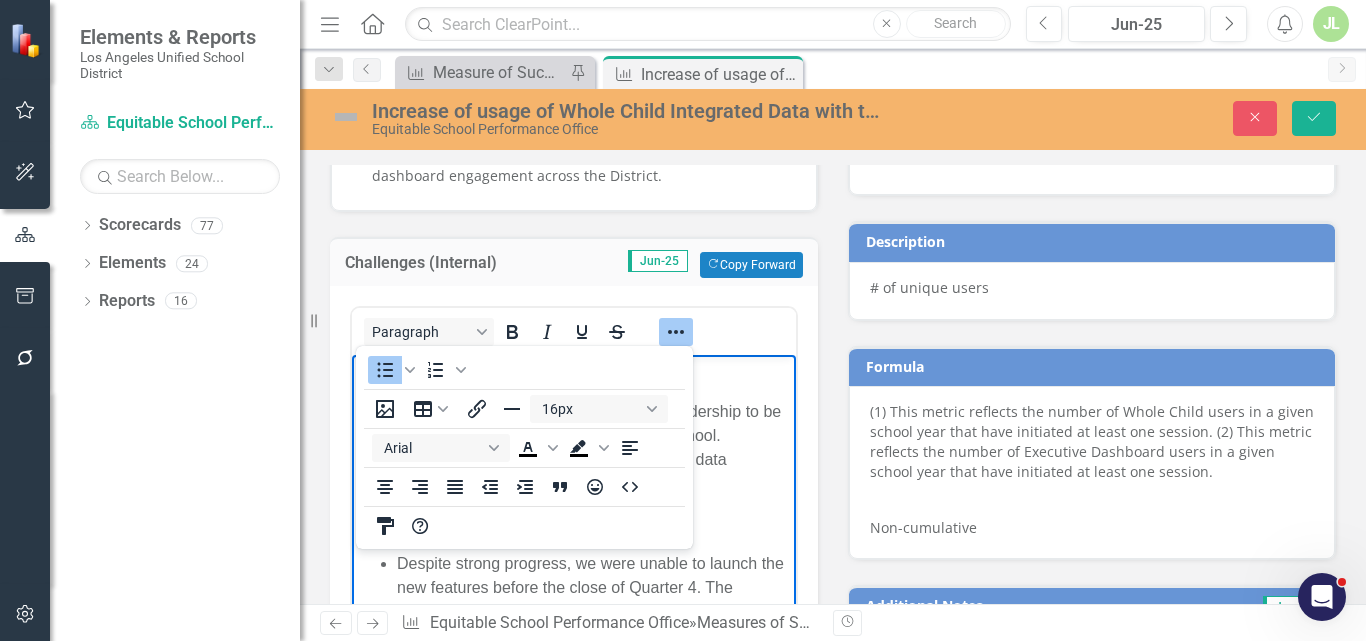 click 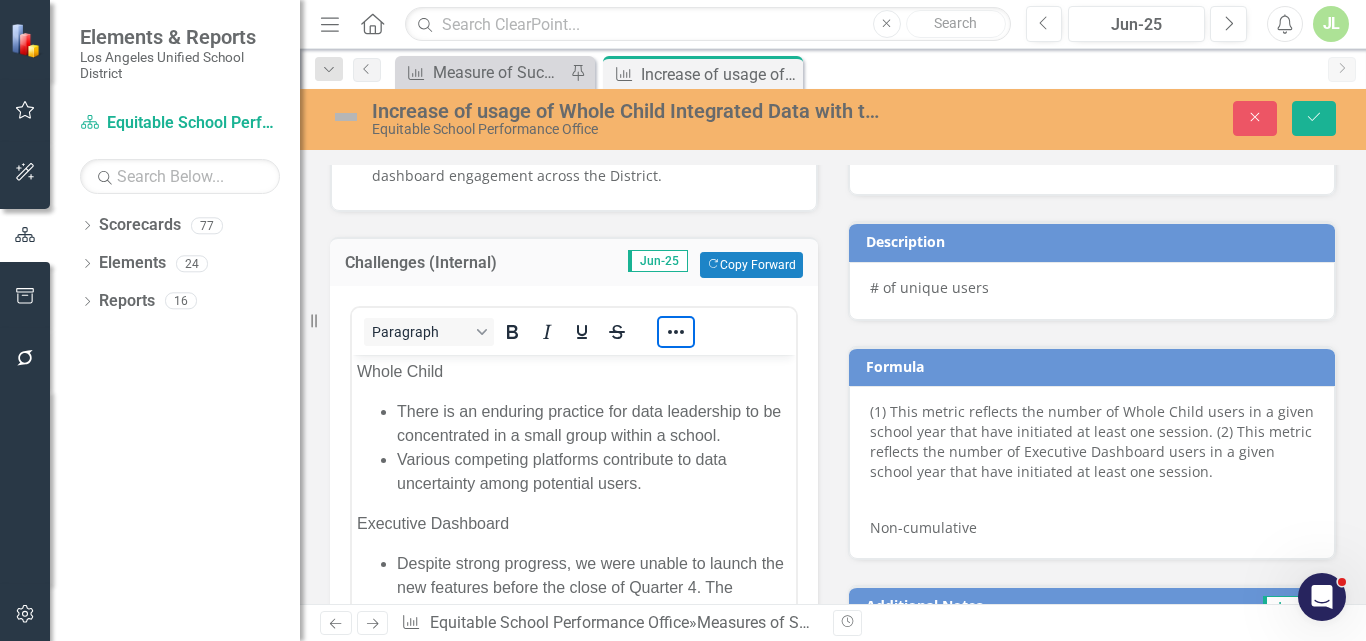 scroll, scrollTop: 1144, scrollLeft: 0, axis: vertical 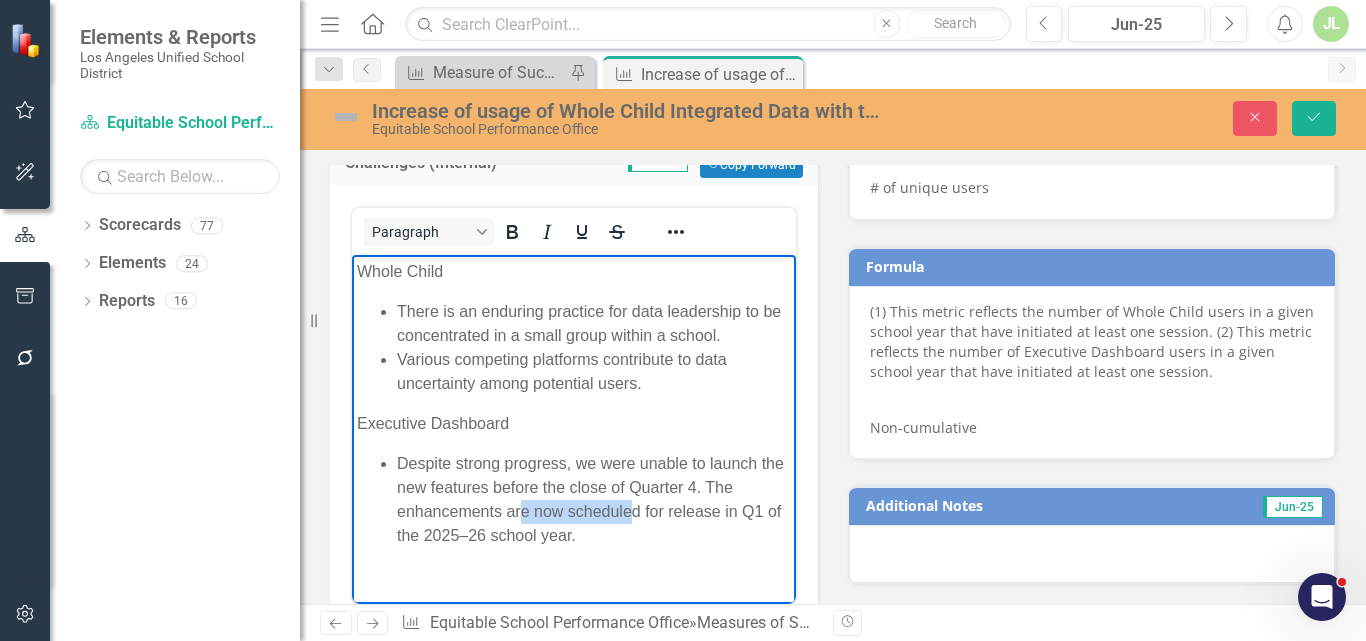 drag, startPoint x: 567, startPoint y: 513, endPoint x: 632, endPoint y: 514, distance: 65.00769 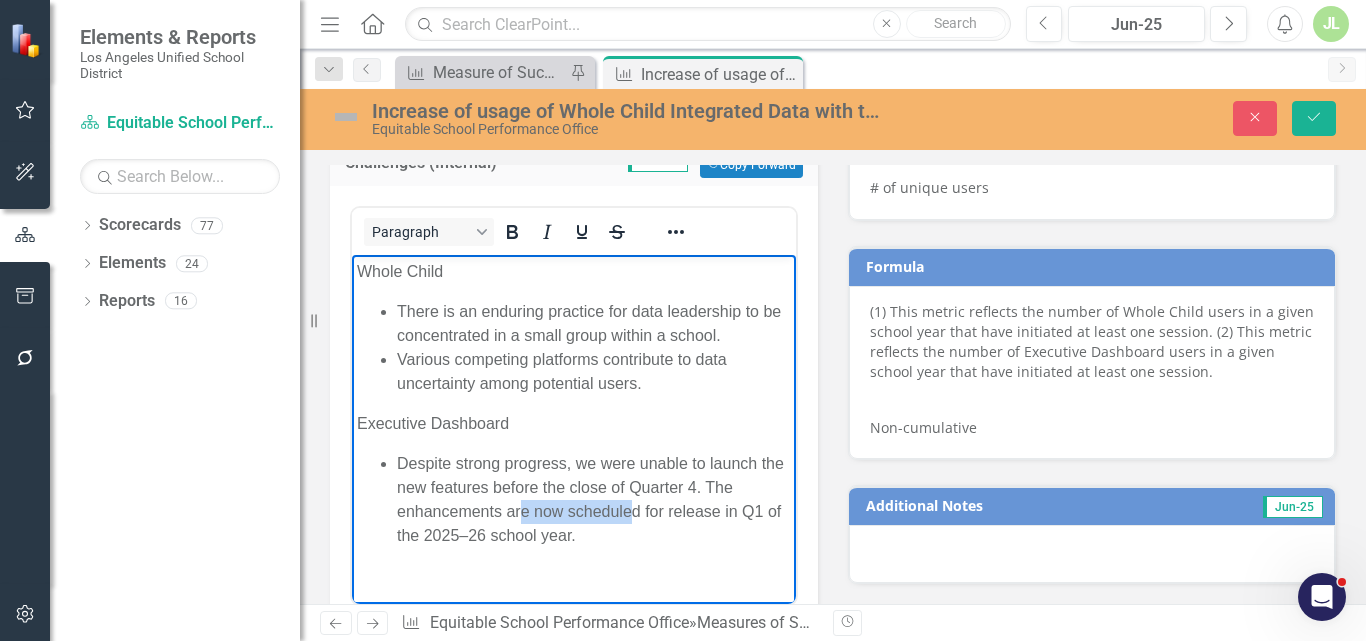 click on "Despite strong progress, we were unable to launch the new features before the close of Quarter 4. The enhancements are now scheduled for release in Q1 of the 2025–26 school year." at bounding box center [594, 499] 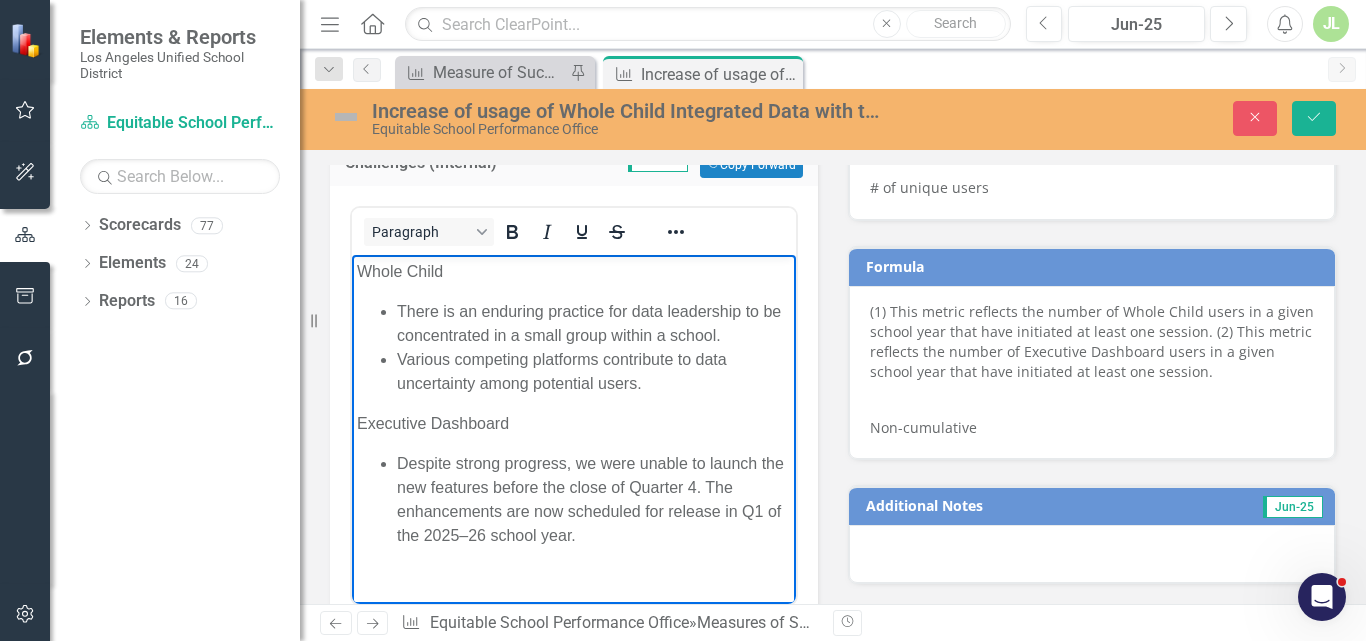 click on "Despite strong progress, we were unable to launch the new features before the close of Quarter 4. The enhancements are now scheduled for release in Q1 of the 2025–26 school year." at bounding box center (594, 499) 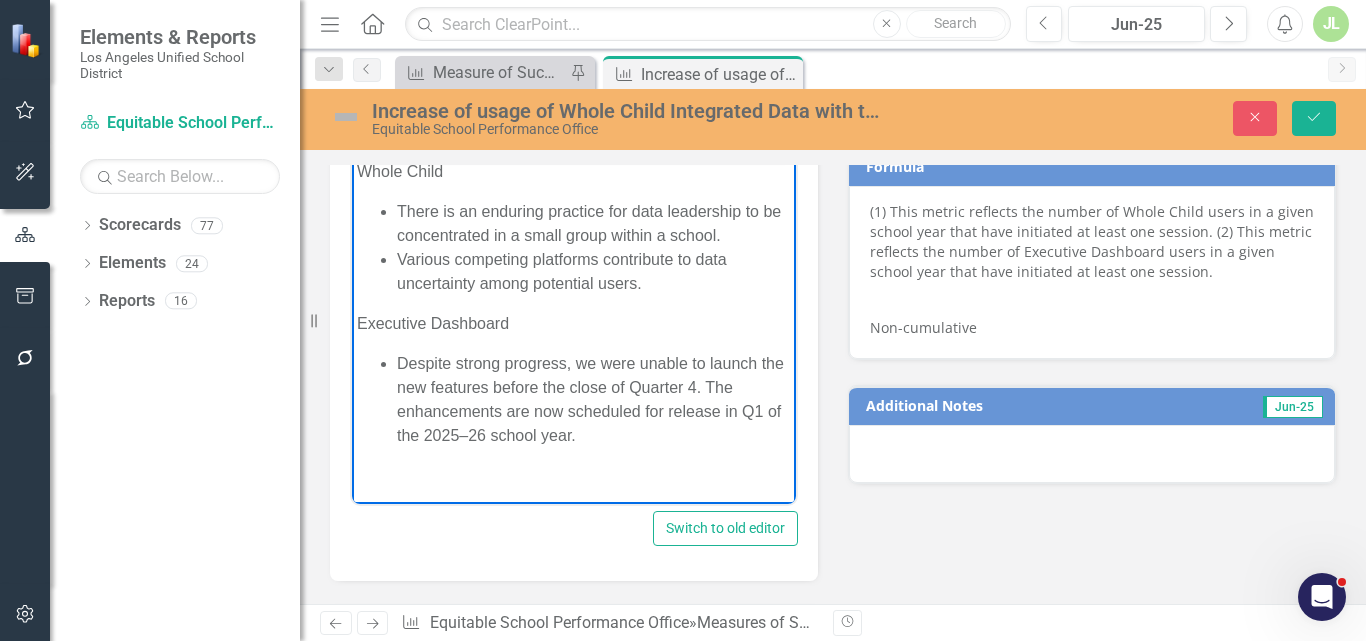 scroll, scrollTop: 1144, scrollLeft: 0, axis: vertical 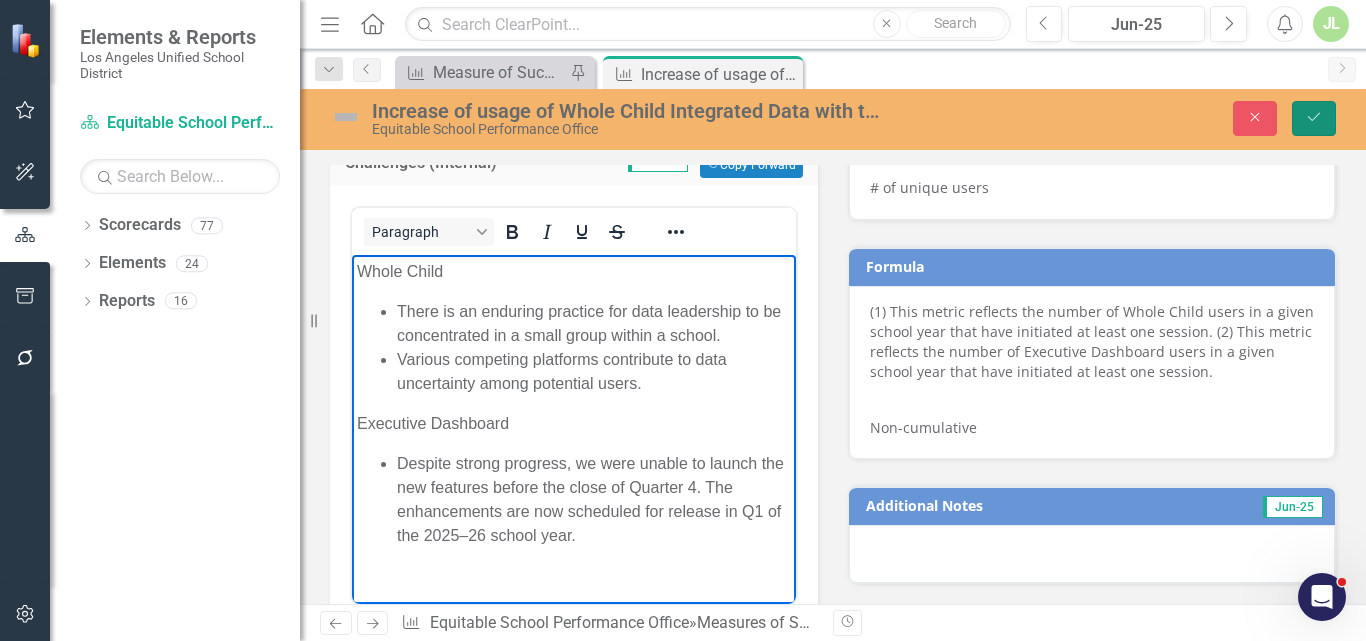 click on "Save" at bounding box center (1314, 118) 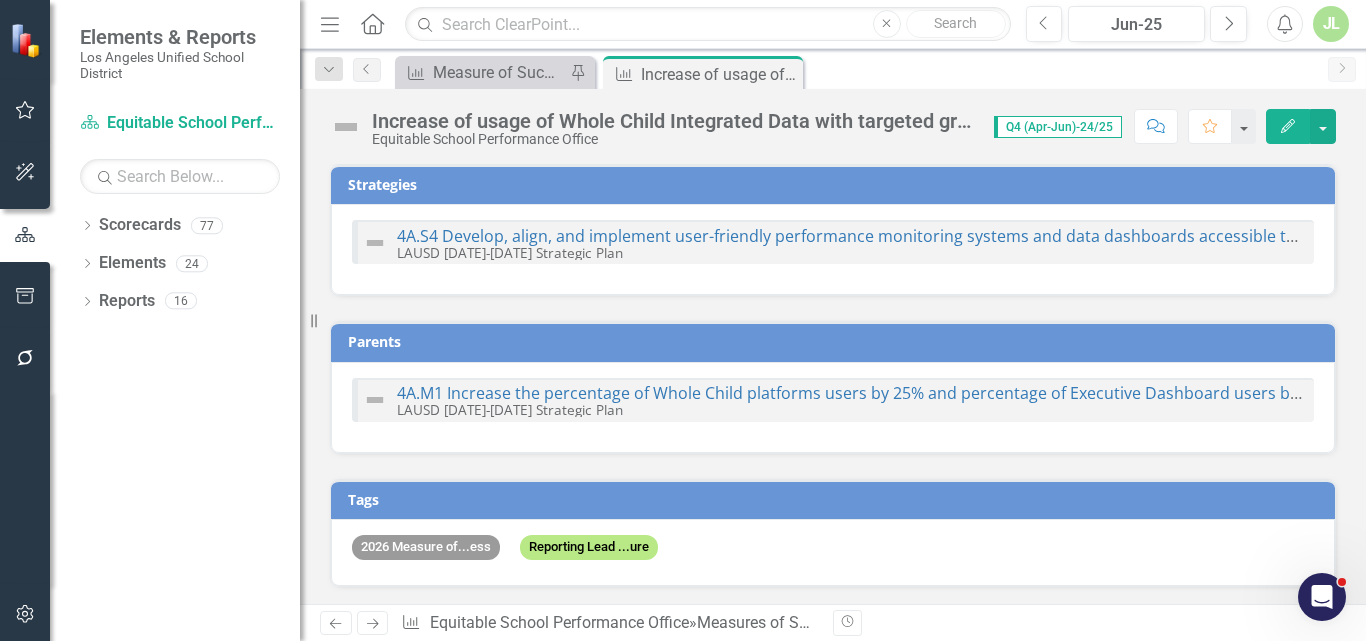 checkbox on "true" 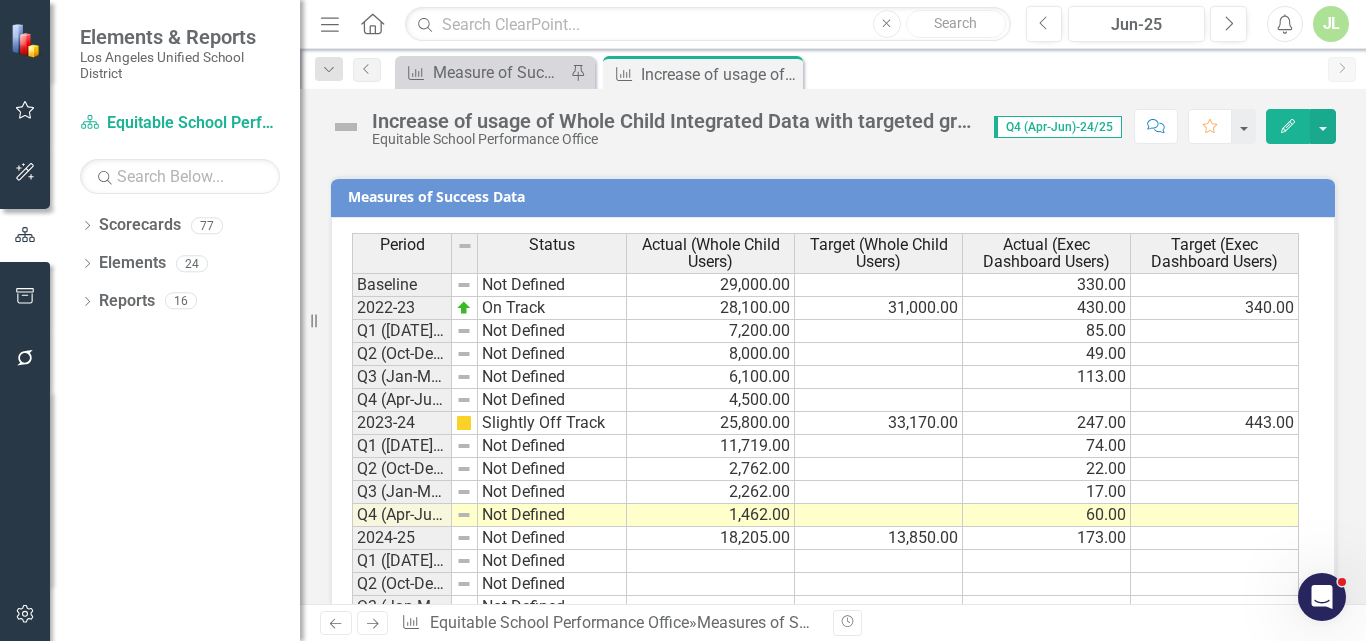 scroll, scrollTop: 2318, scrollLeft: 0, axis: vertical 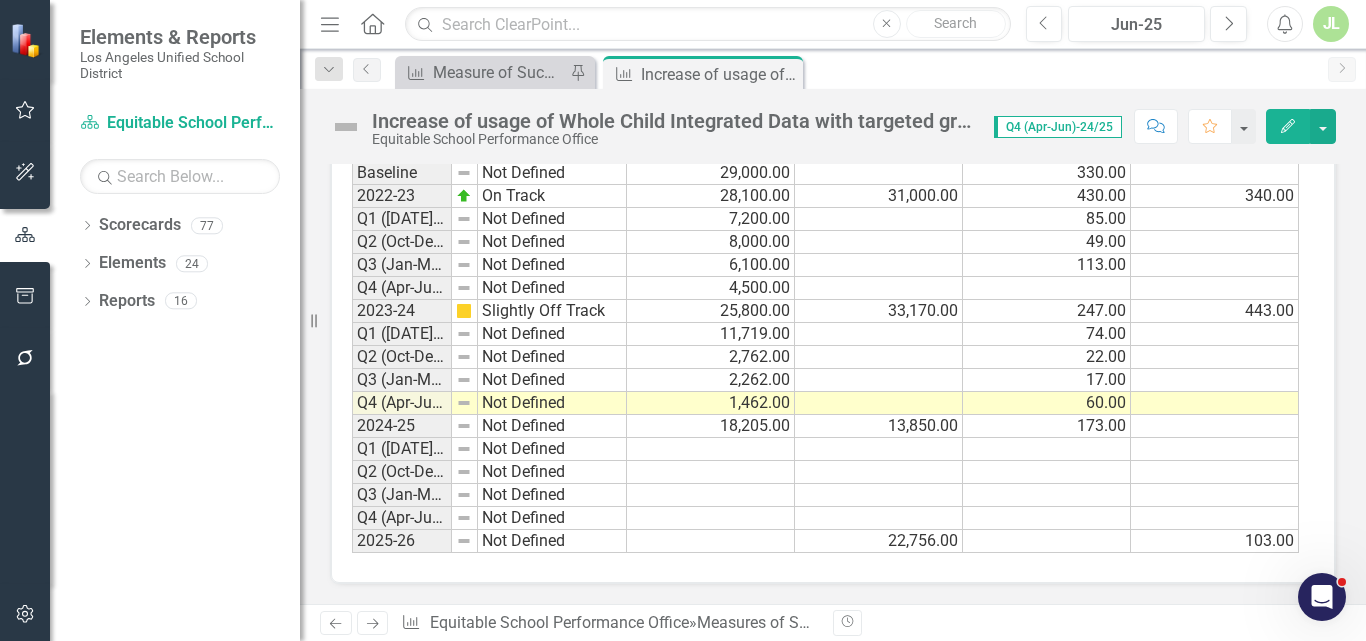 click on "173.00" at bounding box center [1047, 426] 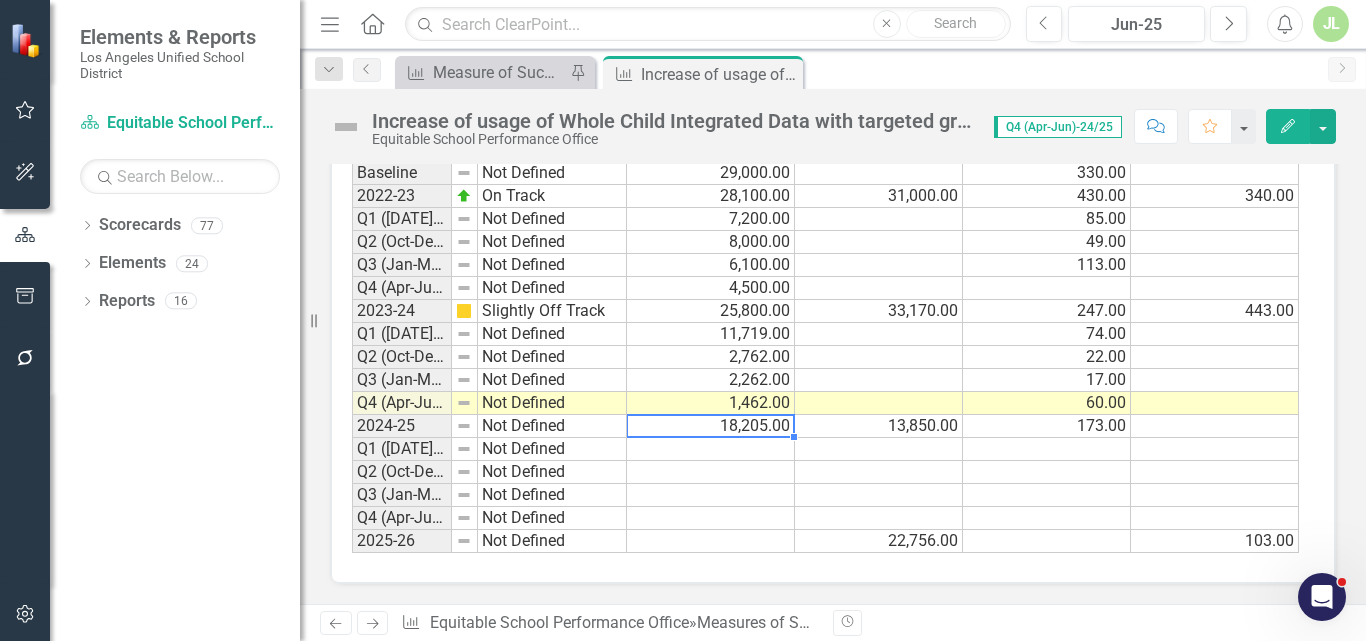 click on "18,205.00" at bounding box center (711, 426) 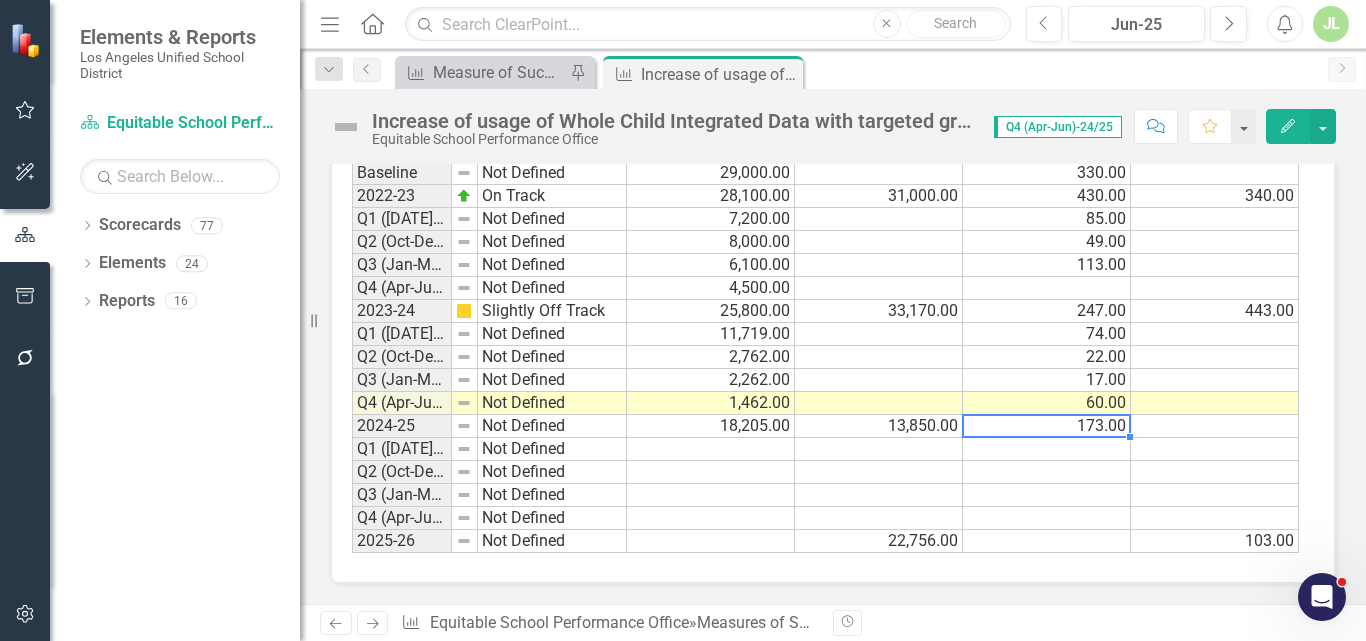 click on "173.00" at bounding box center (1047, 426) 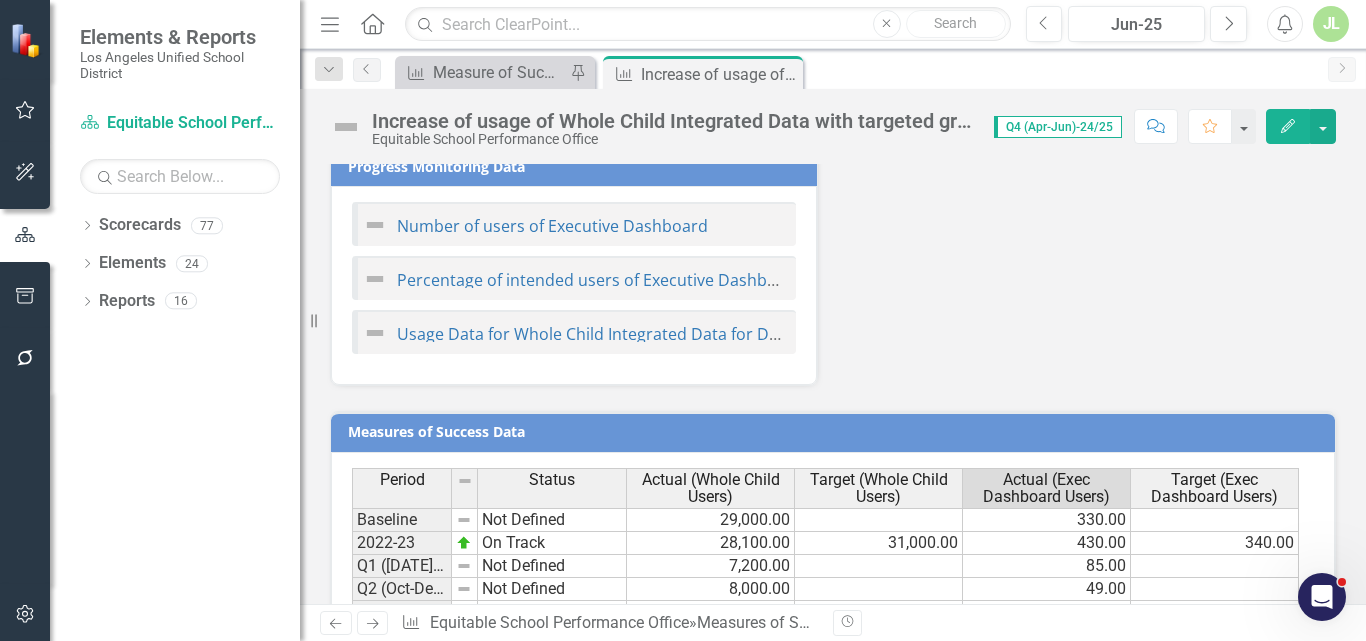 scroll, scrollTop: 1918, scrollLeft: 0, axis: vertical 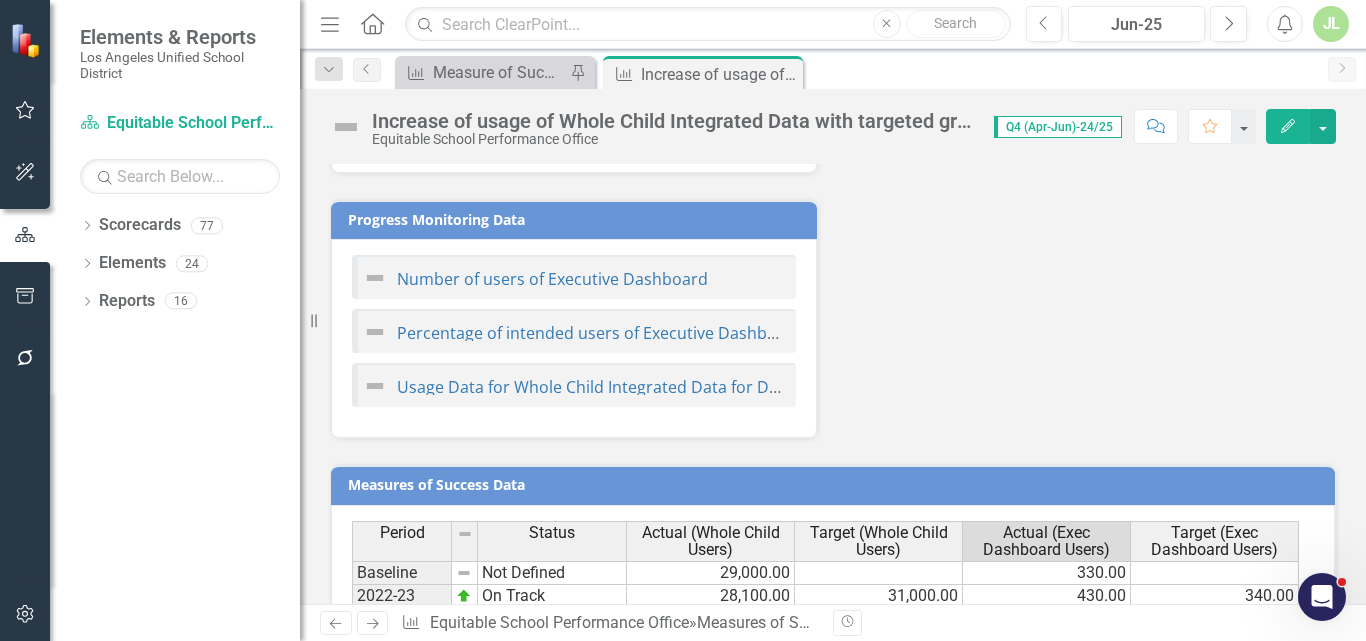 drag, startPoint x: 897, startPoint y: 363, endPoint x: 878, endPoint y: 379, distance: 24.839485 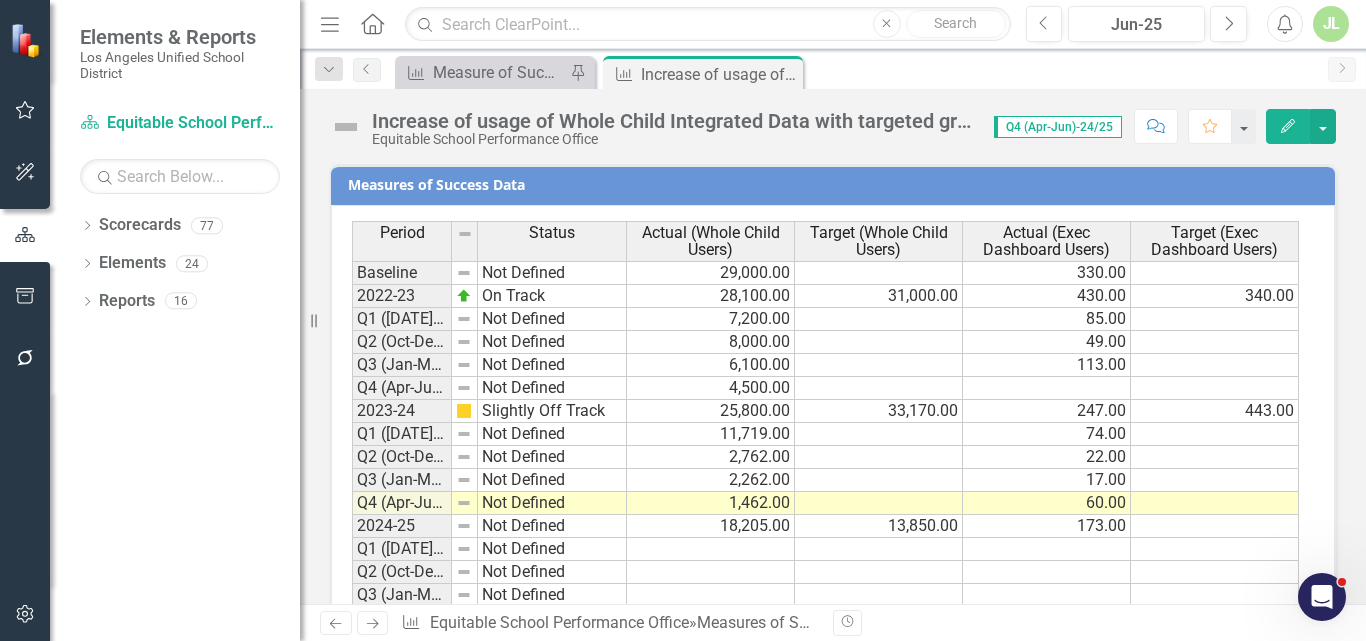 scroll, scrollTop: 2318, scrollLeft: 0, axis: vertical 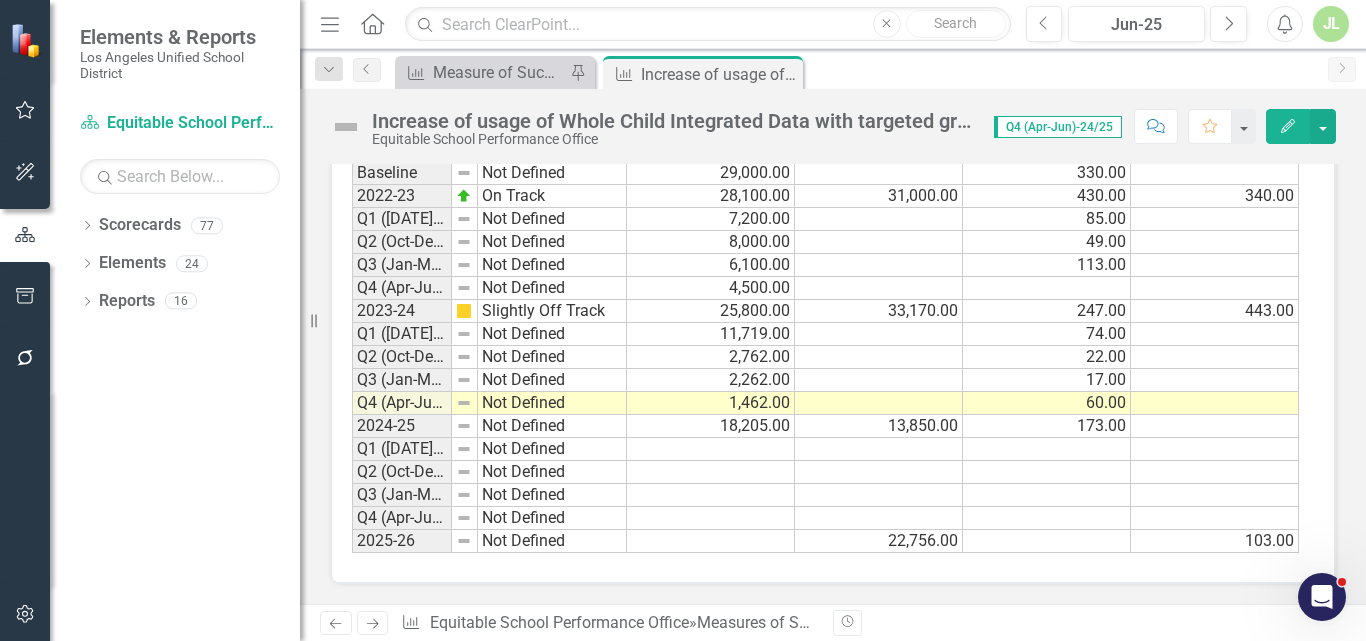 click on "74.00" at bounding box center [1047, 334] 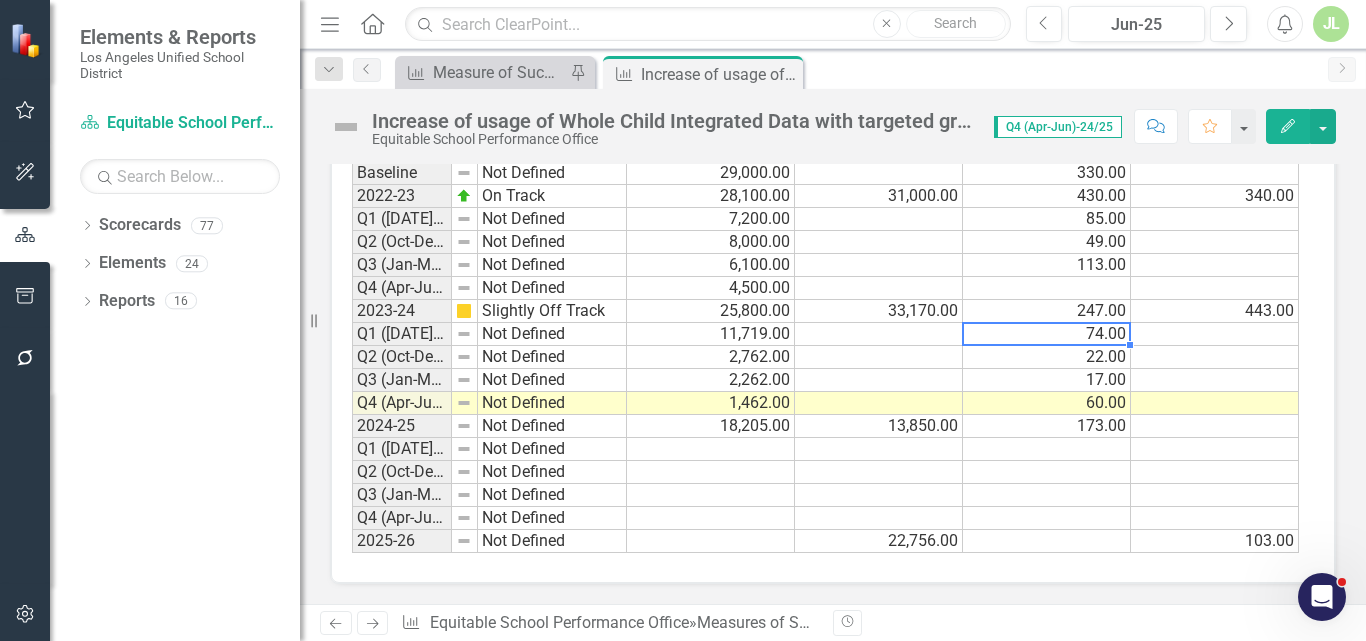 click on "22.00" at bounding box center (1047, 357) 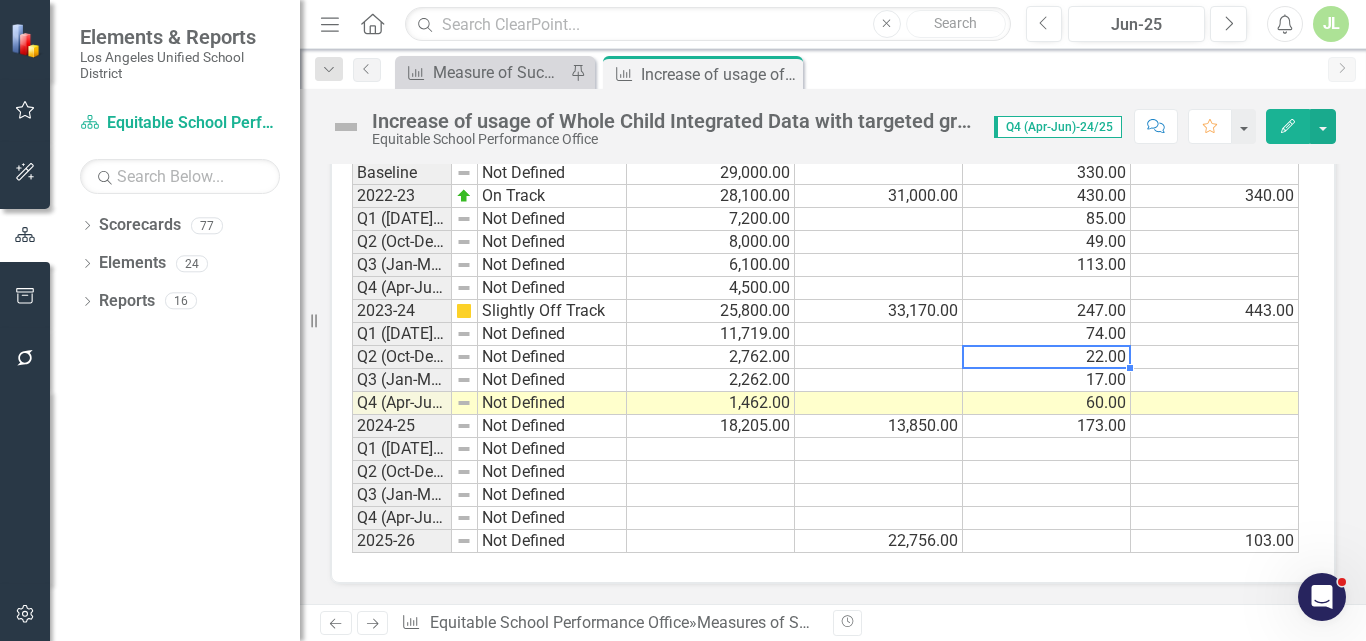 click on "Period Status Actual (Whole Child Users) Target (Whole Child Users) Actual (Exec Dashboard Users) Target (Exec Dashboard Users) Baseline Not Defined 29,000.00 330.00 2022-23 On Track 28,100.00 31,000.00 430.00 340.00 Q1 ([DATE]-Sep)-23/24 Not Defined 7,200.00 85.00 Q2 (Oct-Dec)-23/24 Not Defined 8,000.00 49.00 Q3 (Jan-Mar)-23/24 Not Defined 6,100.00 113.00 Q4 (Apr-Jun)-23/24 Not Defined 4,500.00 2023-24 Slightly Off Track 25,800.00 33,170.00 247.00 443.00 Q1 ([DATE]-Sep)-24/25 Not Defined 11,719.00 74.00 Q2 (Oct-Dec)-24/25 Not Defined 2,762.00 22.00 Q3 (Jan-Mar)-24/25 Not Defined 2,262.00 17.00 Q4 (Apr-Jun)-24/25 Not Defined 1,462.00 60.00 2024-25 Not Defined 18,205.00 13,850.00 173.00 Q1 ([DATE]-Sep)-25/26 Not Defined Q2 (Oct-Dec)-25/26 Not Defined Q3 (Jan-Mar)-25/26 Not Defined Q4 (Apr-Jun)-25/26 Not Defined 2025-26 Not Defined 22,756.00 103.00" at bounding box center (352, 337) 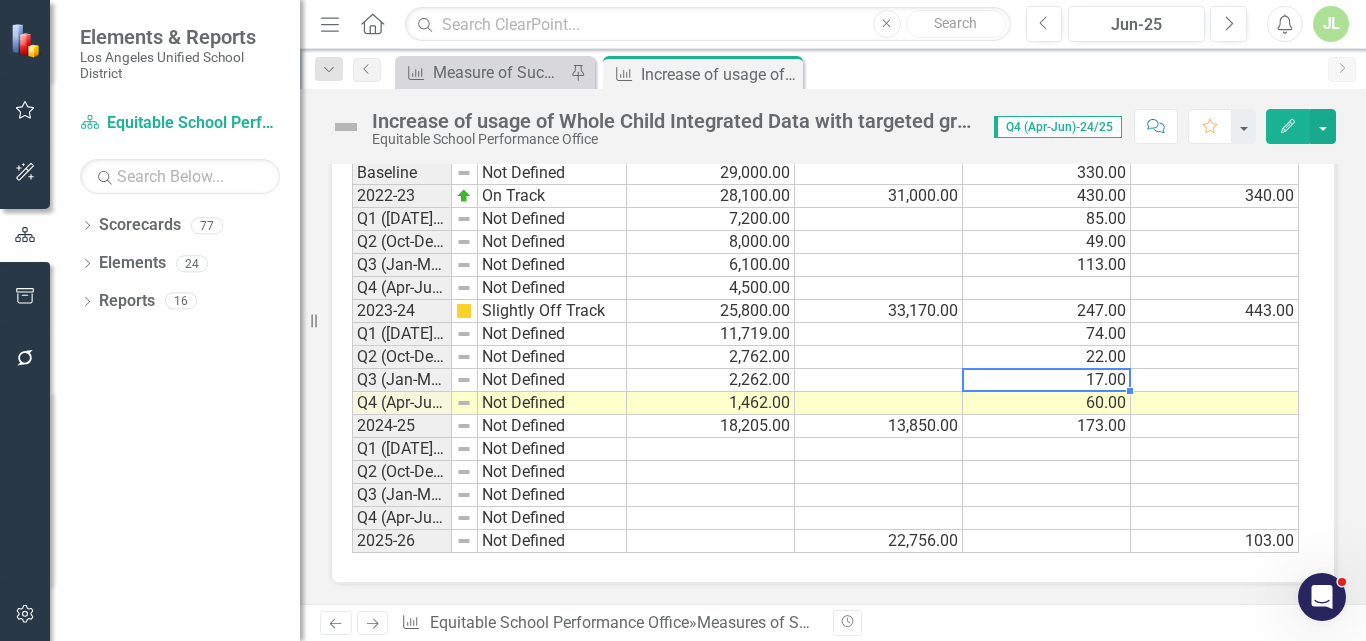 click on "60.00" at bounding box center (1047, 403) 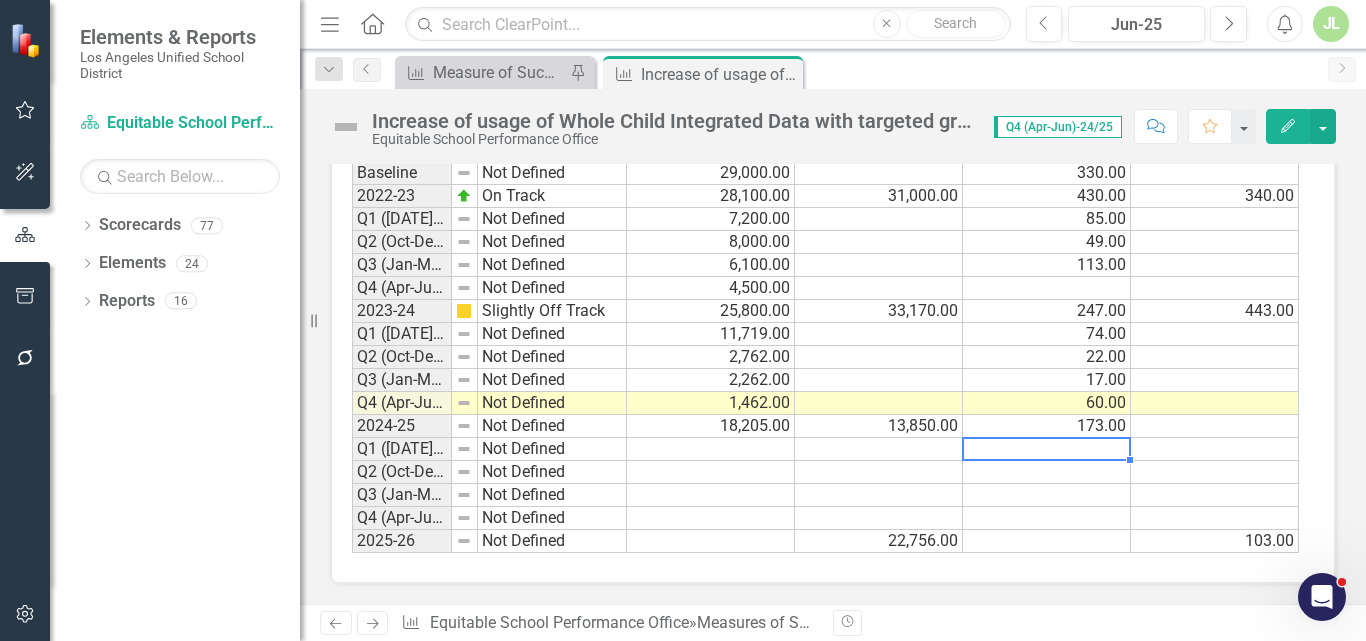 click at bounding box center [1047, 449] 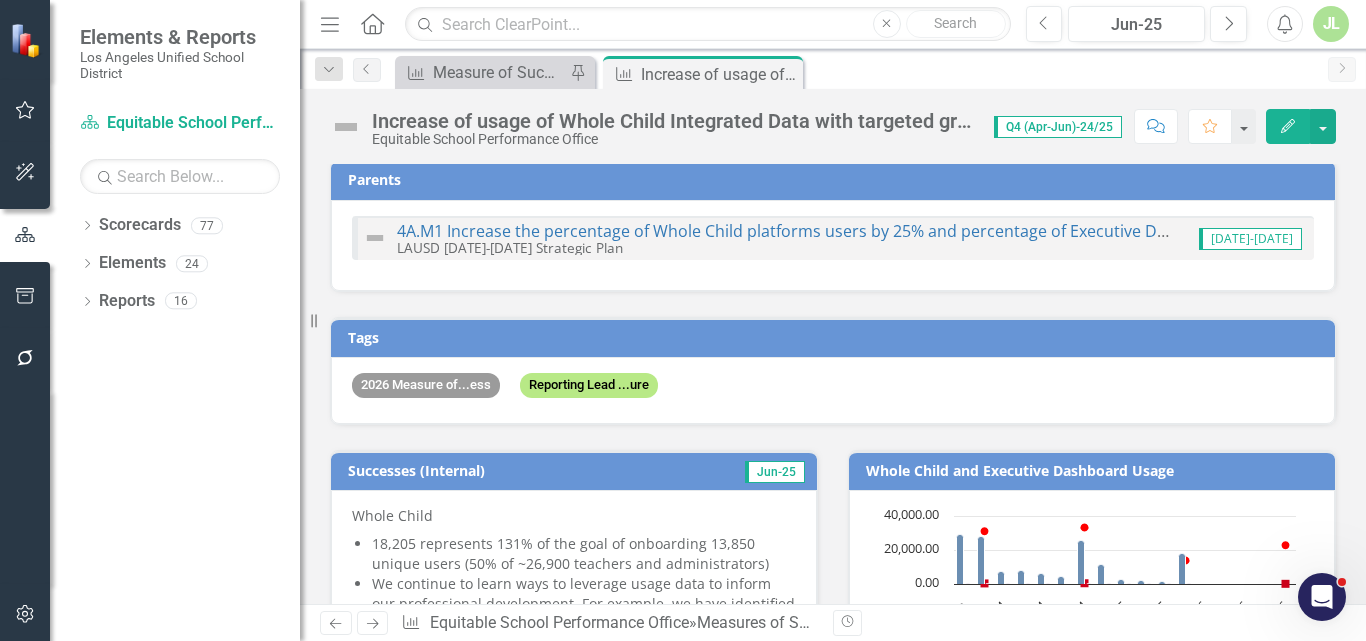 scroll, scrollTop: 0, scrollLeft: 0, axis: both 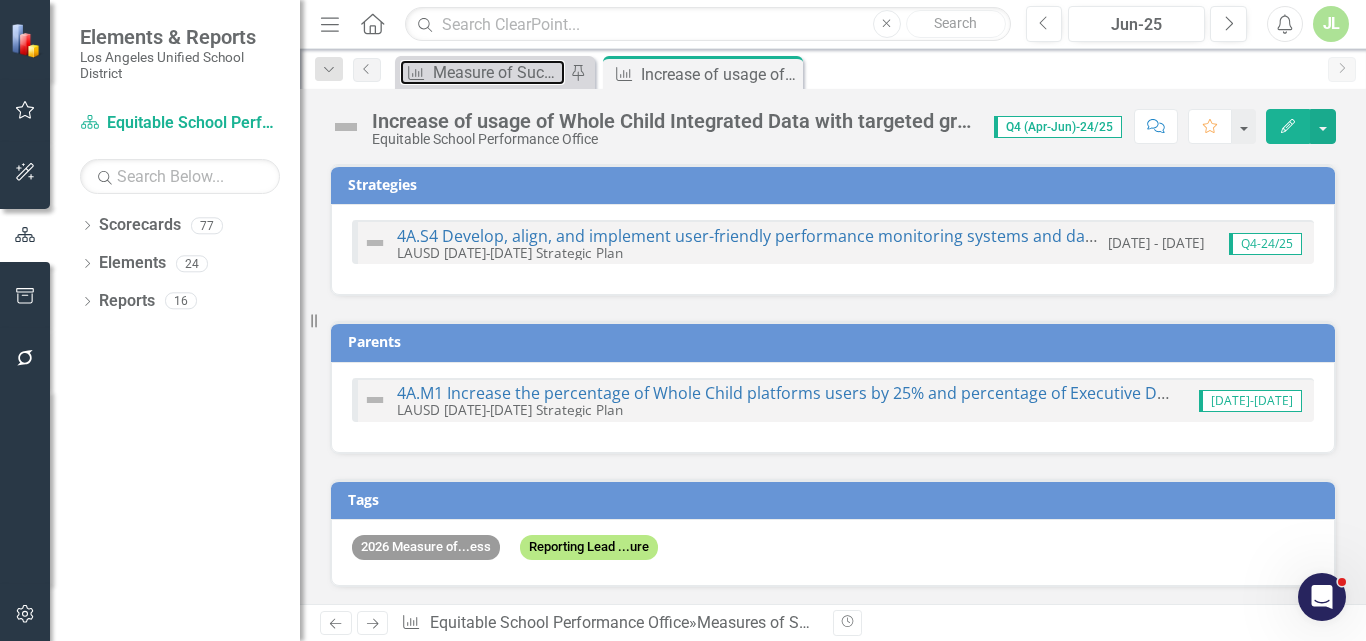 drag, startPoint x: 493, startPoint y: 76, endPoint x: 833, endPoint y: 76, distance: 340 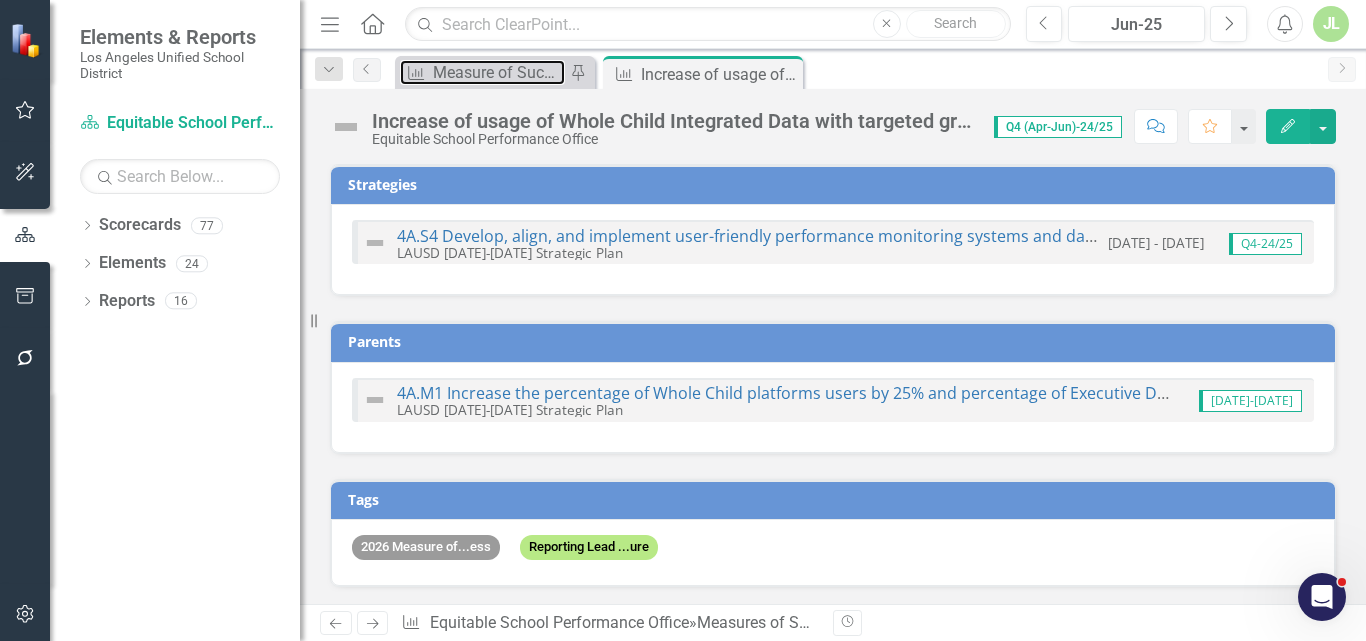 click on "Measure of Success - Scorecard Report" at bounding box center (499, 72) 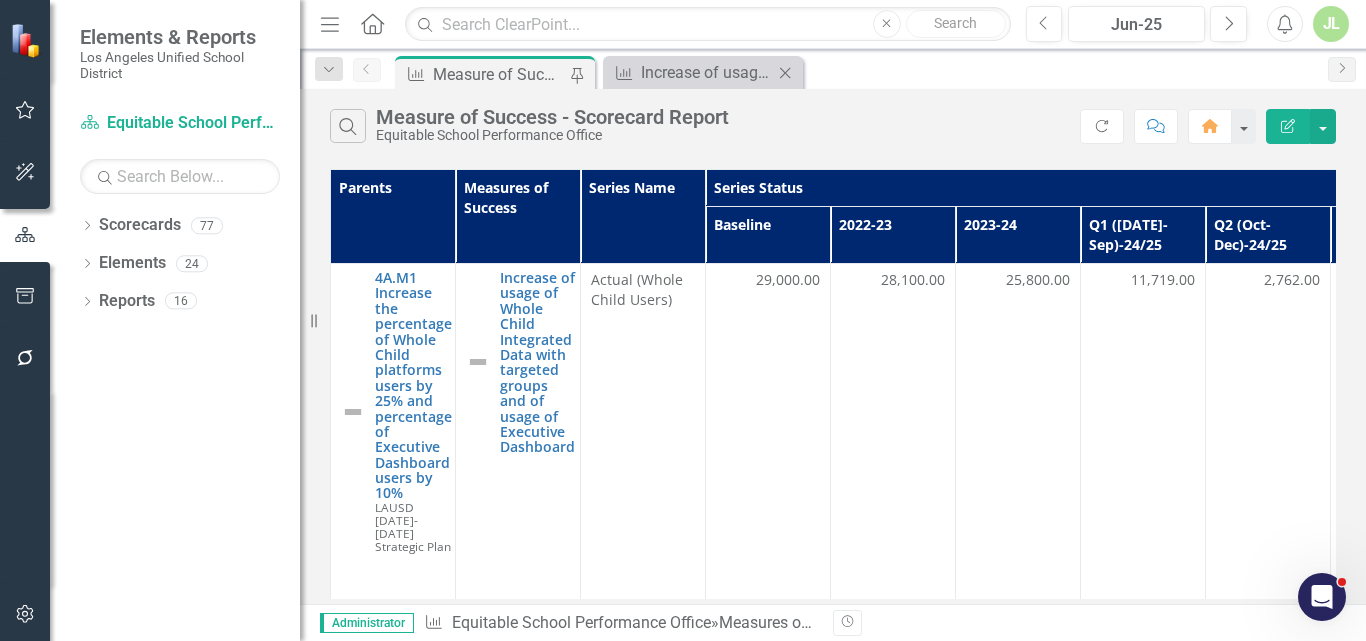 click on "Close" 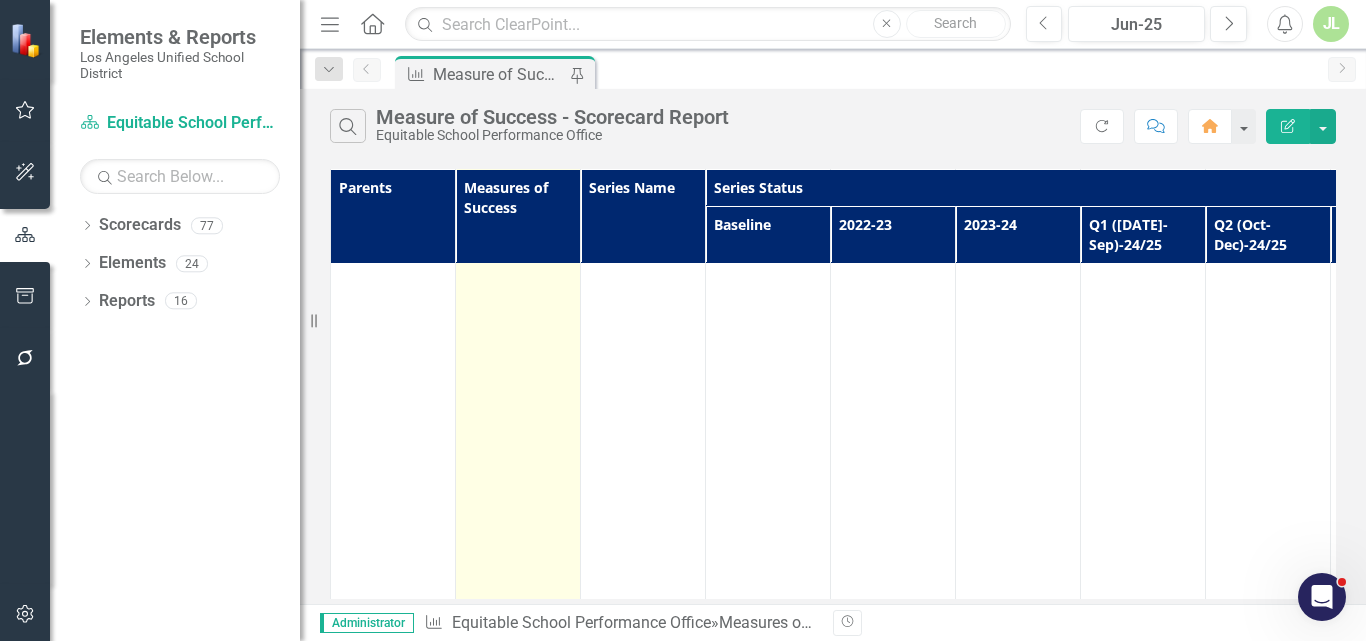 scroll, scrollTop: 3600, scrollLeft: 0, axis: vertical 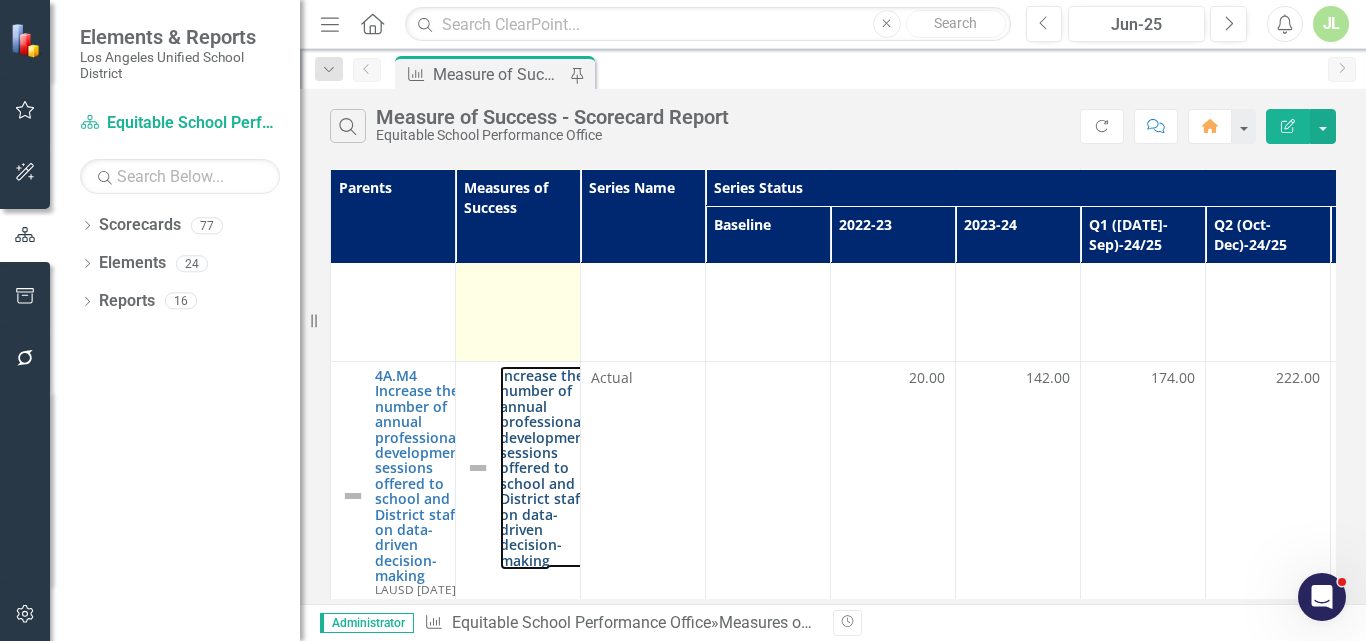 click on "Increase the number of annual professional development sessions offered to school and District staff on data-driven decision-making" at bounding box center [545, 468] 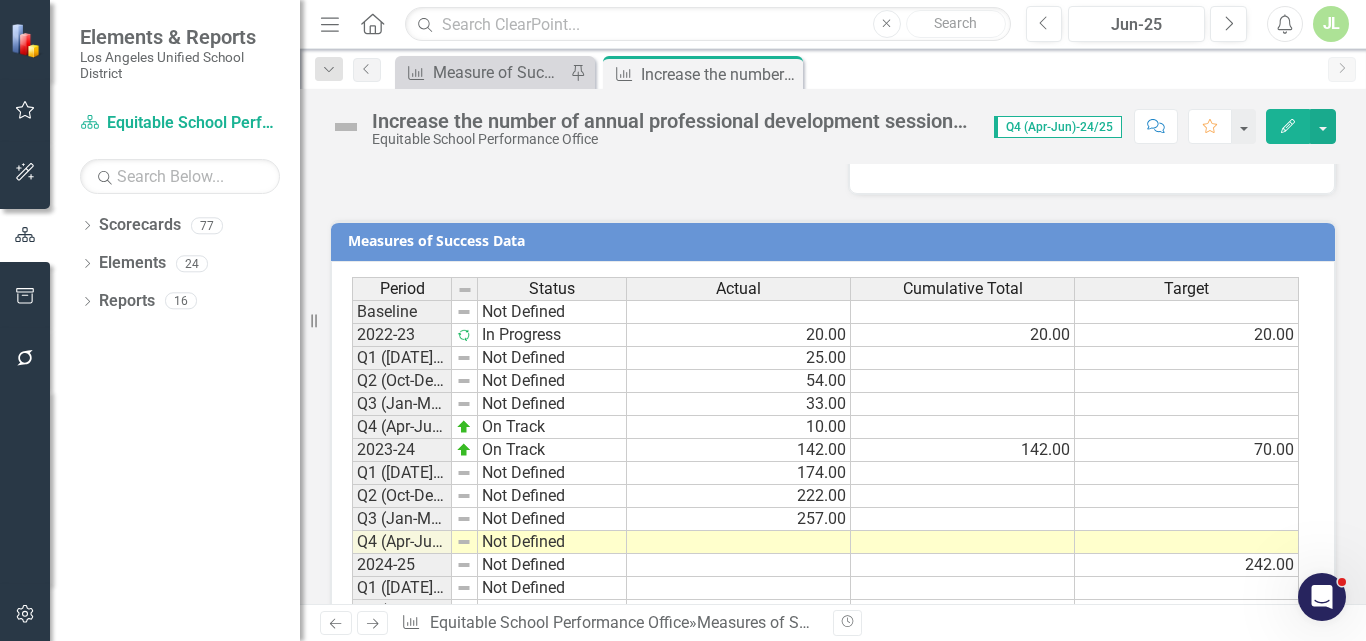 scroll, scrollTop: 1600, scrollLeft: 0, axis: vertical 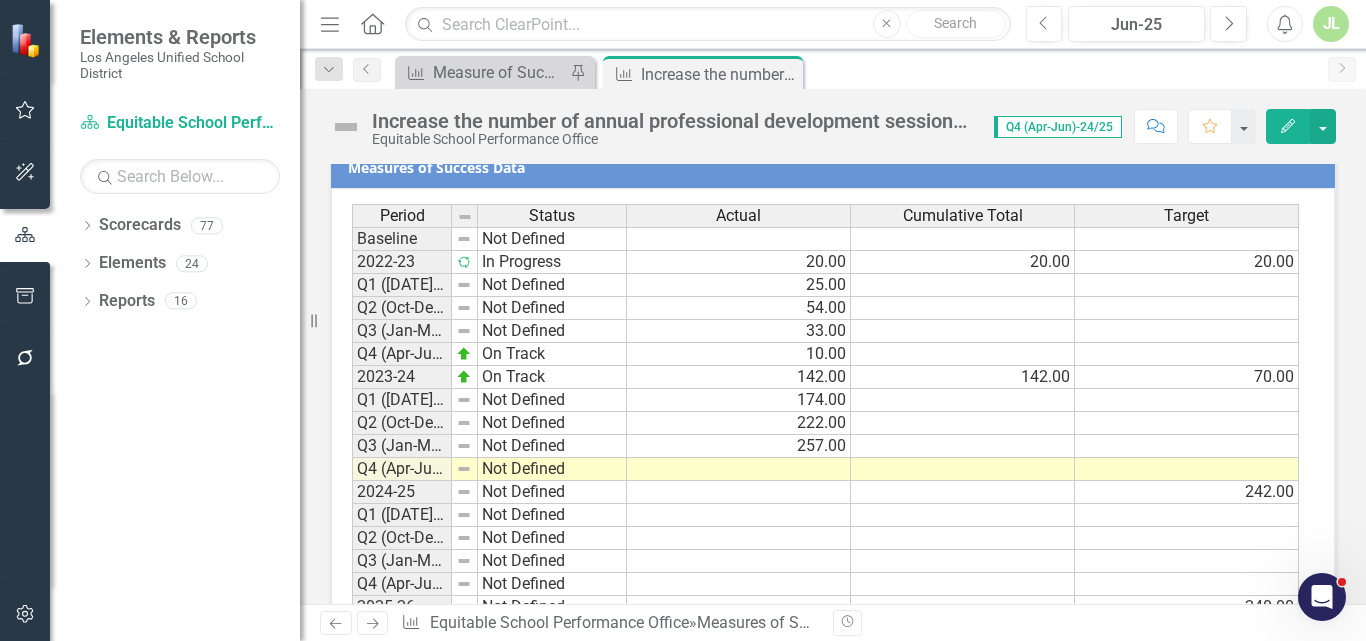 click at bounding box center (963, 400) 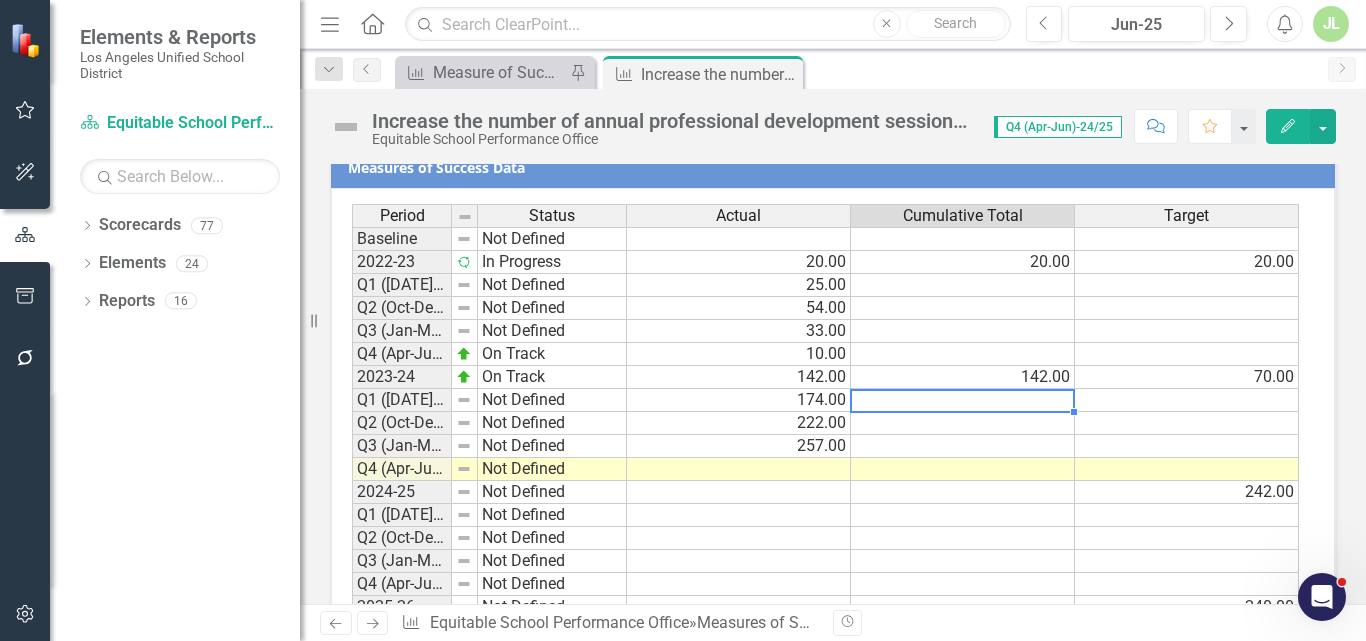 click on "142.00" at bounding box center [963, 377] 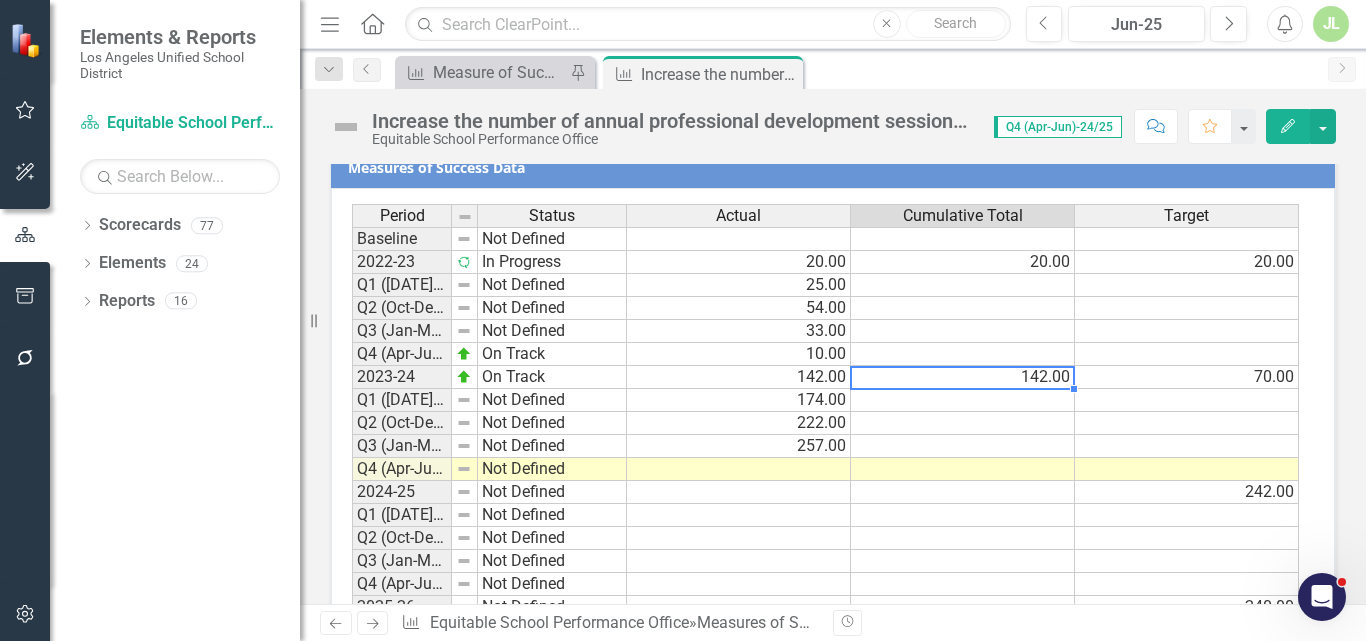 click at bounding box center (739, 469) 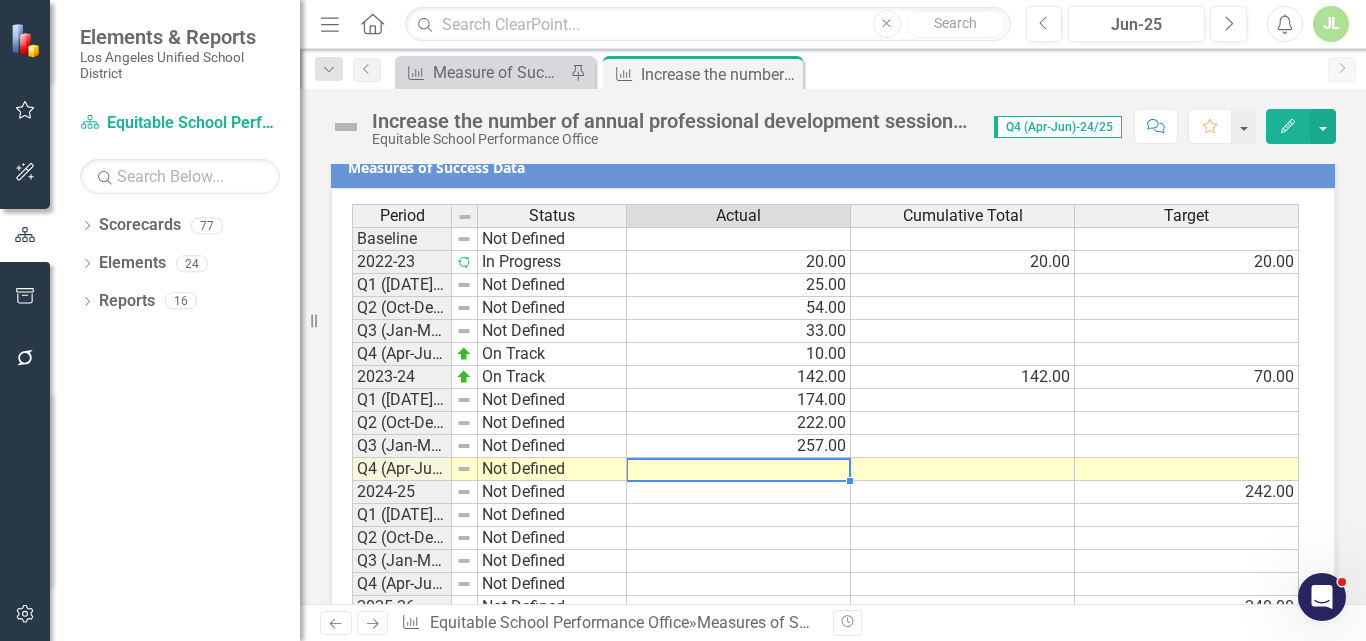 click at bounding box center (739, 469) 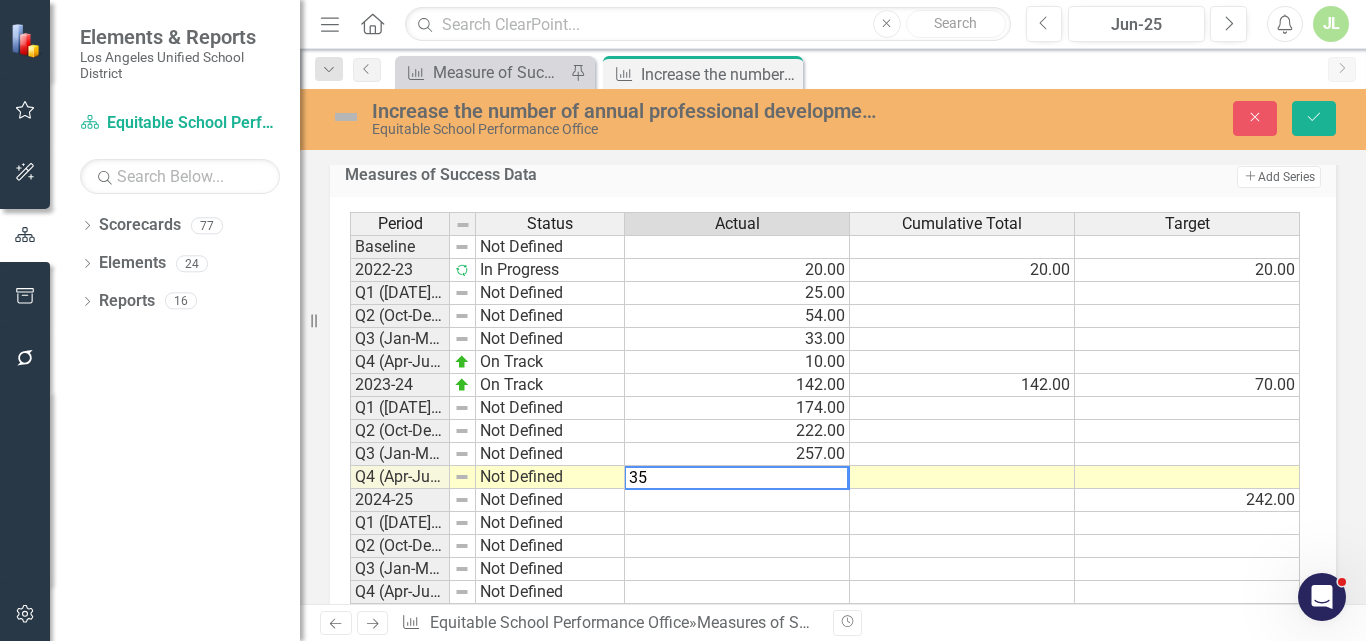 type on "3" 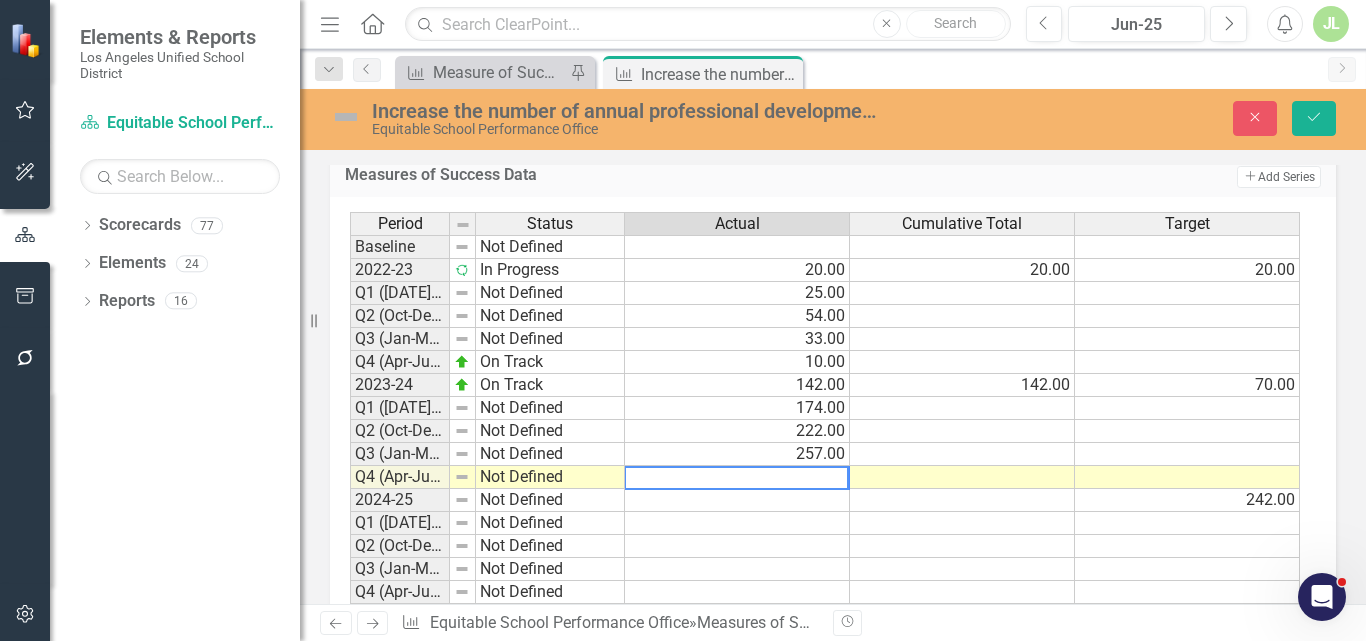 click at bounding box center (736, 478) 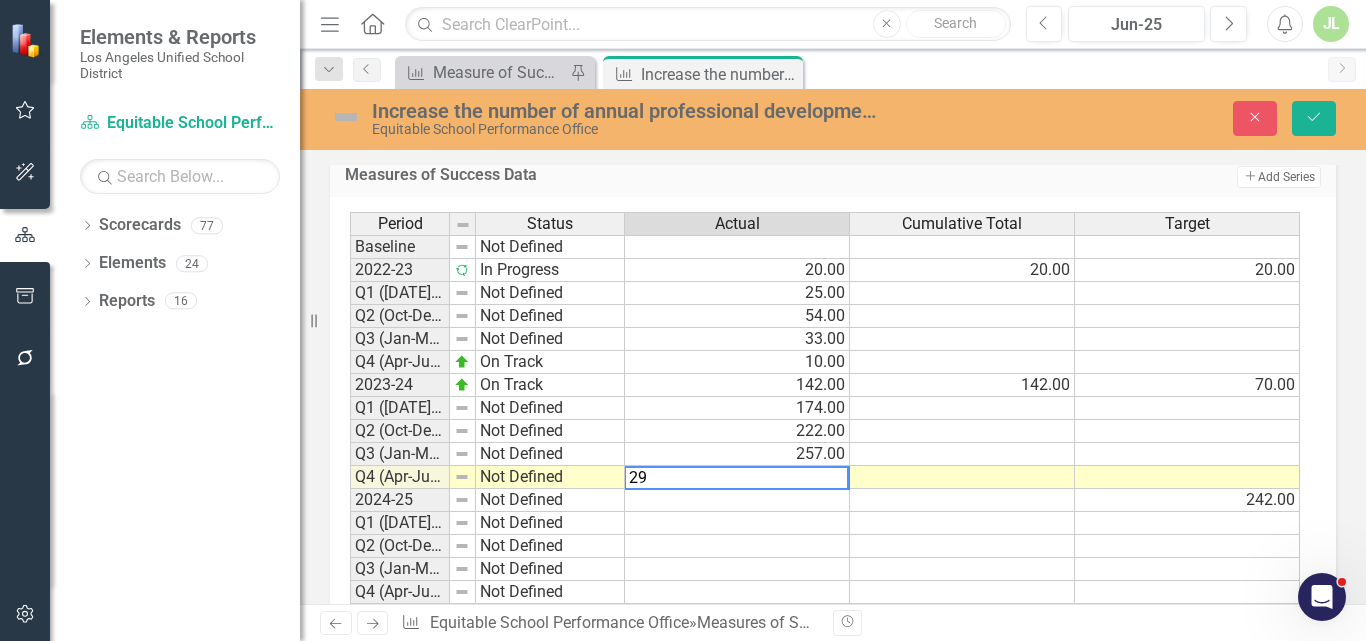 type on "292" 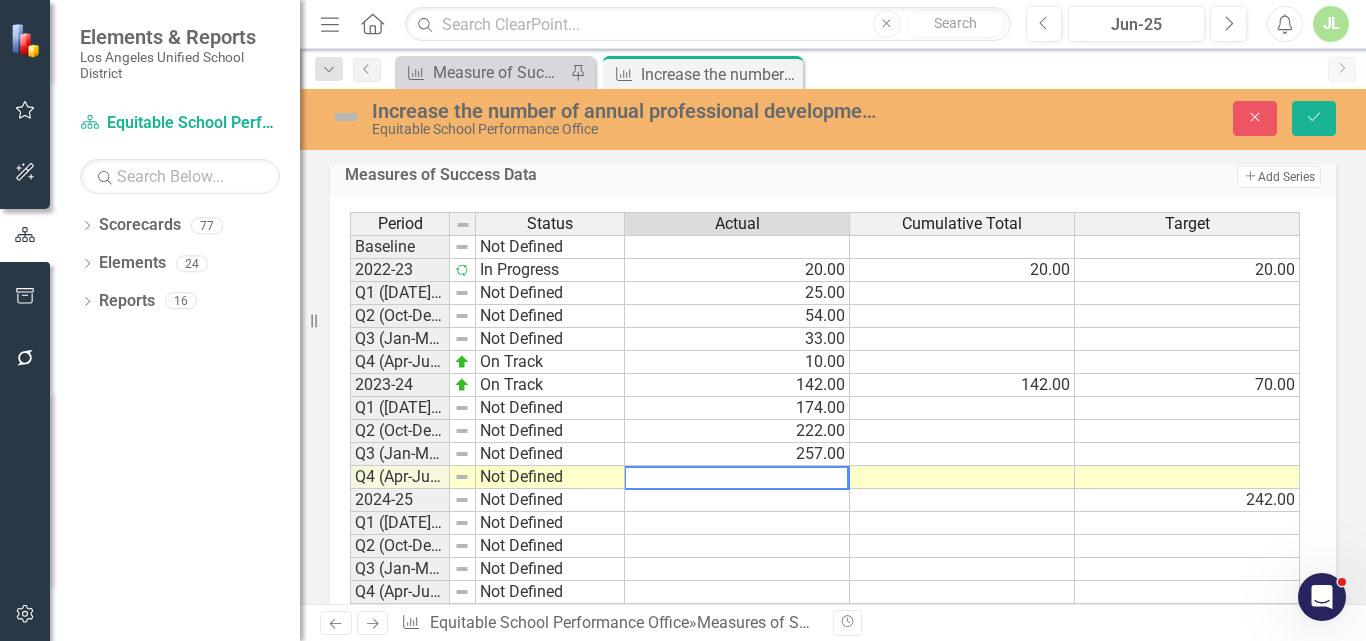 type 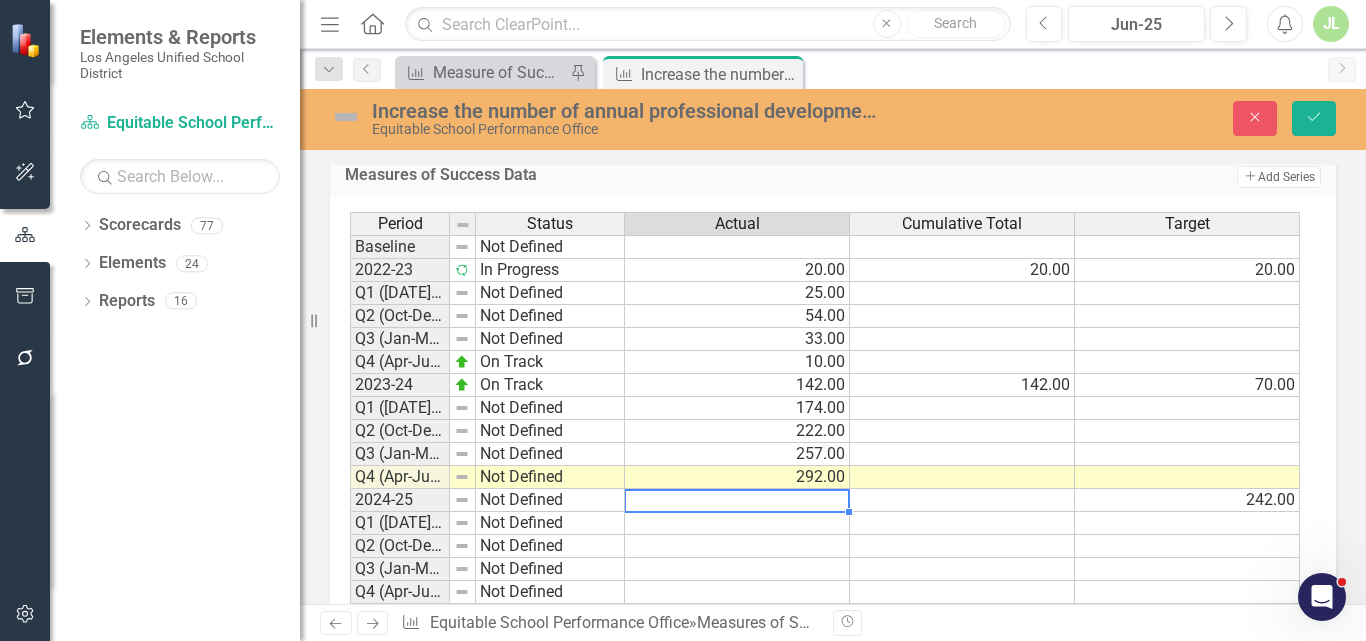 scroll, scrollTop: 1653, scrollLeft: 0, axis: vertical 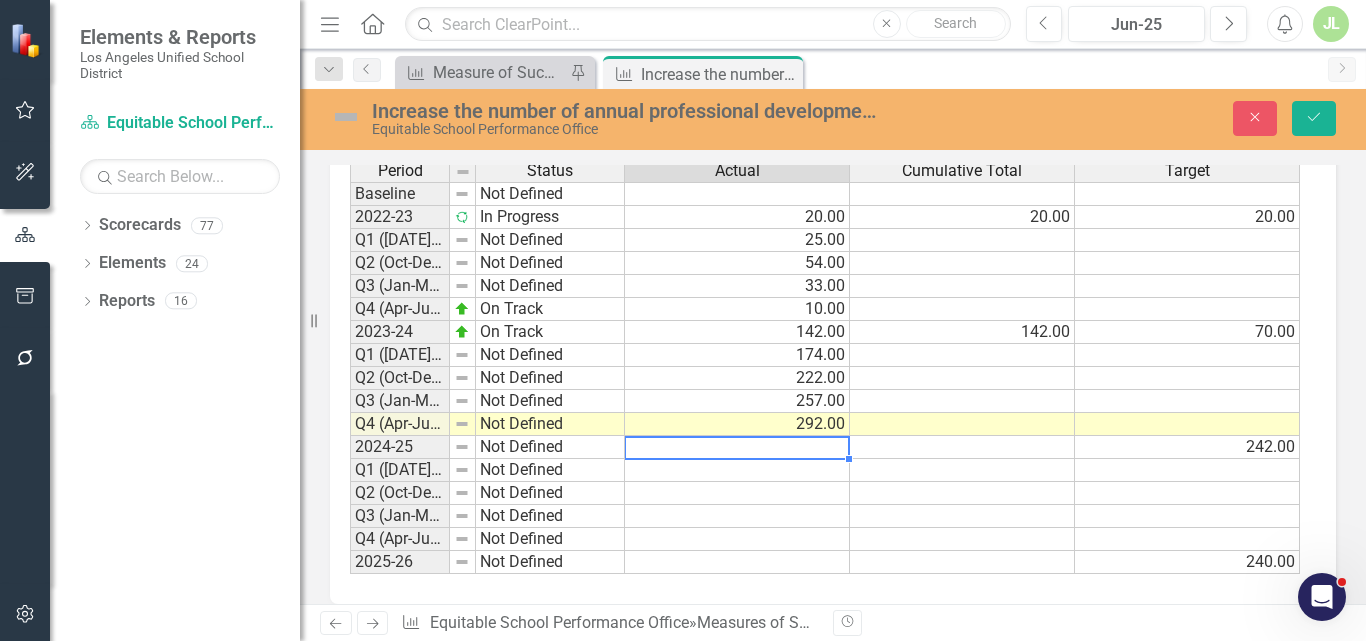 click at bounding box center [962, 424] 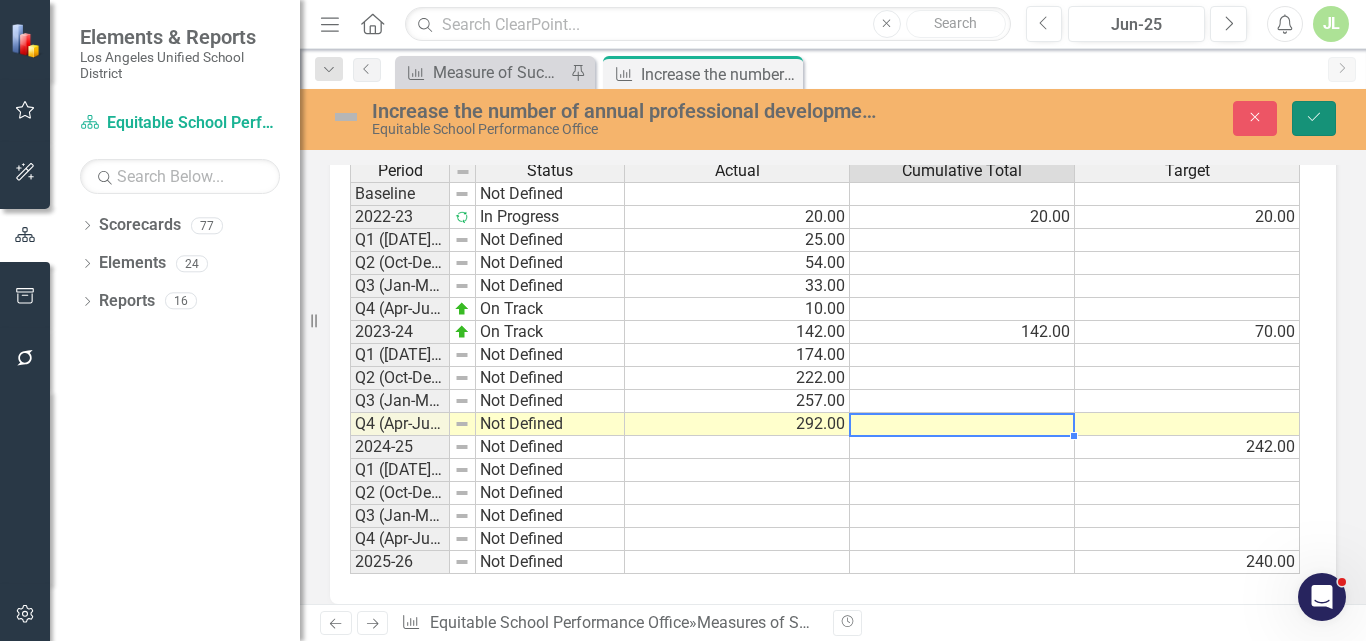 drag, startPoint x: 1307, startPoint y: 111, endPoint x: 958, endPoint y: 345, distance: 420.18686 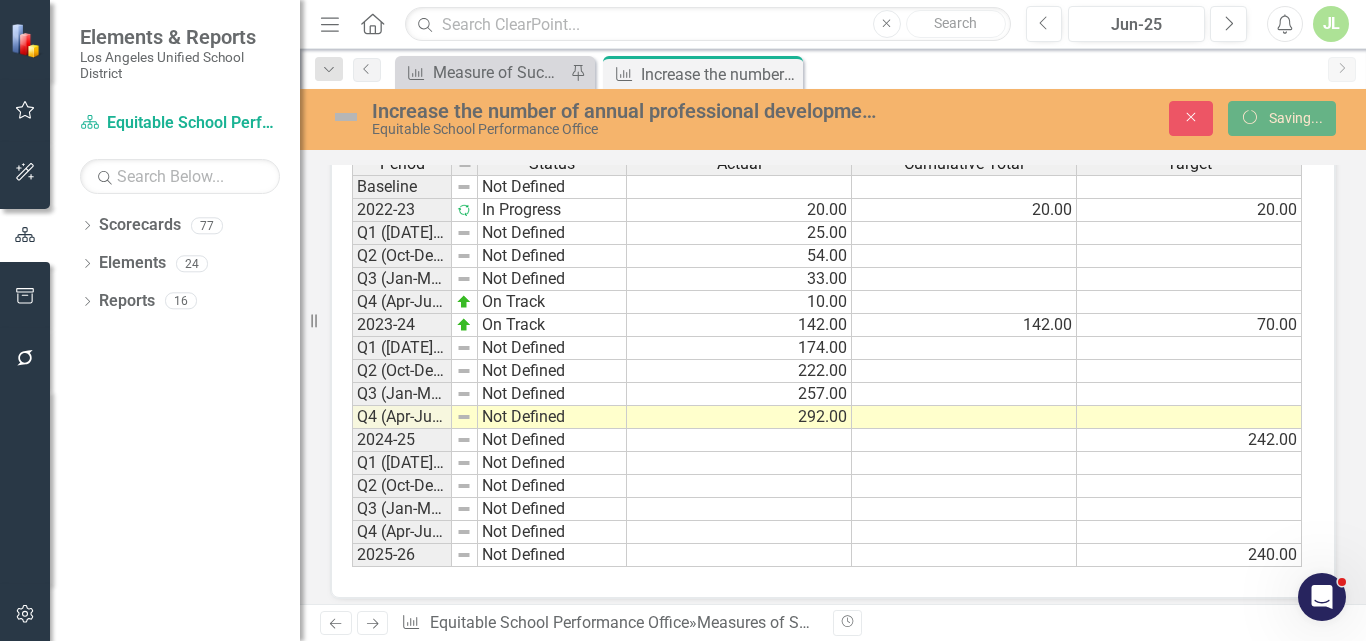 scroll, scrollTop: 1646, scrollLeft: 0, axis: vertical 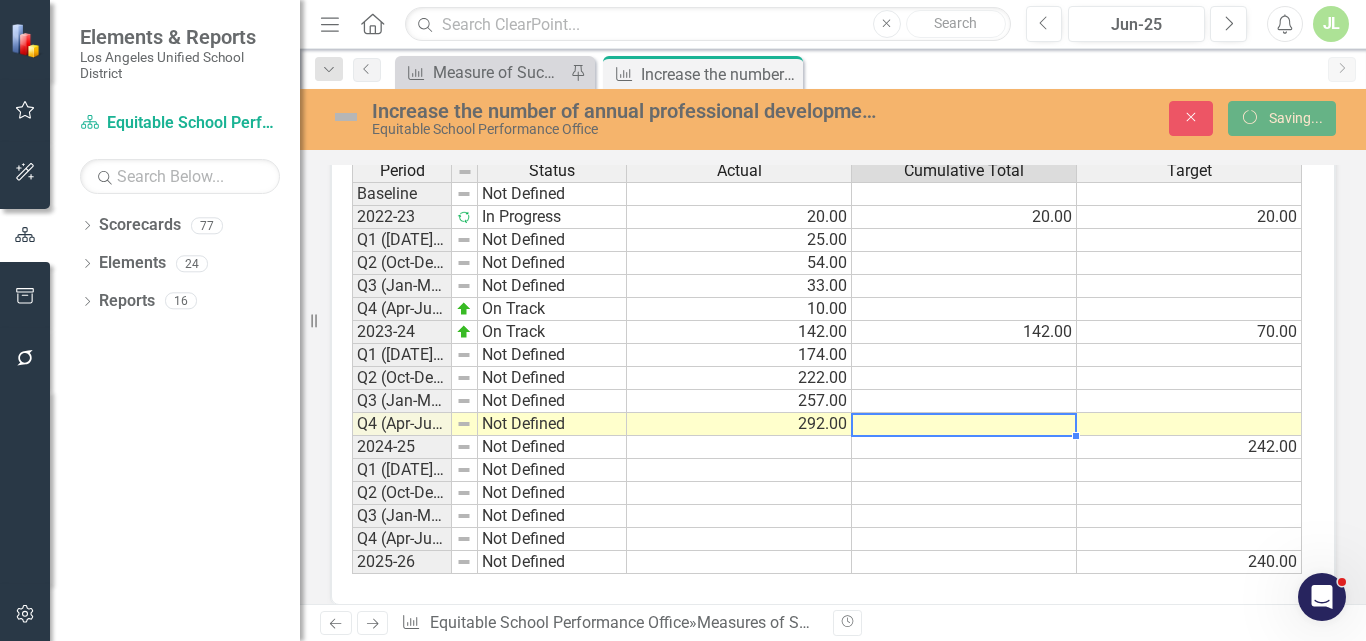 click at bounding box center (964, 424) 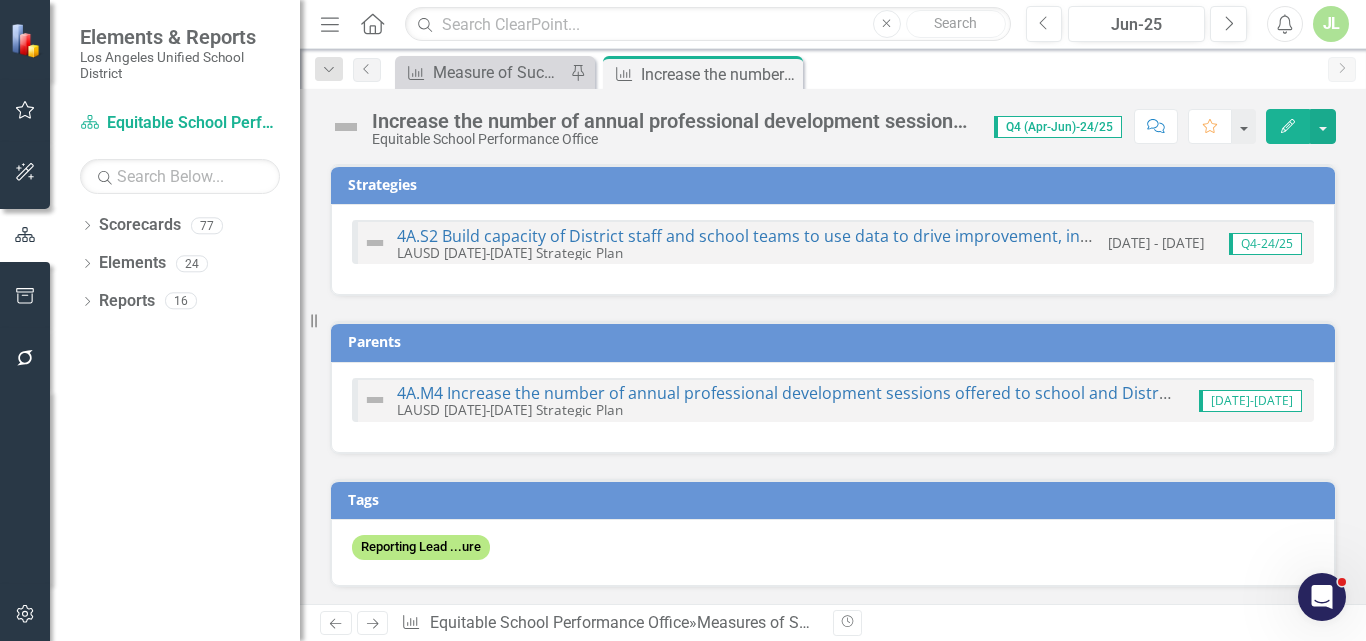 checkbox on "true" 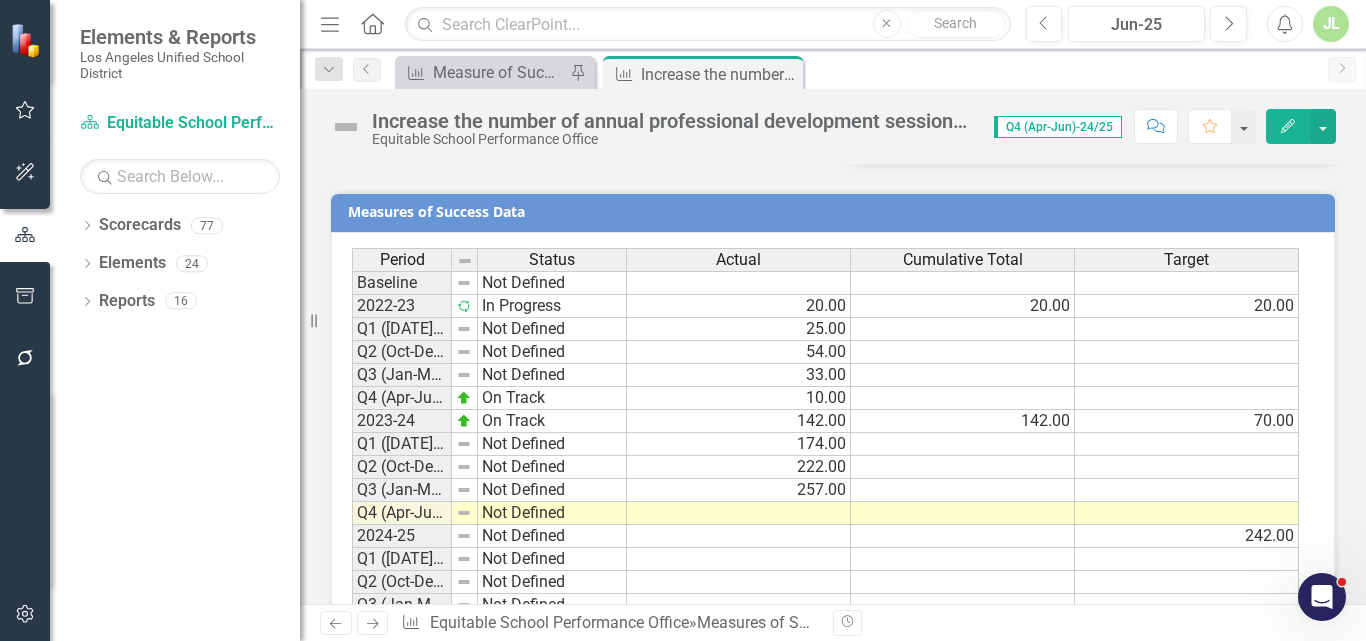 scroll, scrollTop: 1600, scrollLeft: 0, axis: vertical 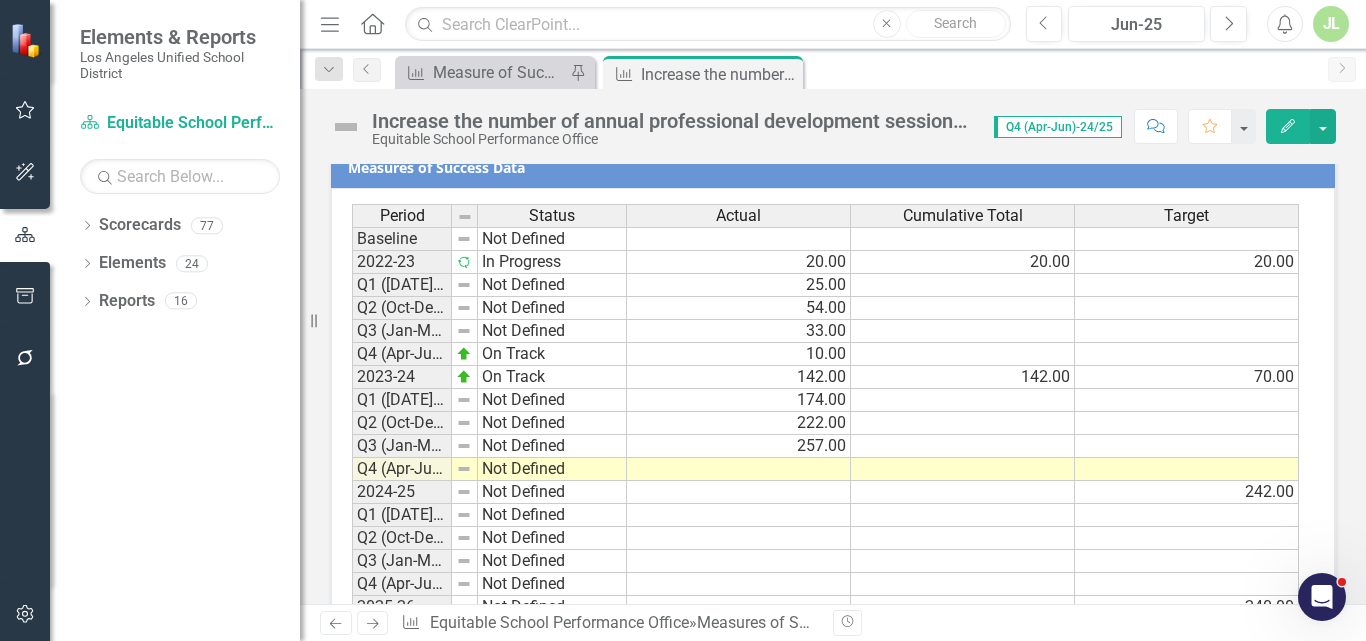 click at bounding box center (963, 446) 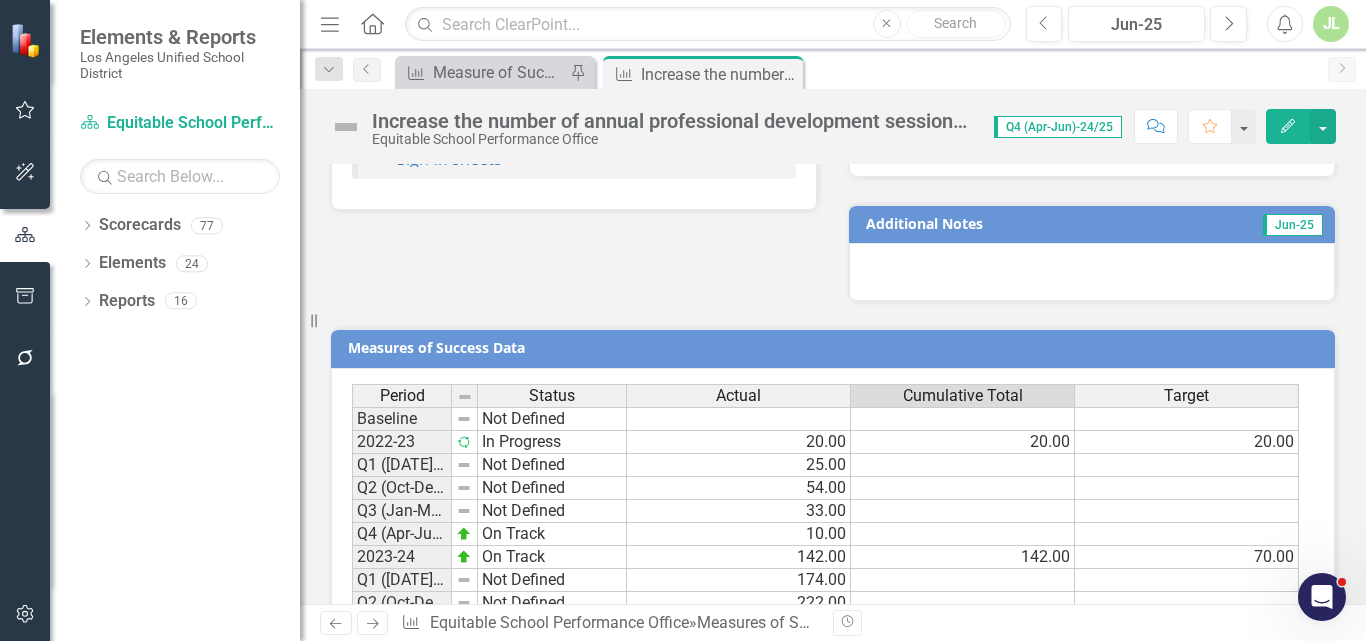scroll, scrollTop: 1600, scrollLeft: 0, axis: vertical 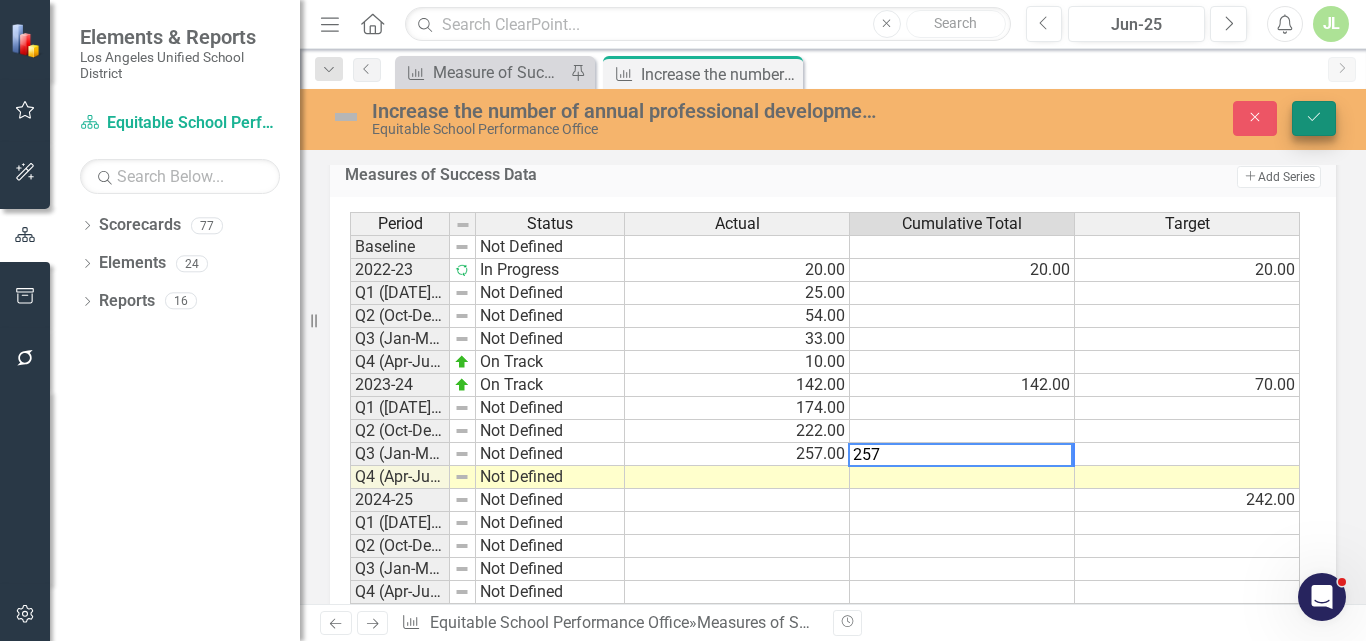 type on "257" 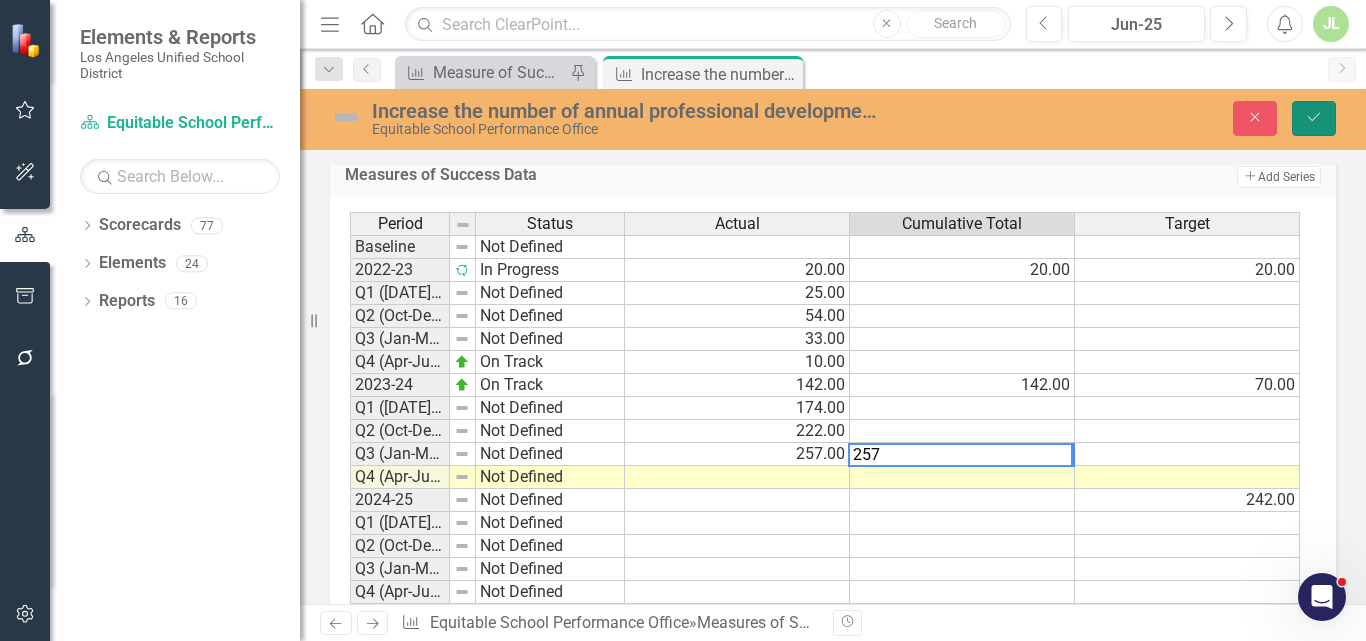 click on "Save" at bounding box center [1314, 118] 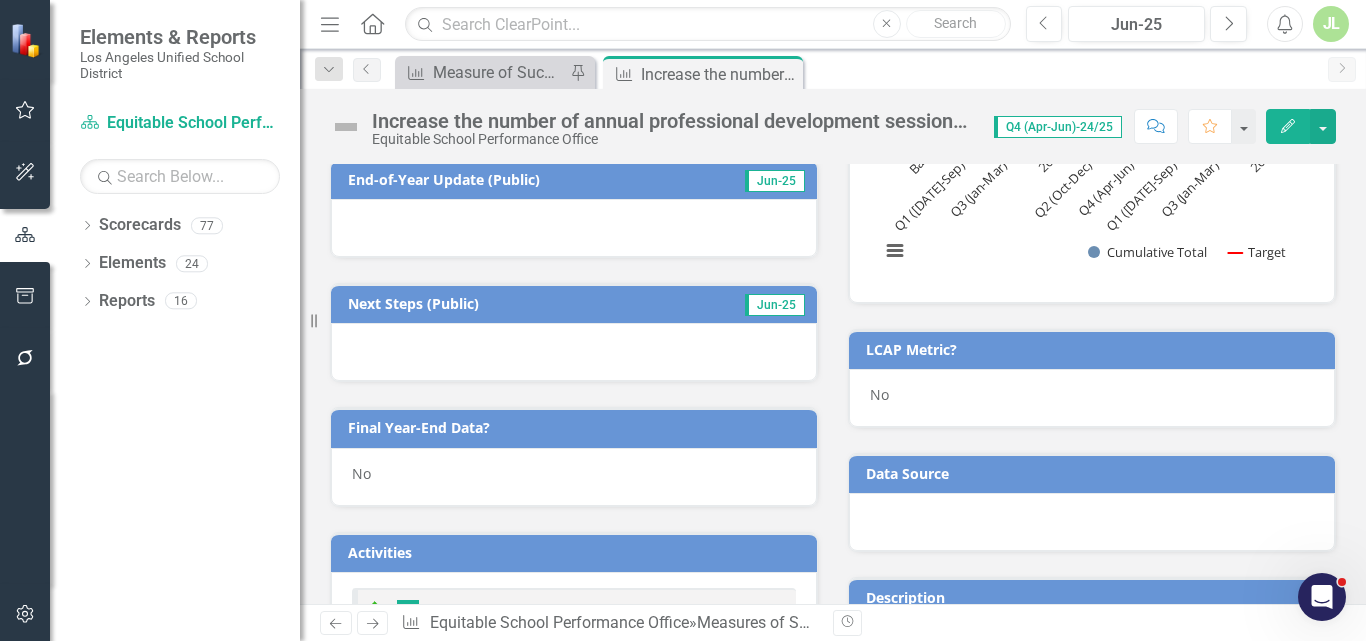 scroll, scrollTop: 1647, scrollLeft: 0, axis: vertical 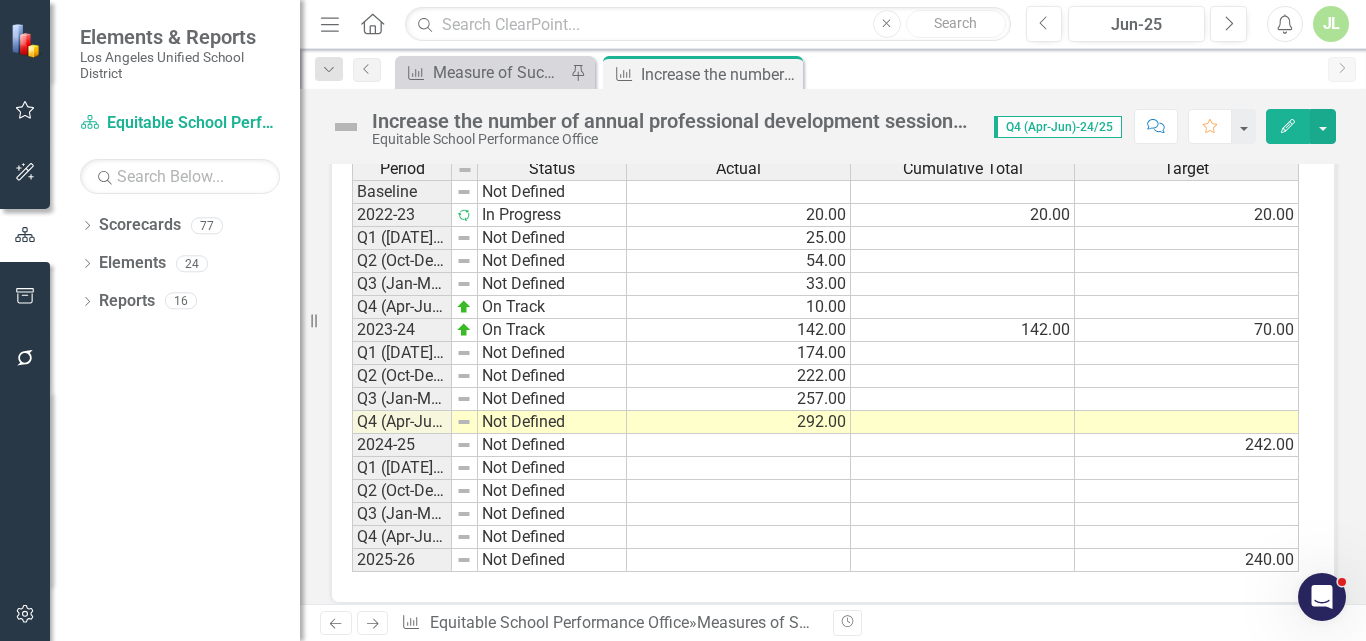 click at bounding box center [963, 399] 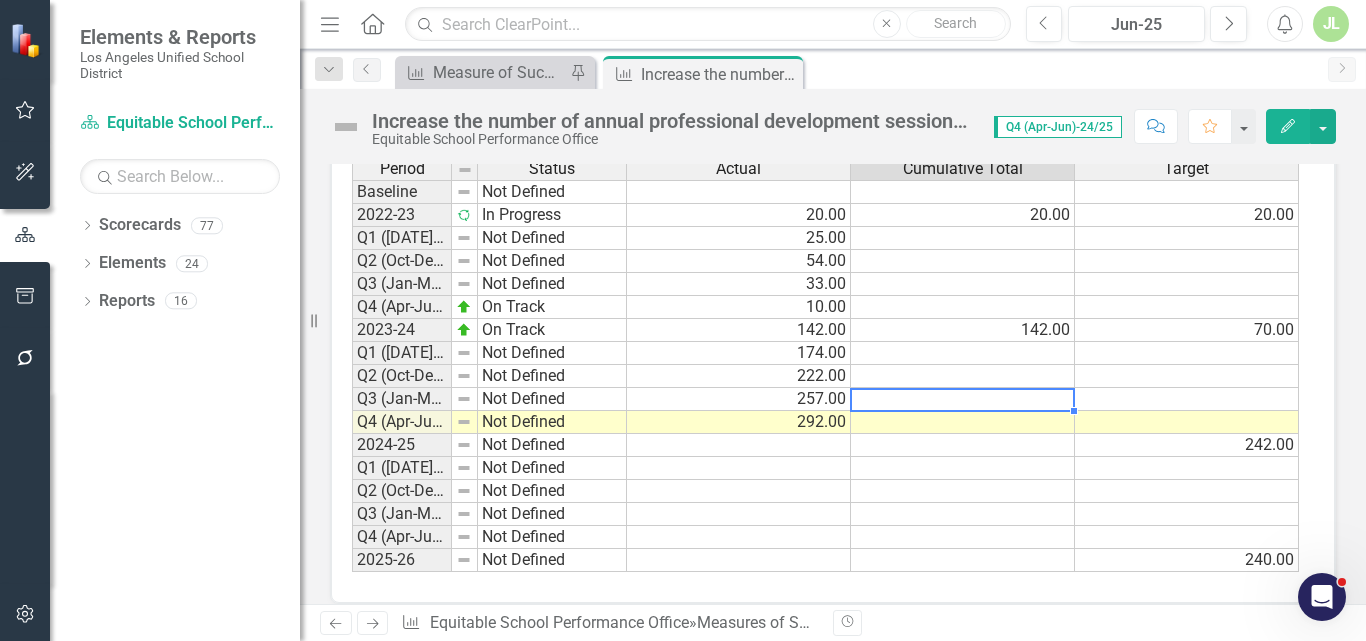 click at bounding box center [963, 422] 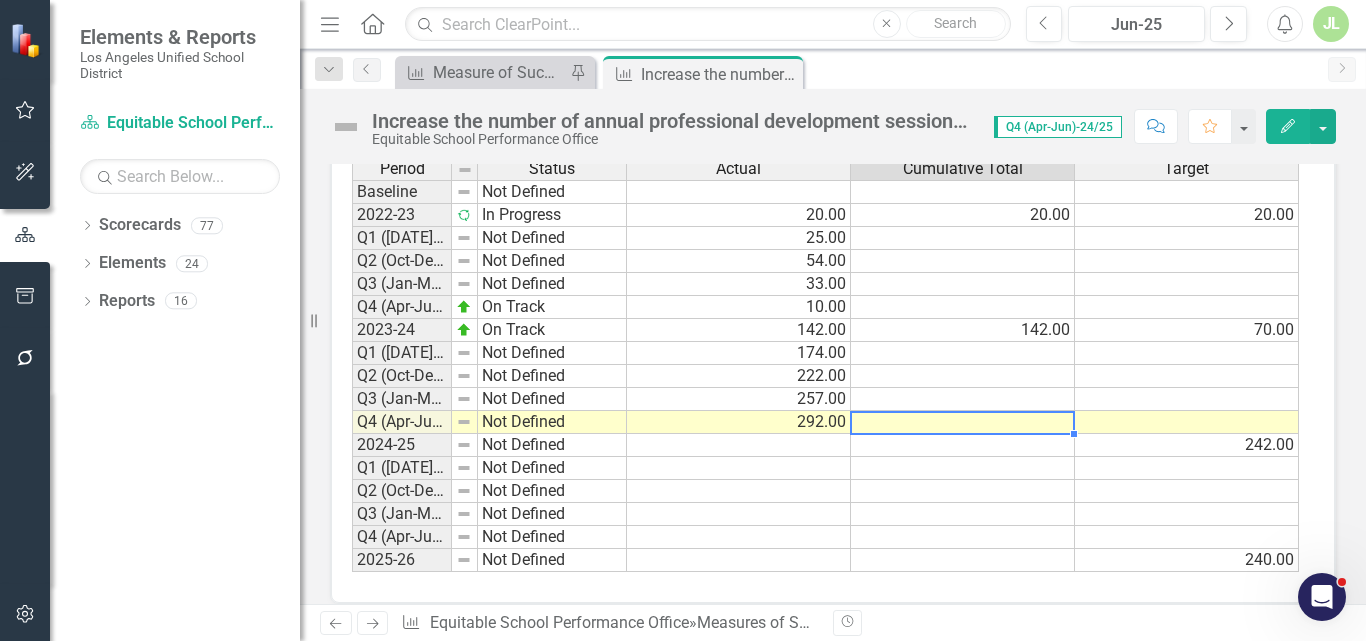 click at bounding box center (739, 445) 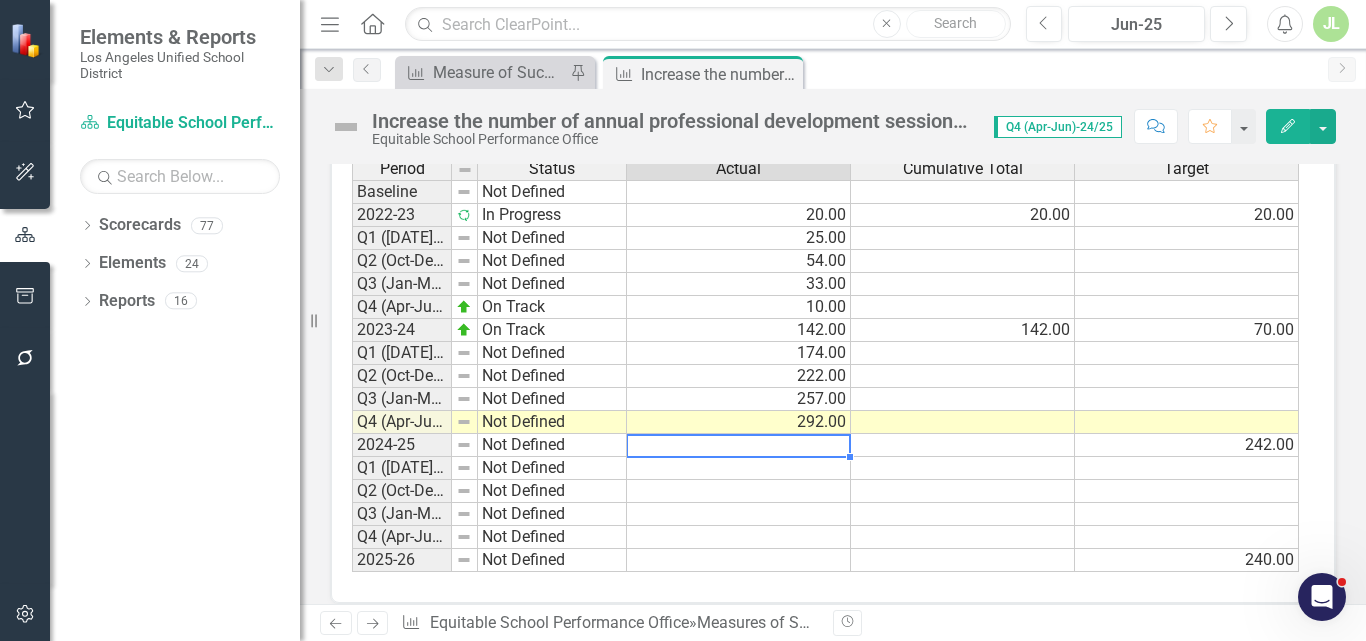 type on "292" 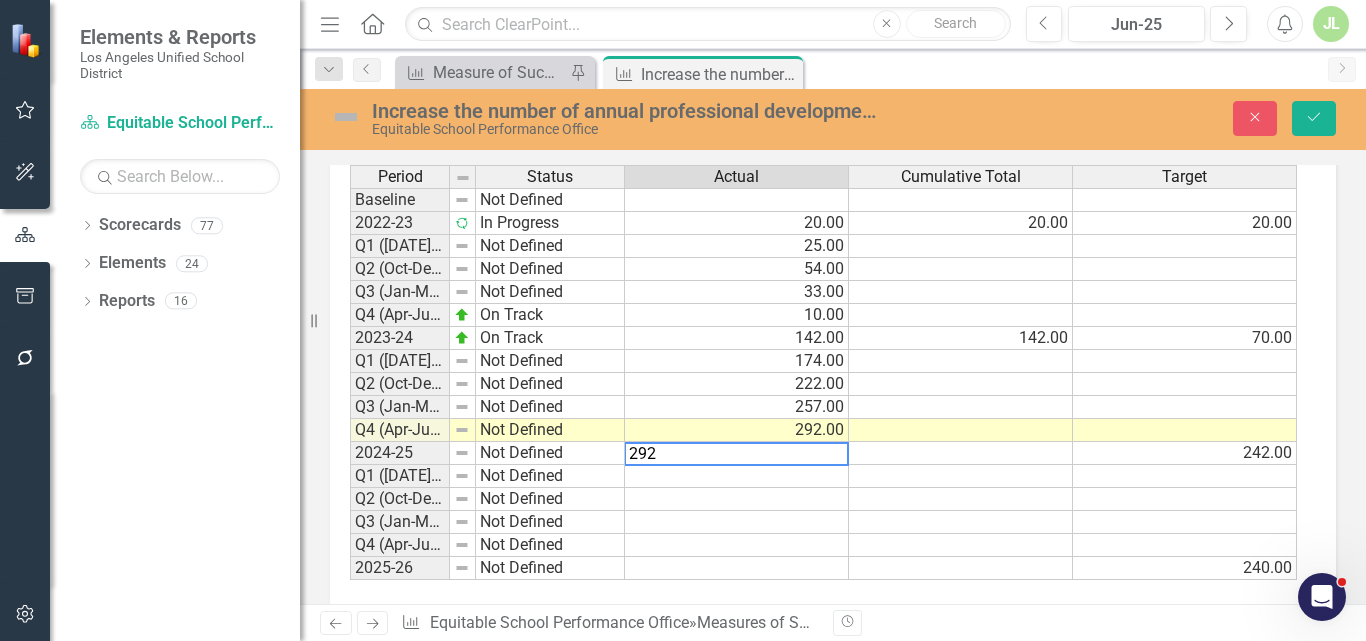 scroll, scrollTop: 1653, scrollLeft: 0, axis: vertical 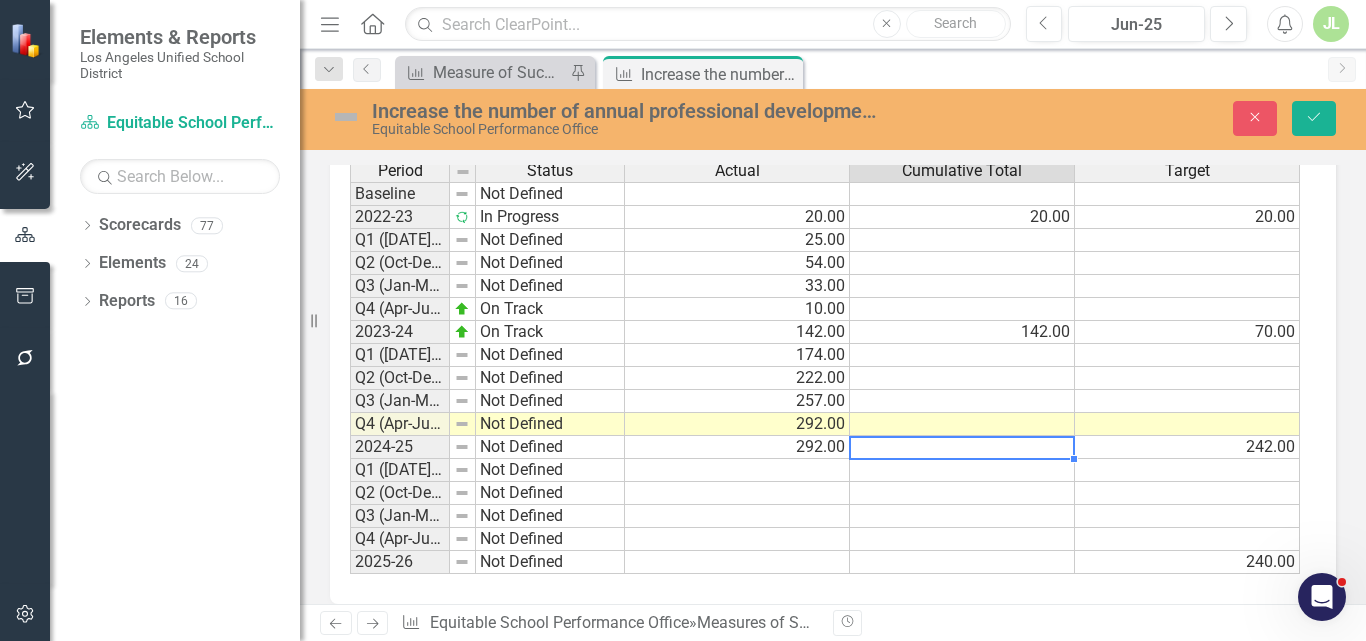 type on "292" 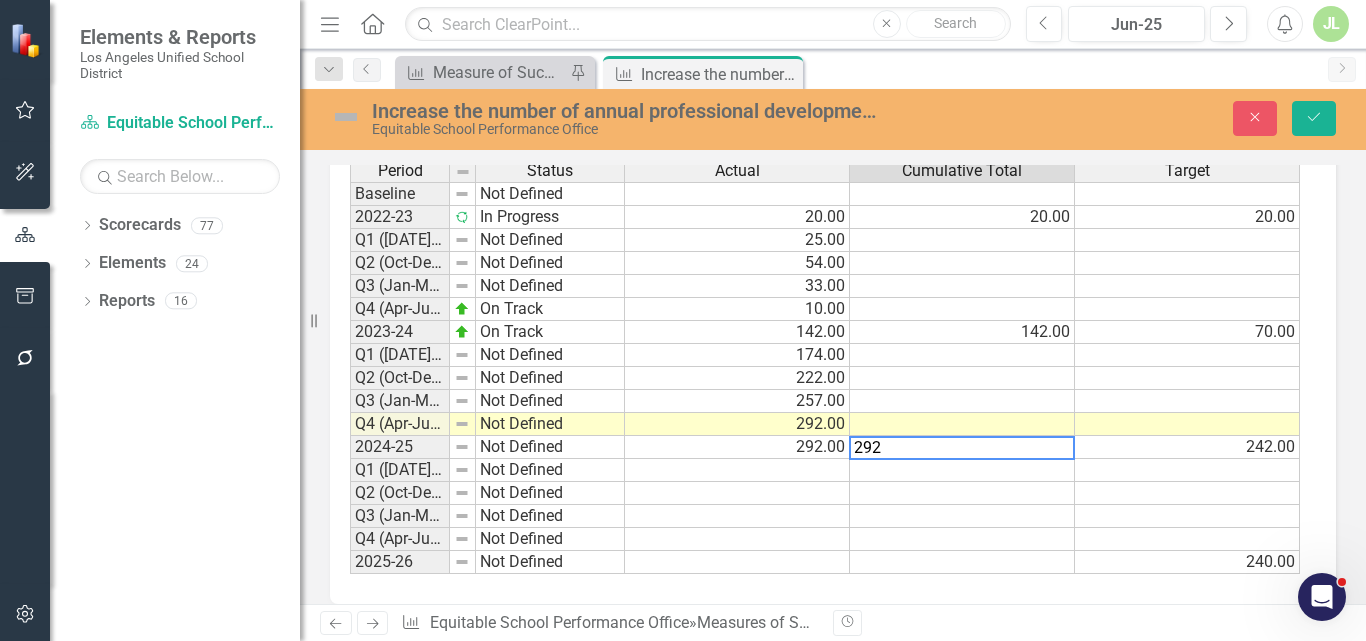 type 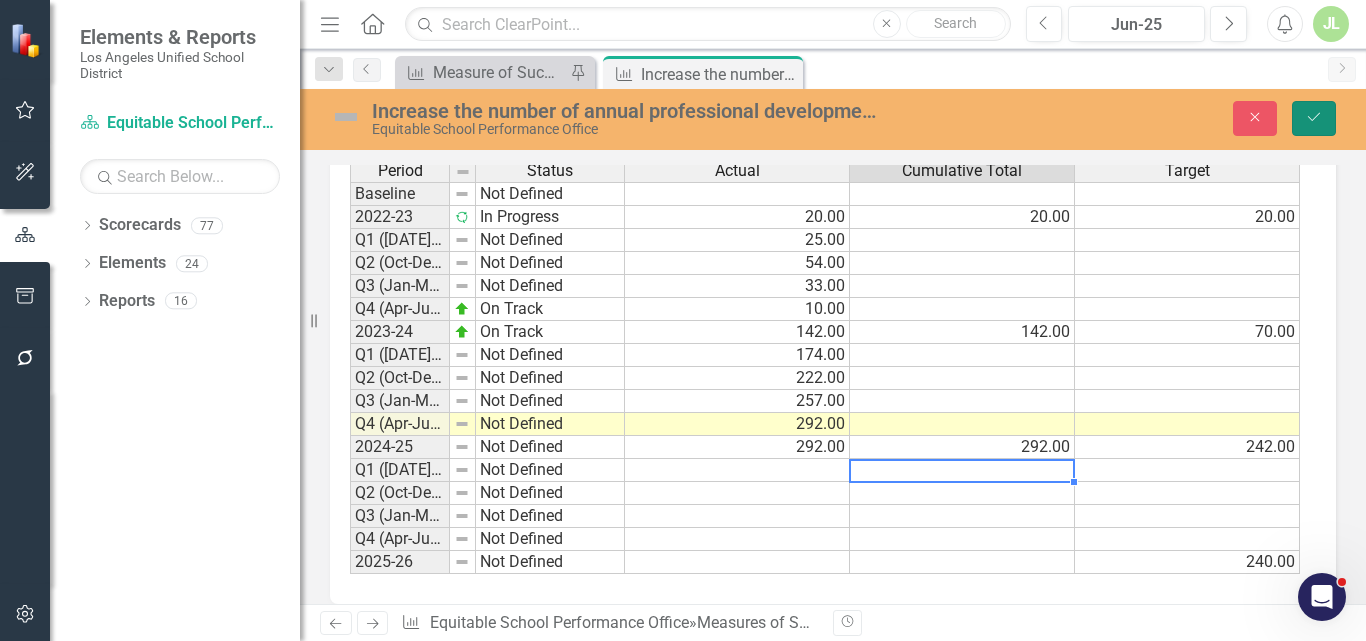 click on "Save" at bounding box center [1314, 118] 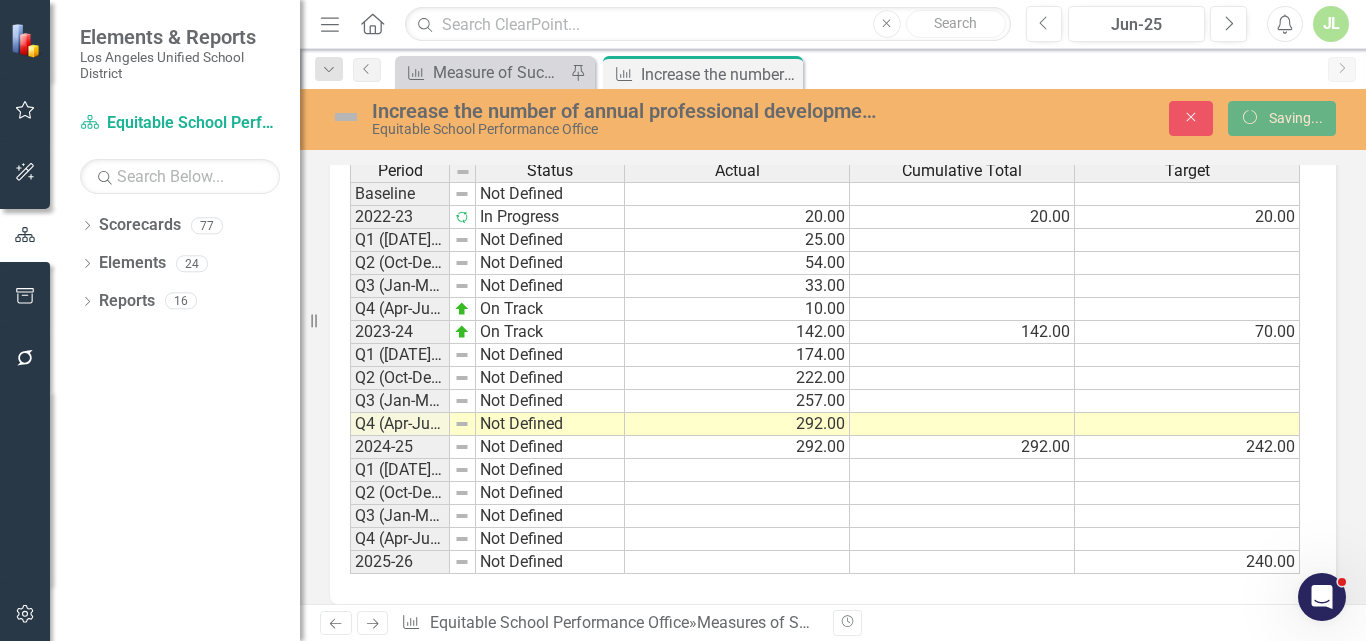 scroll, scrollTop: 1646, scrollLeft: 0, axis: vertical 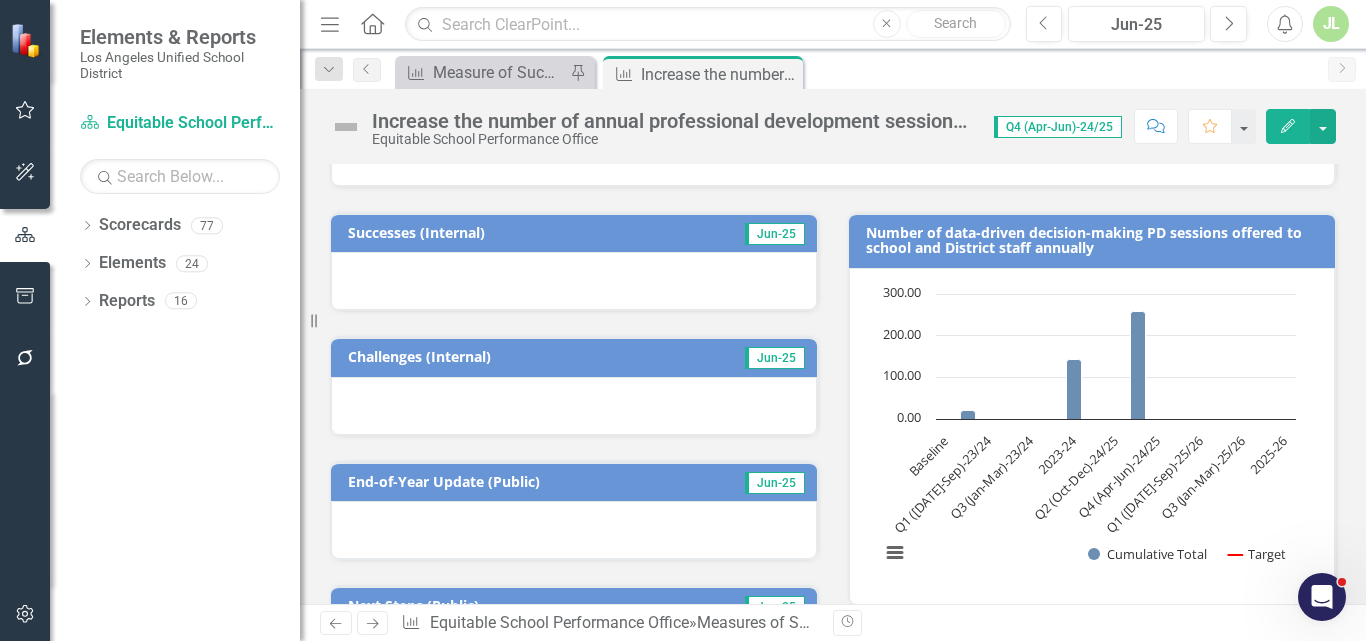 click at bounding box center (574, 281) 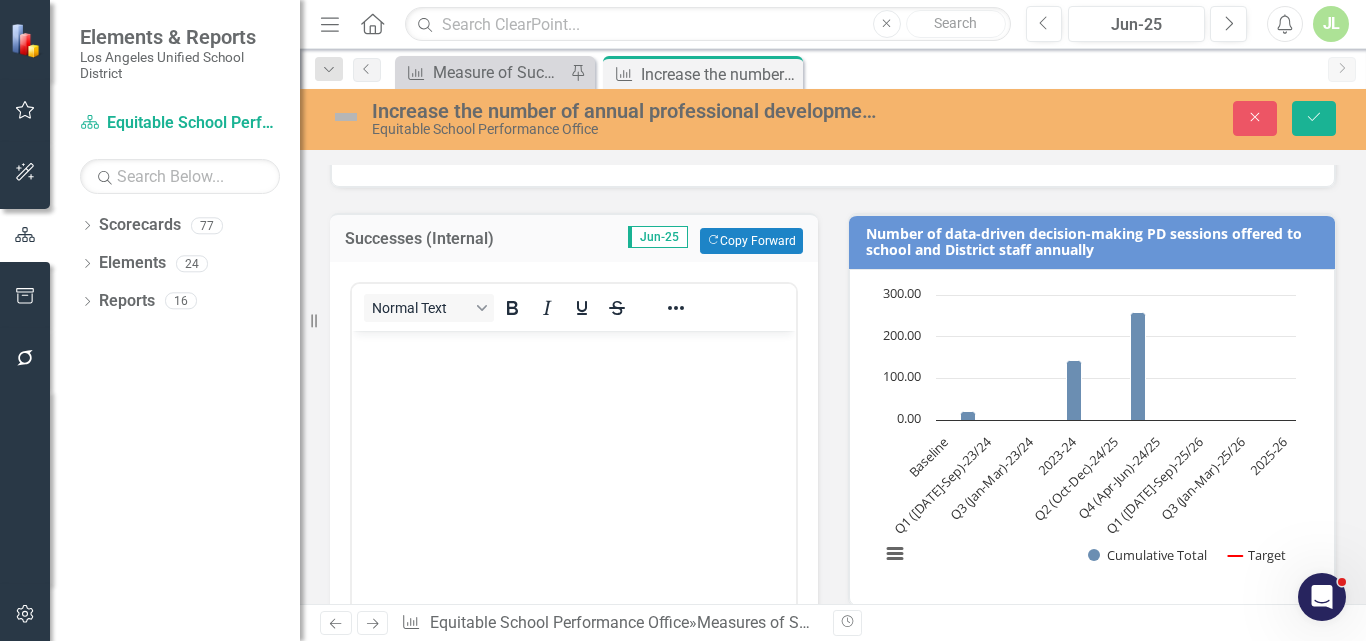 scroll, scrollTop: 0, scrollLeft: 0, axis: both 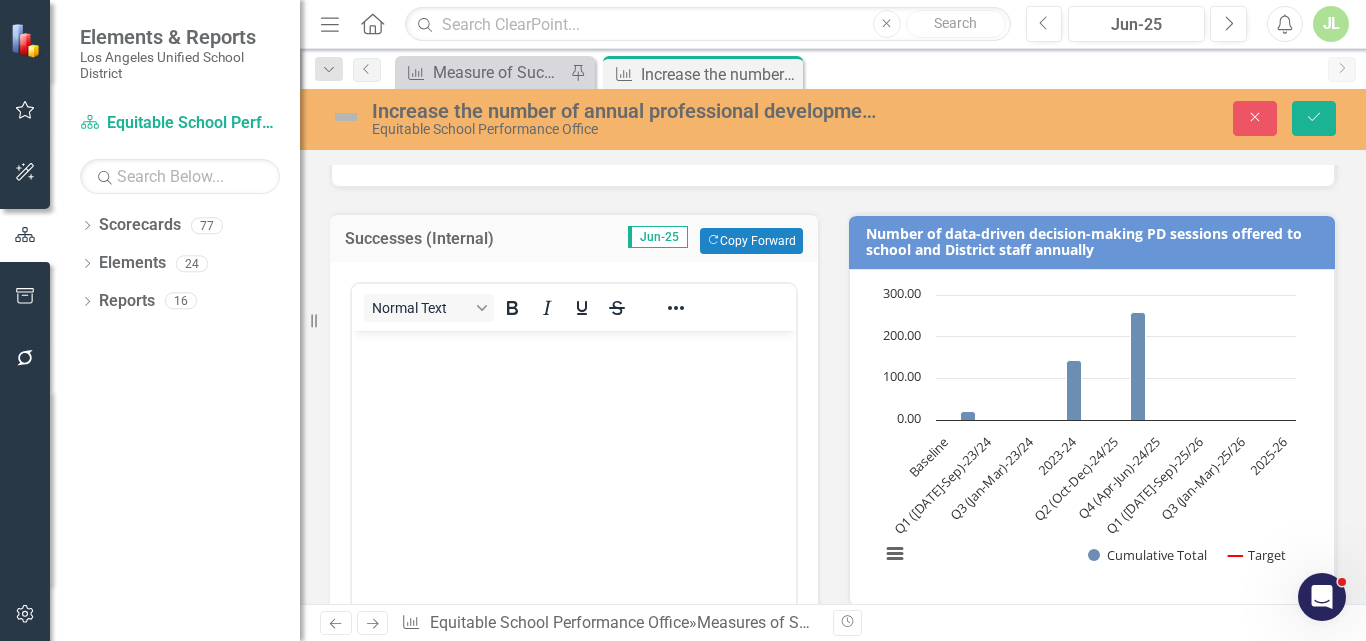 click at bounding box center (574, 481) 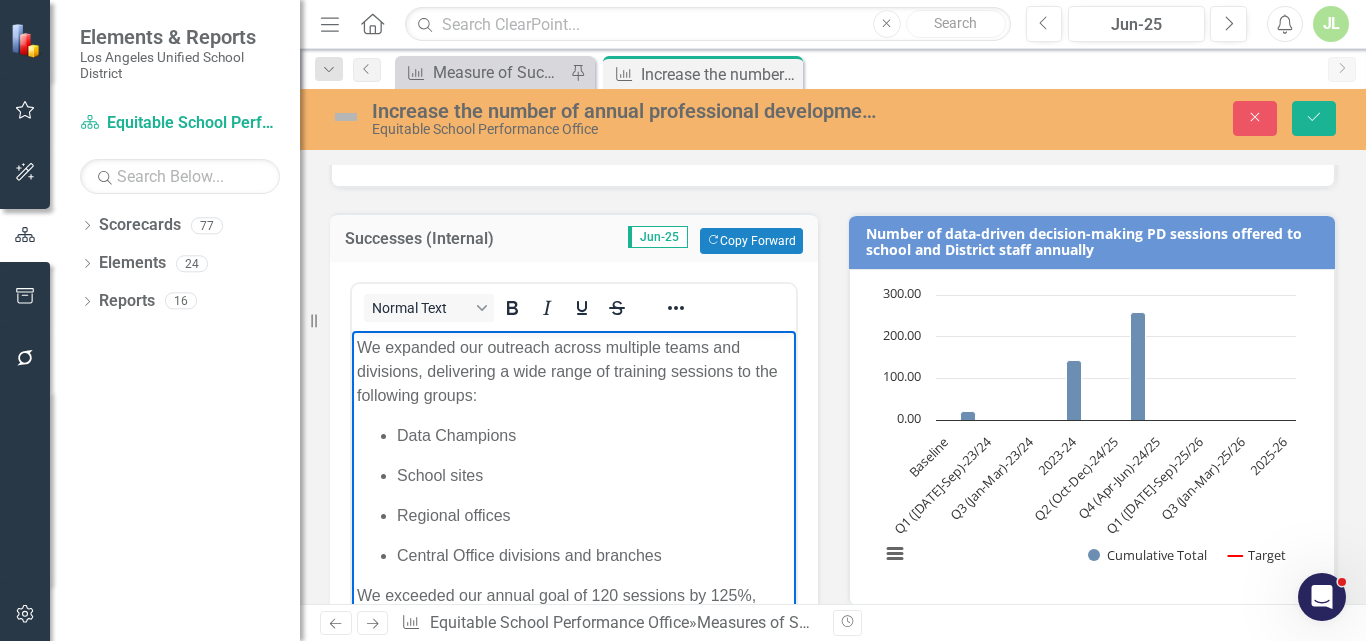 scroll, scrollTop: 204, scrollLeft: 0, axis: vertical 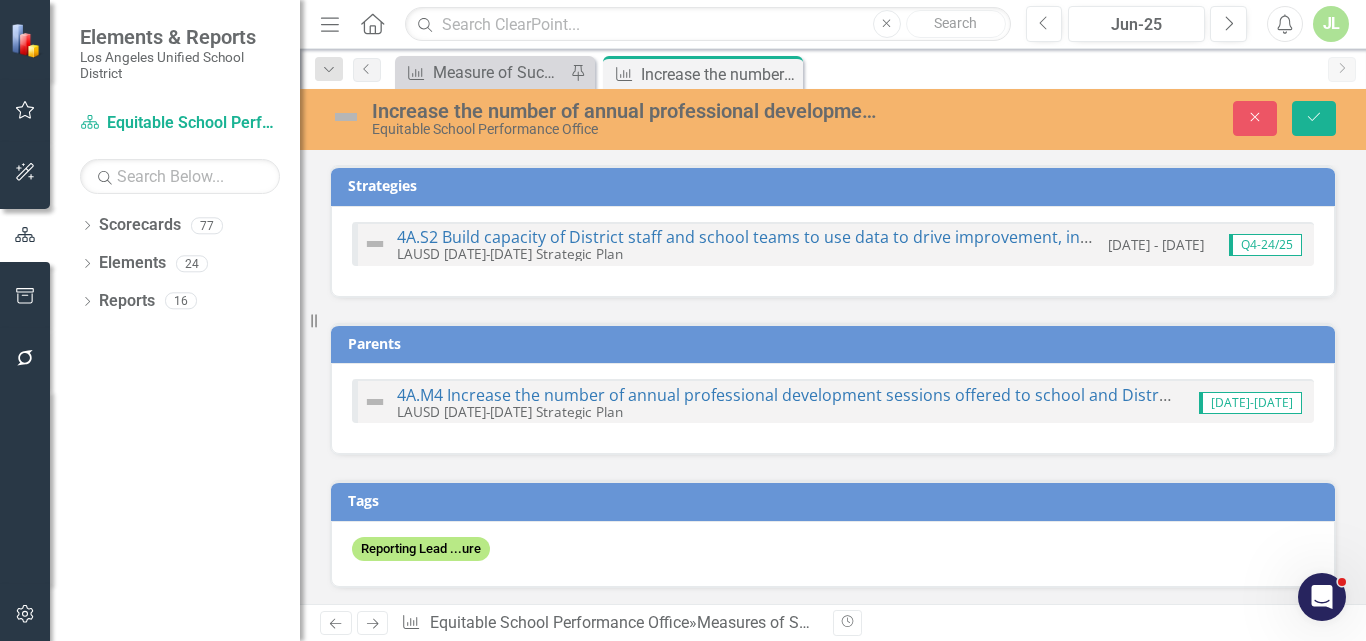 drag, startPoint x: 427, startPoint y: 1044, endPoint x: 271, endPoint y: 524, distance: 542.89594 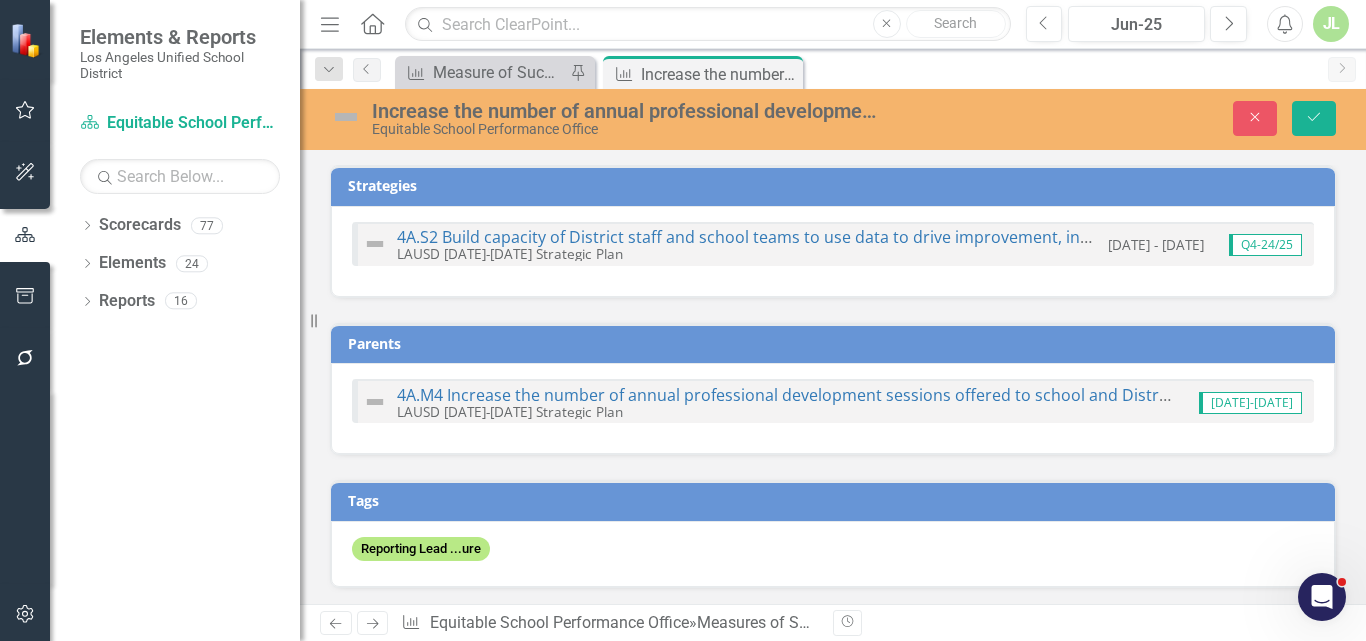 click on "We expanded our outreach across multiple teams and divisions, delivering a wide range of training sessions to the following groups: Data Champions School sites Regional offices Central Office divisions and branches We exceeded our annual goal of 120 sessions by 125%, reflecting our commitment to supporting users across the district. Our professional development offerings were tailored to meet diverse needs, featuring differentiated levels of support aligned to users’ comfort, familiarity, and expertise with the WC platform. Through ongoing collaboration with DOI, we successfully partnered with additional teams, including SPED), Tutoring Services, Counseling Services, and Intervention supports, to further integrate and strengthen our training efforts." at bounding box center (574, 1016) 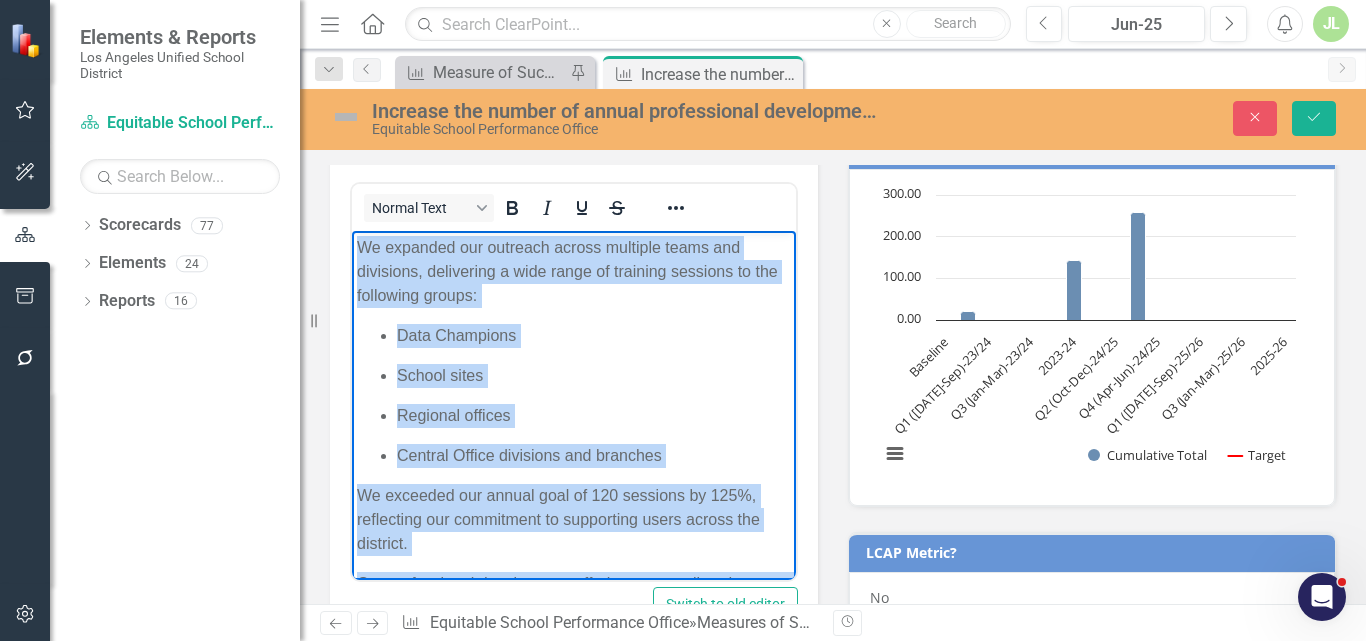 scroll, scrollTop: 400, scrollLeft: 0, axis: vertical 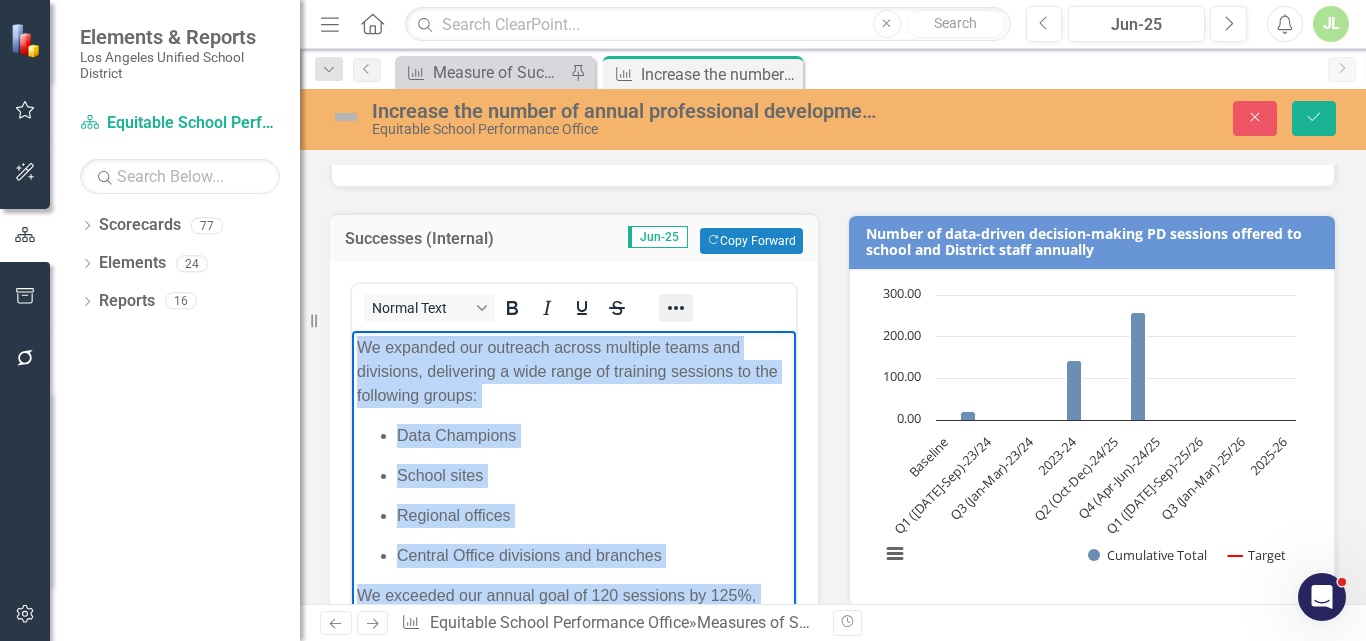 click 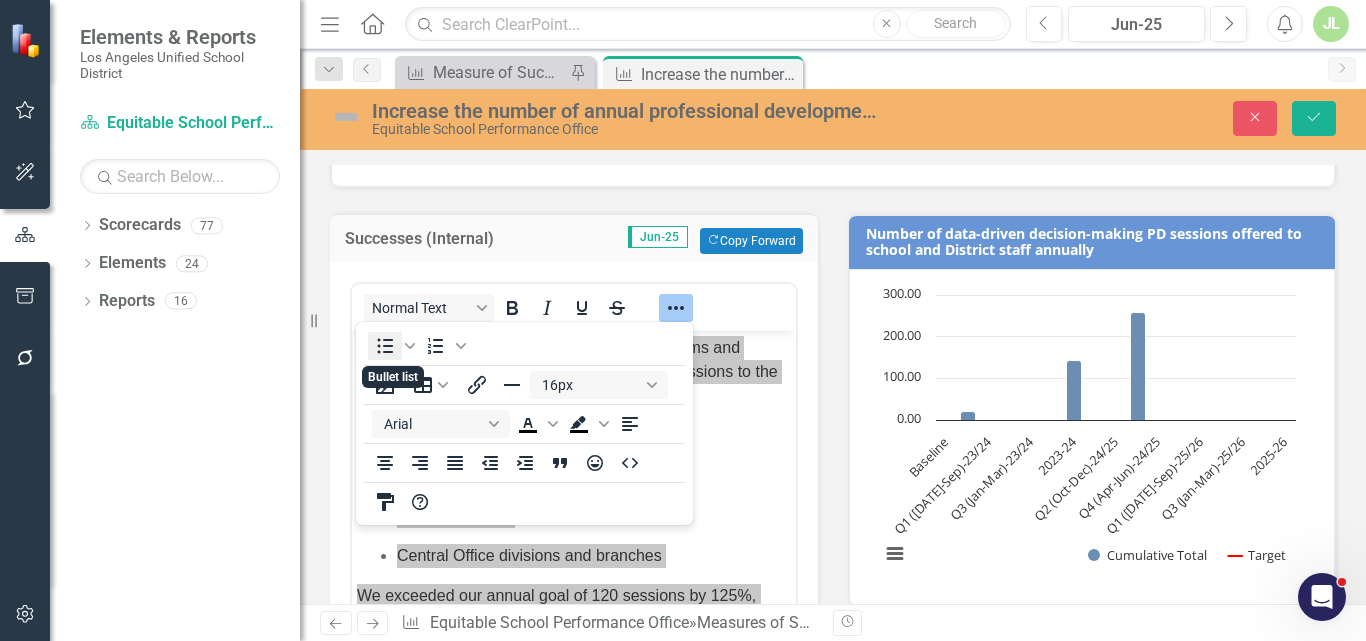 click 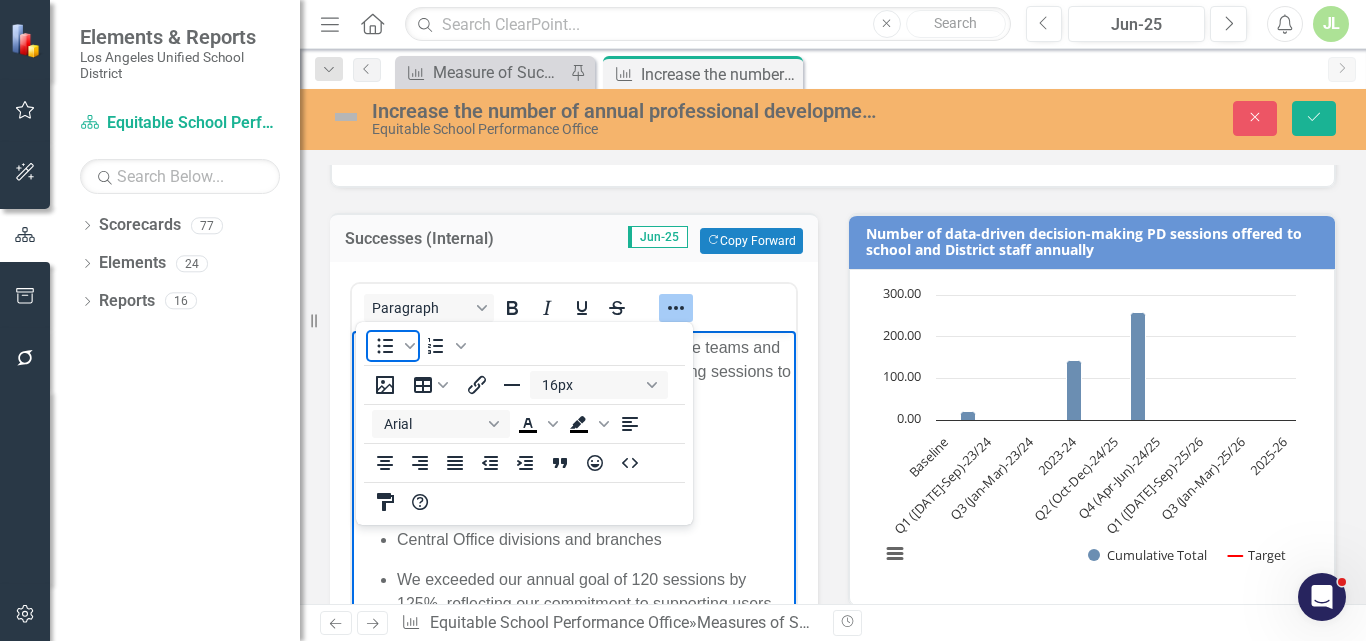 click 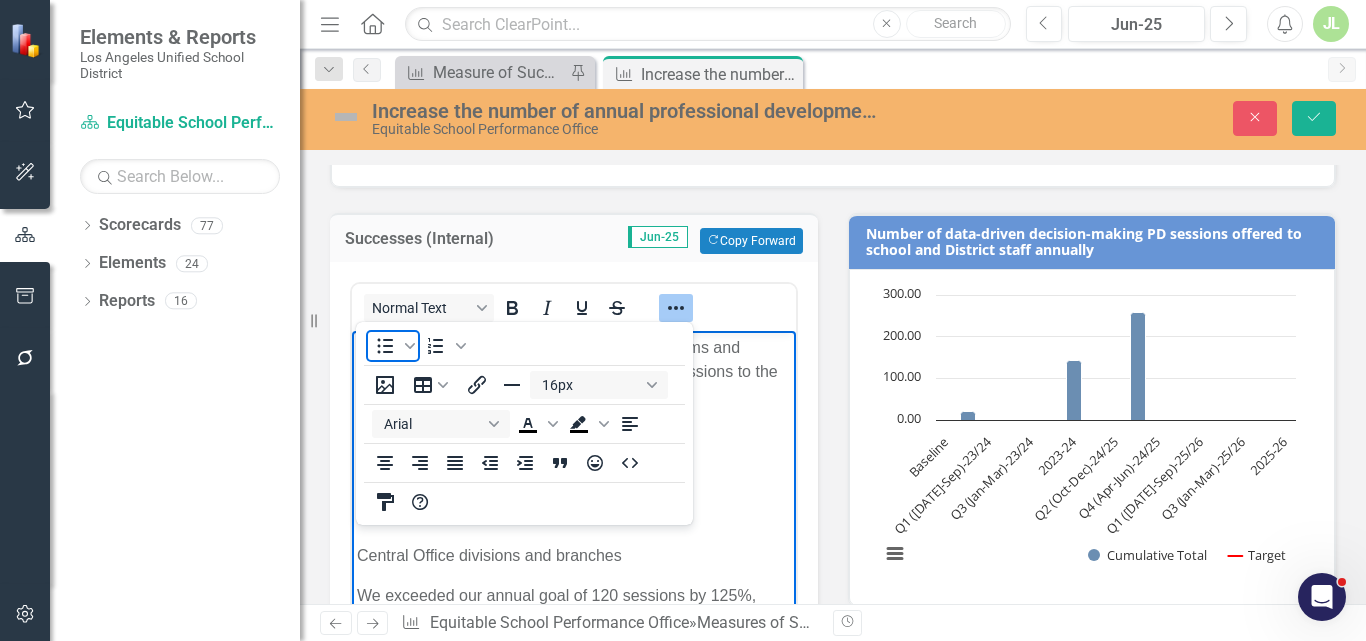 click 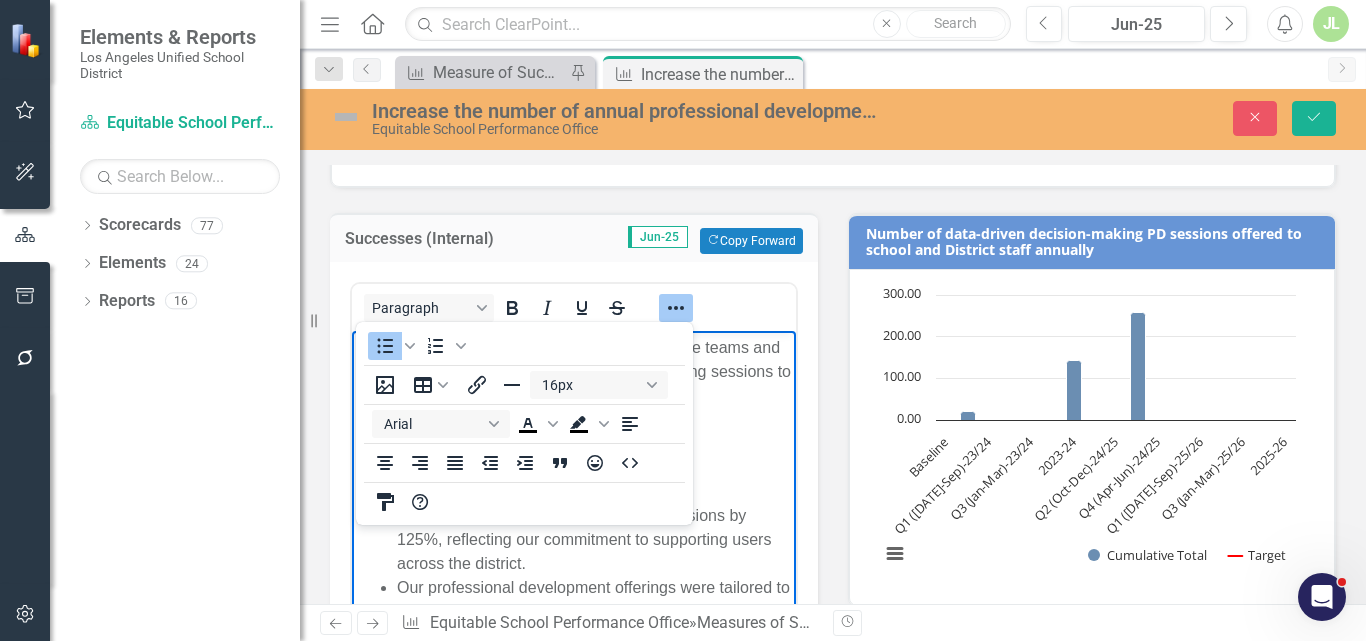 click on "Regional offices" at bounding box center [594, 468] 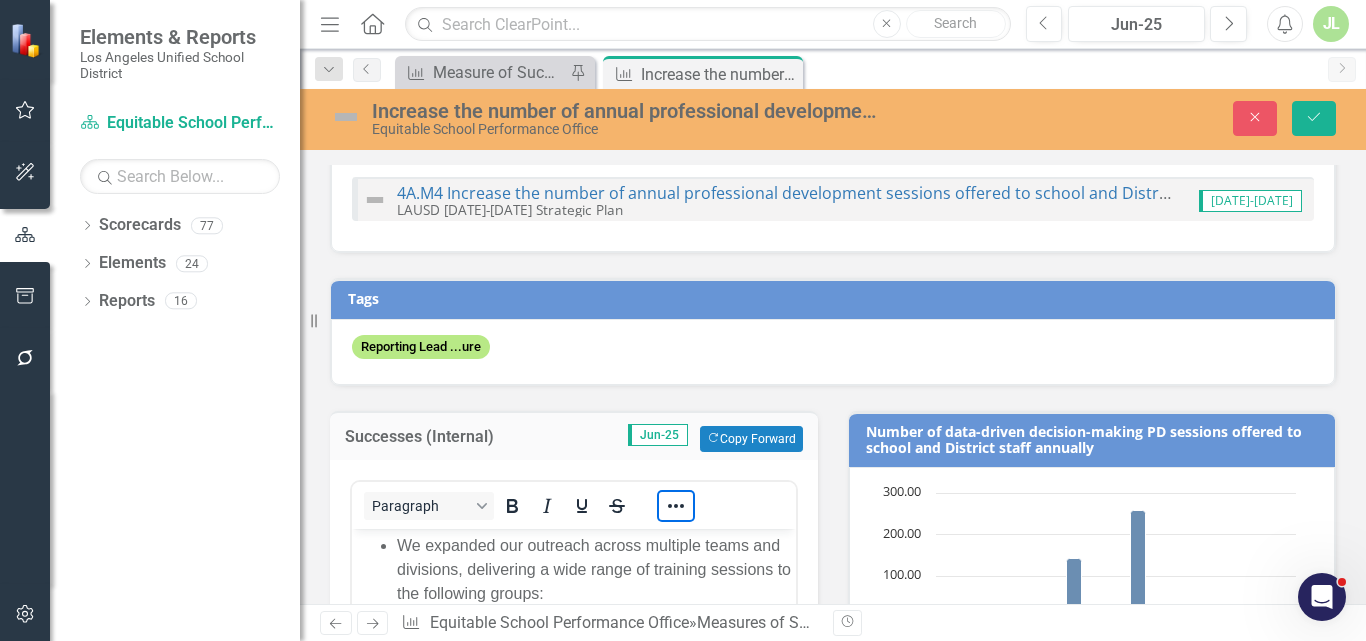 scroll, scrollTop: 200, scrollLeft: 0, axis: vertical 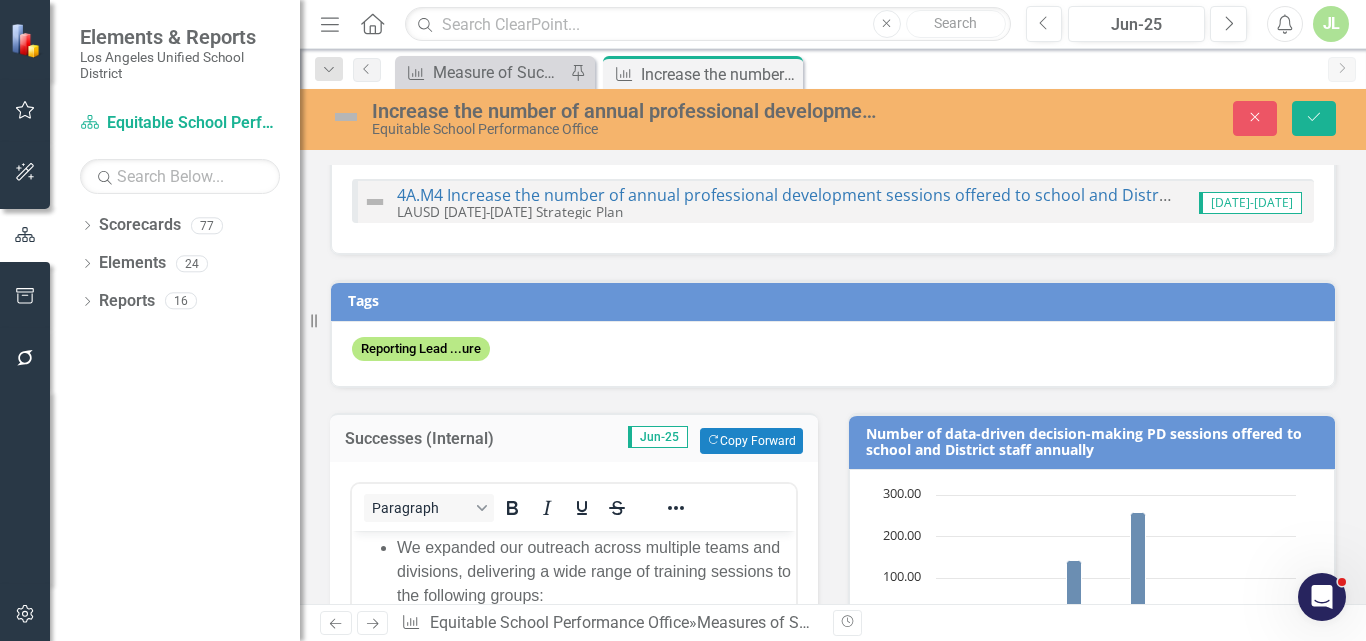 click on "We expanded our outreach across multiple teams and divisions, delivering a wide range of training sessions to the following groups: Data Champions School sites Regional offices Central Office divisions and branches We exceeded our annual goal of 120 sessions by 125%, reflecting our commitment to supporting users across the district. Our professional development offerings were tailored to meet diverse needs, featuring differentiated levels of support aligned to users’ comfort, familiarity, and expertise with the WC platform. Through ongoing collaboration with DOI, we successfully partnered with additional teams, including SPED), Tutoring Services, Counseling Services, and Intervention supports, to further integrate and strengthen our training efforts." at bounding box center (574, 764) 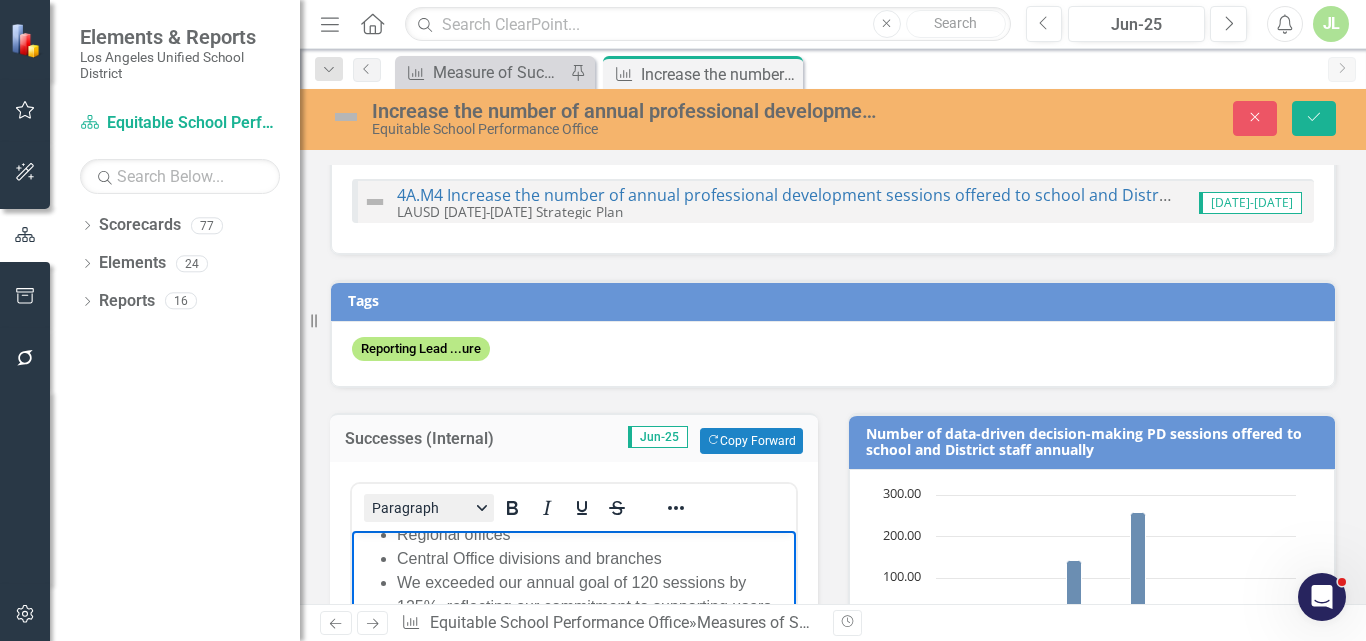 scroll, scrollTop: 157, scrollLeft: 0, axis: vertical 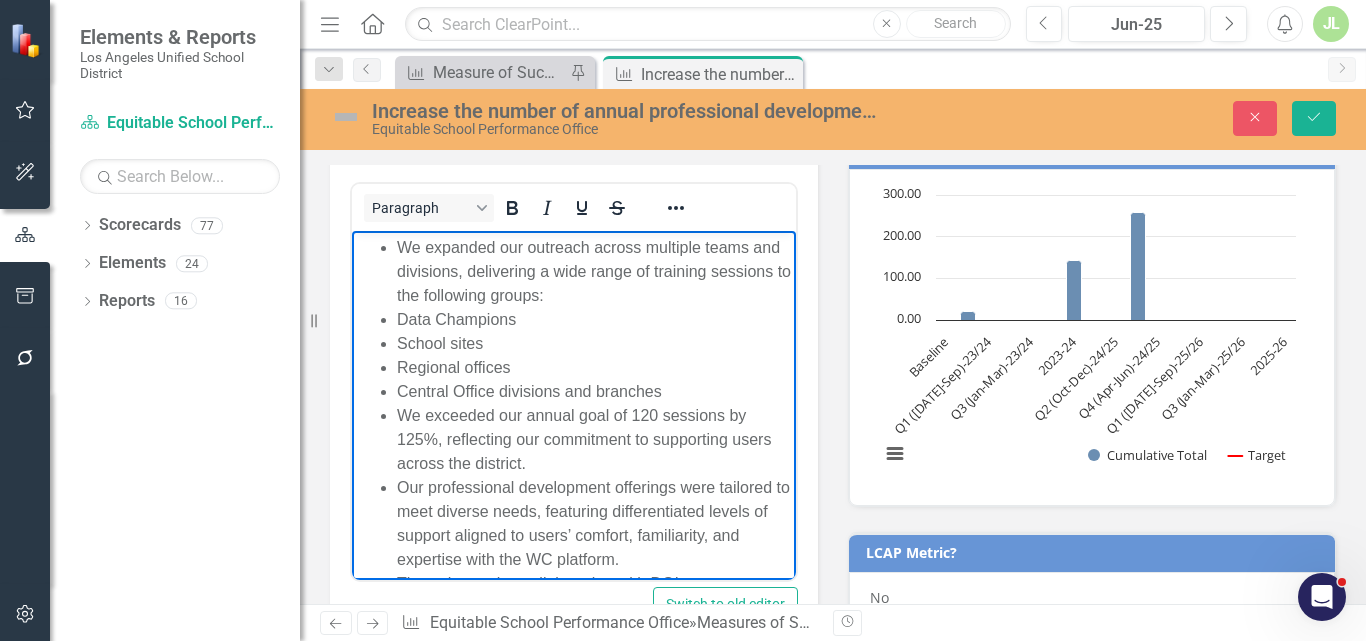 click on "We expanded our outreach across multiple teams and divisions, delivering a wide range of training sessions to the following groups:" at bounding box center (594, 272) 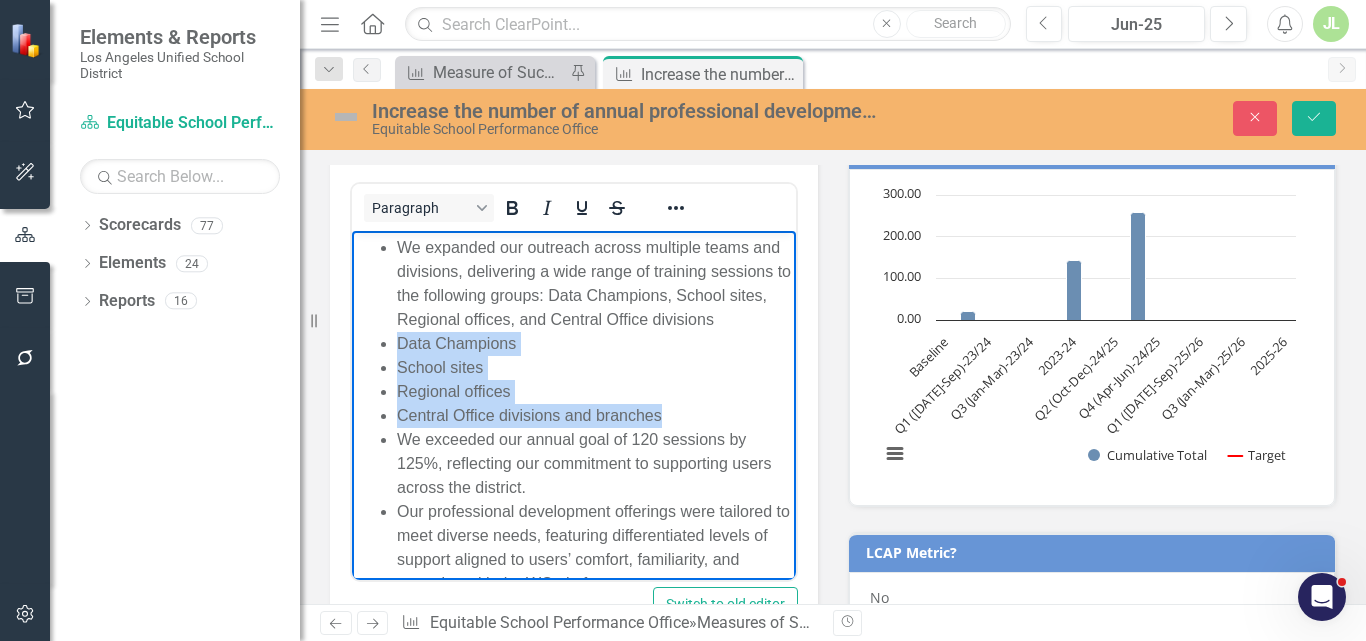 drag, startPoint x: 398, startPoint y: 367, endPoint x: 665, endPoint y: 430, distance: 274.3319 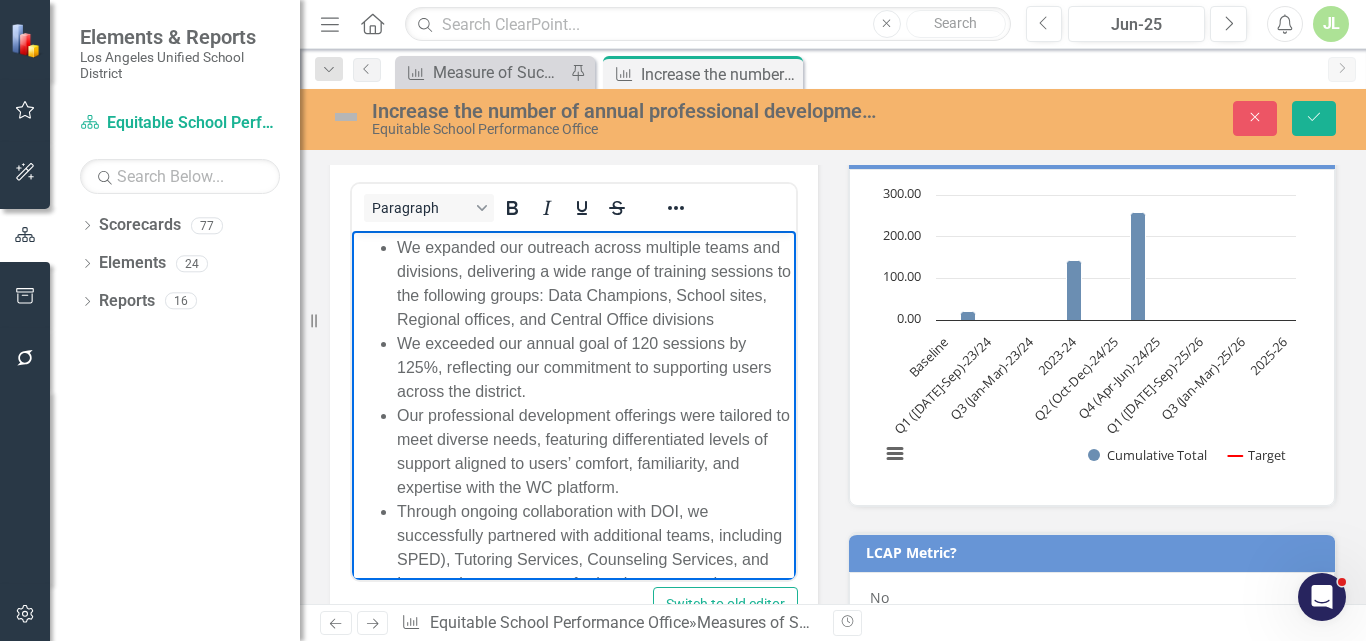 click on "We expanded our outreach across multiple teams and divisions, delivering a wide range of training sessions to the following groups: Data Champions, School sites, Regional offices, and Central Office divisions" at bounding box center [594, 284] 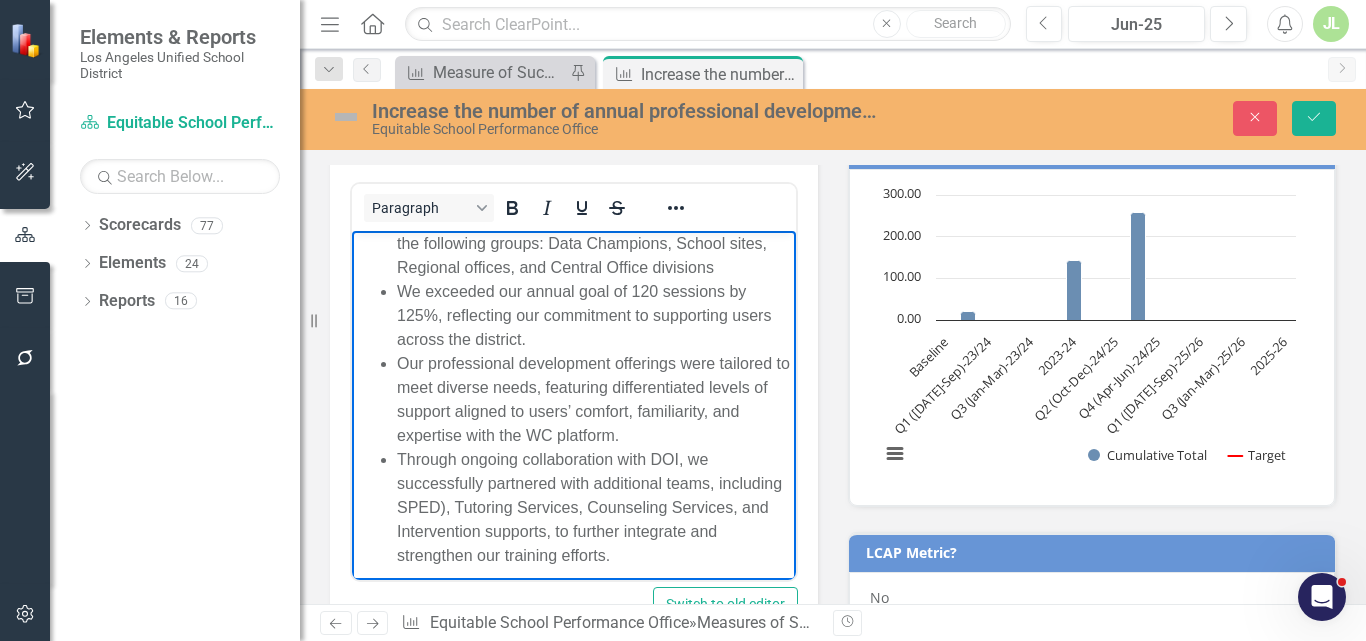 scroll, scrollTop: 100, scrollLeft: 0, axis: vertical 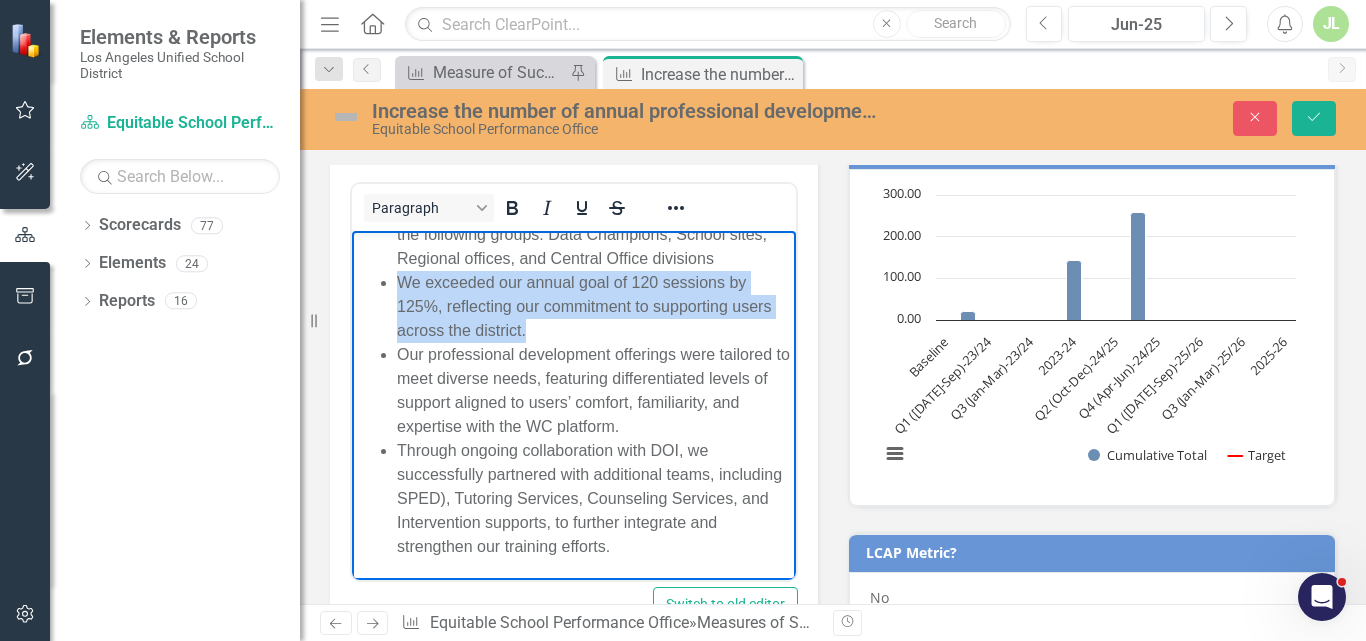 drag, startPoint x: 578, startPoint y: 317, endPoint x: 388, endPoint y: 275, distance: 194.58675 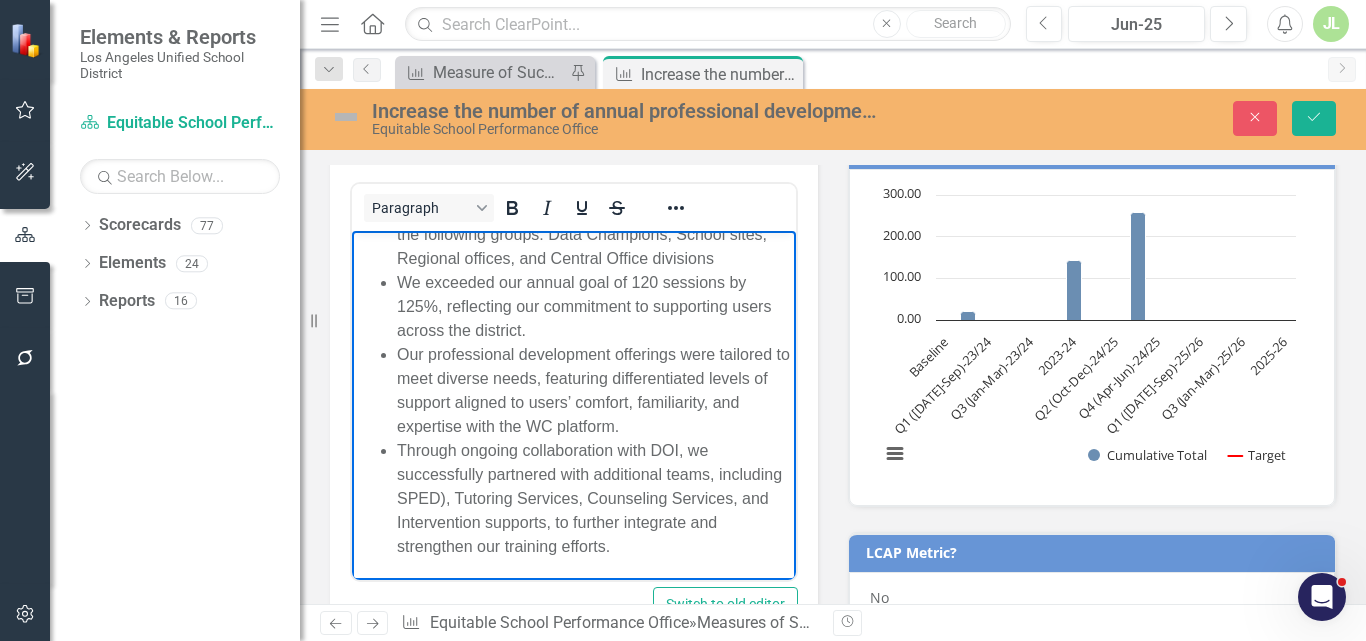 click on "Our professional development offerings were tailored to meet diverse needs, featuring differentiated levels of support aligned to users’ comfort, familiarity, and expertise with the WC platform." at bounding box center [594, 391] 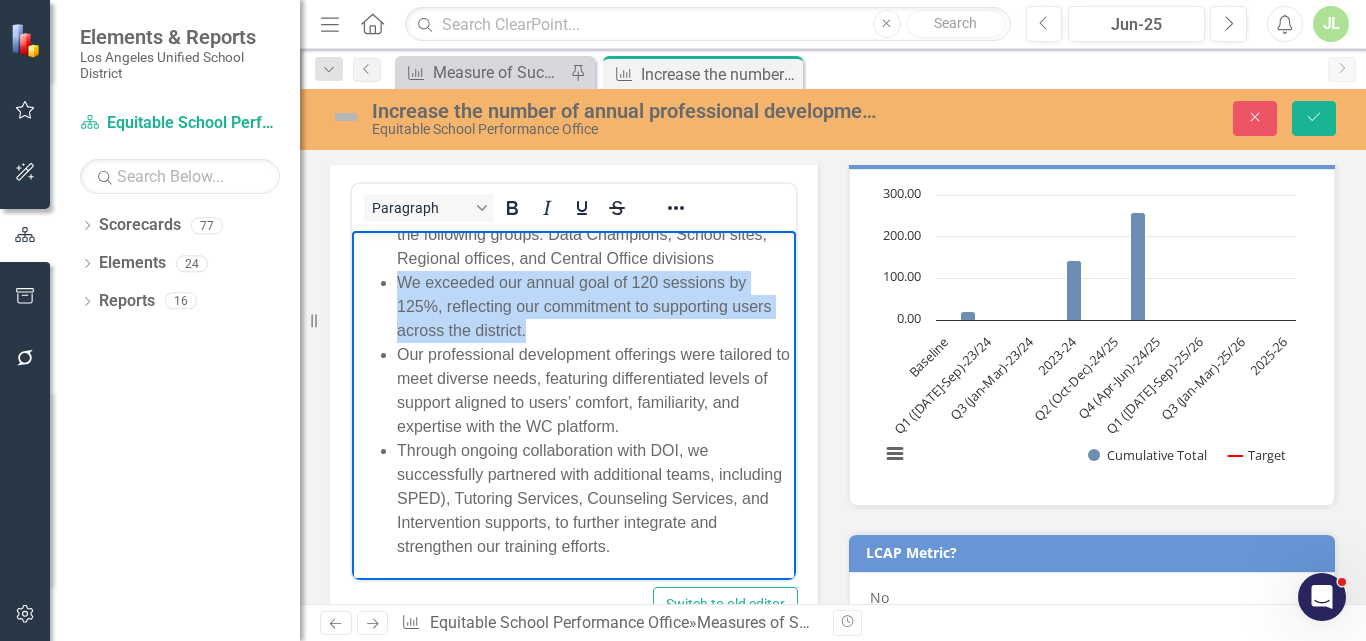 drag, startPoint x: 547, startPoint y: 310, endPoint x: 393, endPoint y: 264, distance: 160.72336 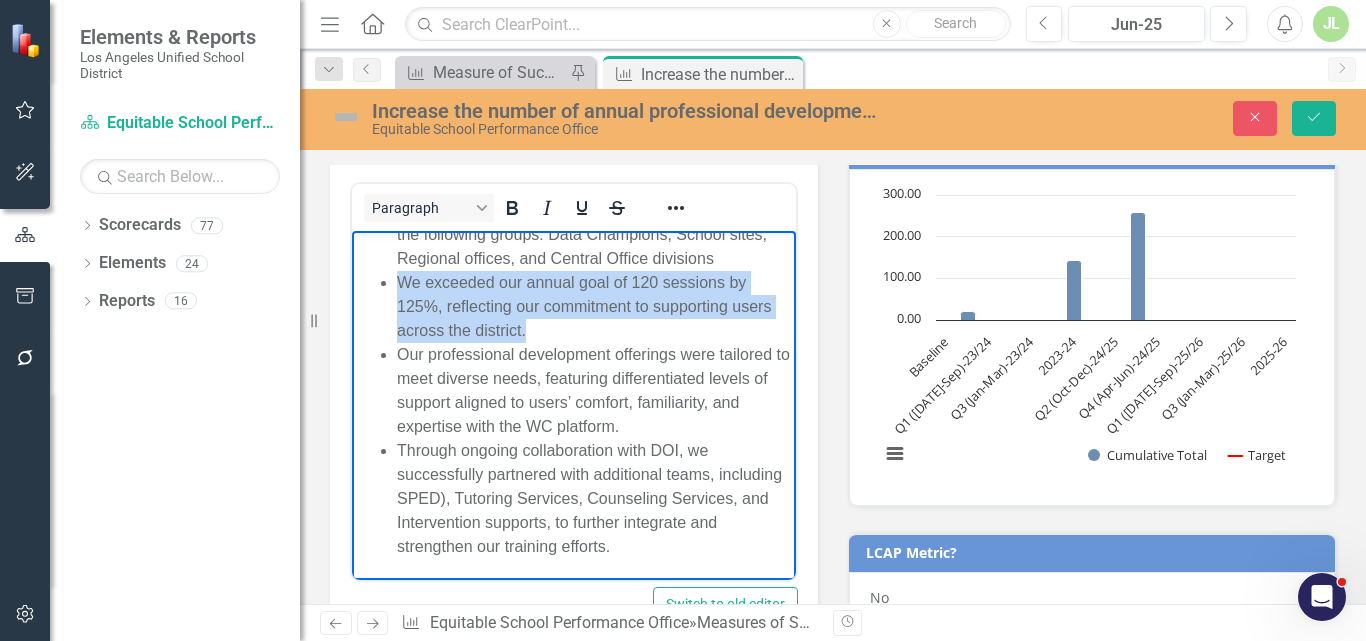 click on "We expanded our outreach across multiple teams and divisions, delivering a wide range of training sessions to the following groups: Data Champions, School sites, Regional offices, and Central Office divisions We exceeded our annual goal of 120 sessions by 125%, reflecting our commitment to supporting users across the district. Our professional development offerings were tailored to meet diverse needs, featuring differentiated levels of support aligned to users’ comfort, familiarity, and expertise with the WC platform. Through ongoing collaboration with DOI, we successfully partnered with additional teams, including SPED), Tutoring Services, Counseling Services, and Intervention supports, to further integrate and strengthen our training efforts." at bounding box center (574, 367) 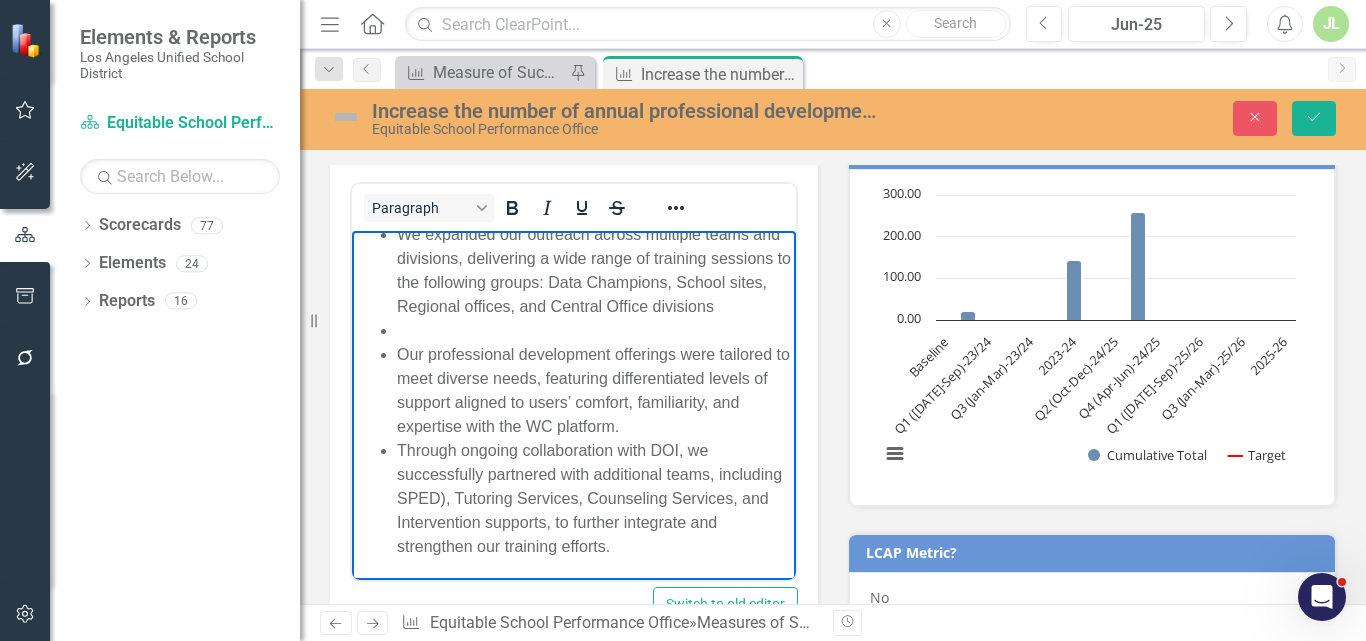 scroll, scrollTop: 37, scrollLeft: 0, axis: vertical 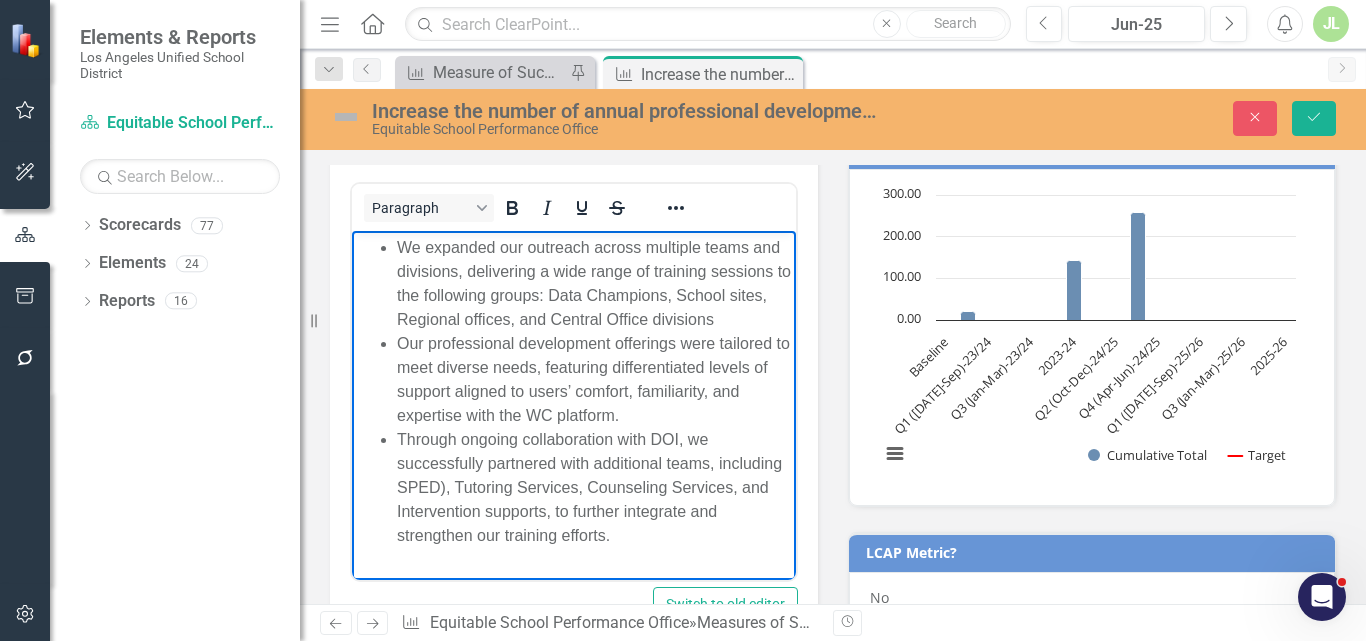 click on "Our professional development offerings were tailored to meet diverse needs, featuring differentiated levels of support aligned to users’ comfort, familiarity, and expertise with the WC platform." at bounding box center [594, 380] 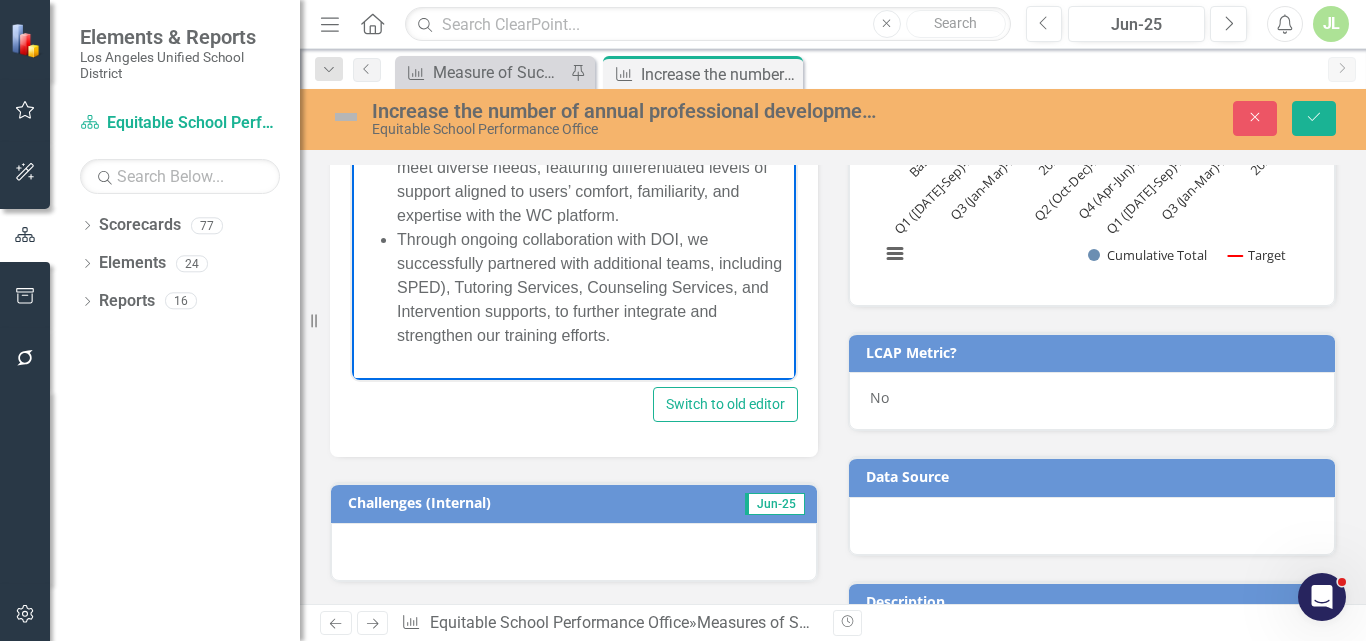 scroll, scrollTop: 500, scrollLeft: 0, axis: vertical 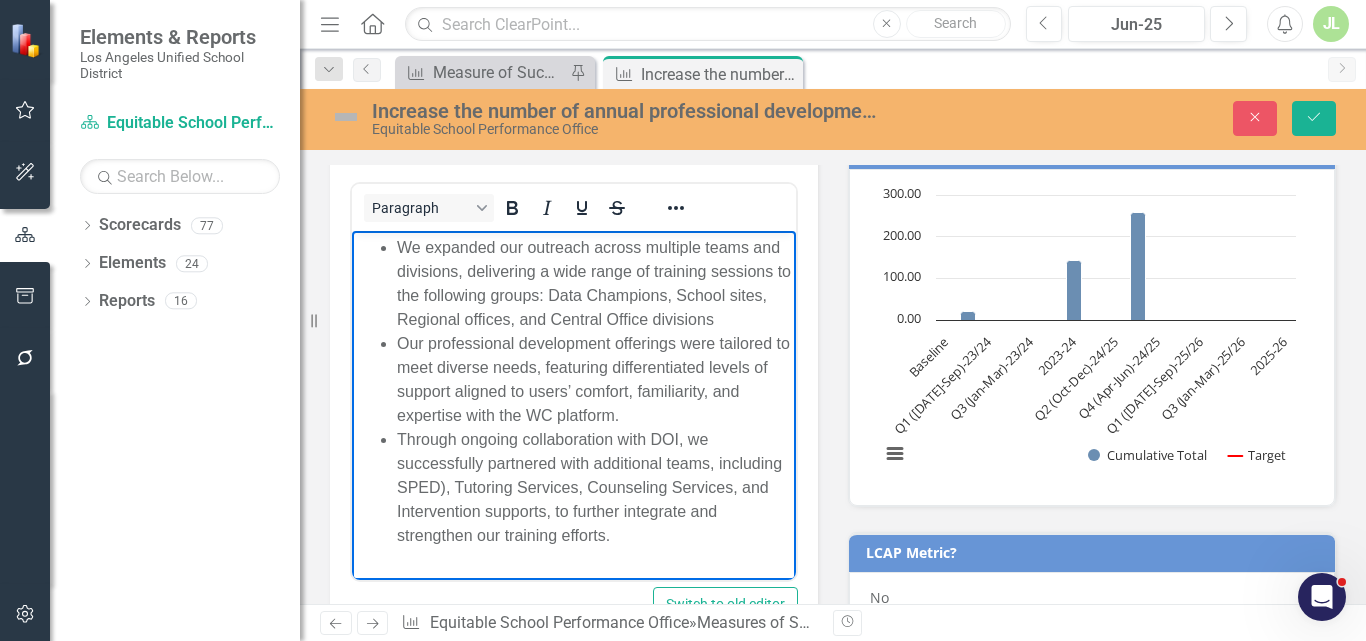 click on "Through ongoing collaboration with DOI, we successfully partnered with additional teams, including SPED), Tutoring Services, Counseling Services, and Intervention supports, to further integrate and strengthen our training efforts." at bounding box center (594, 488) 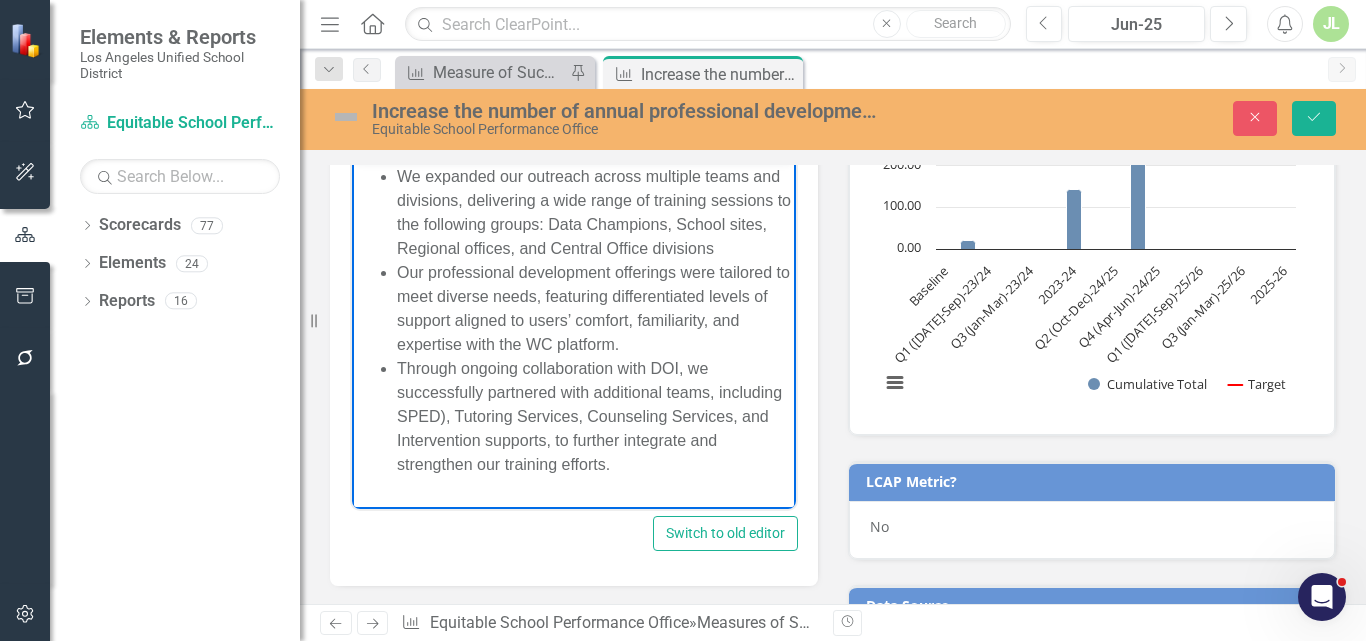 scroll, scrollTop: 600, scrollLeft: 0, axis: vertical 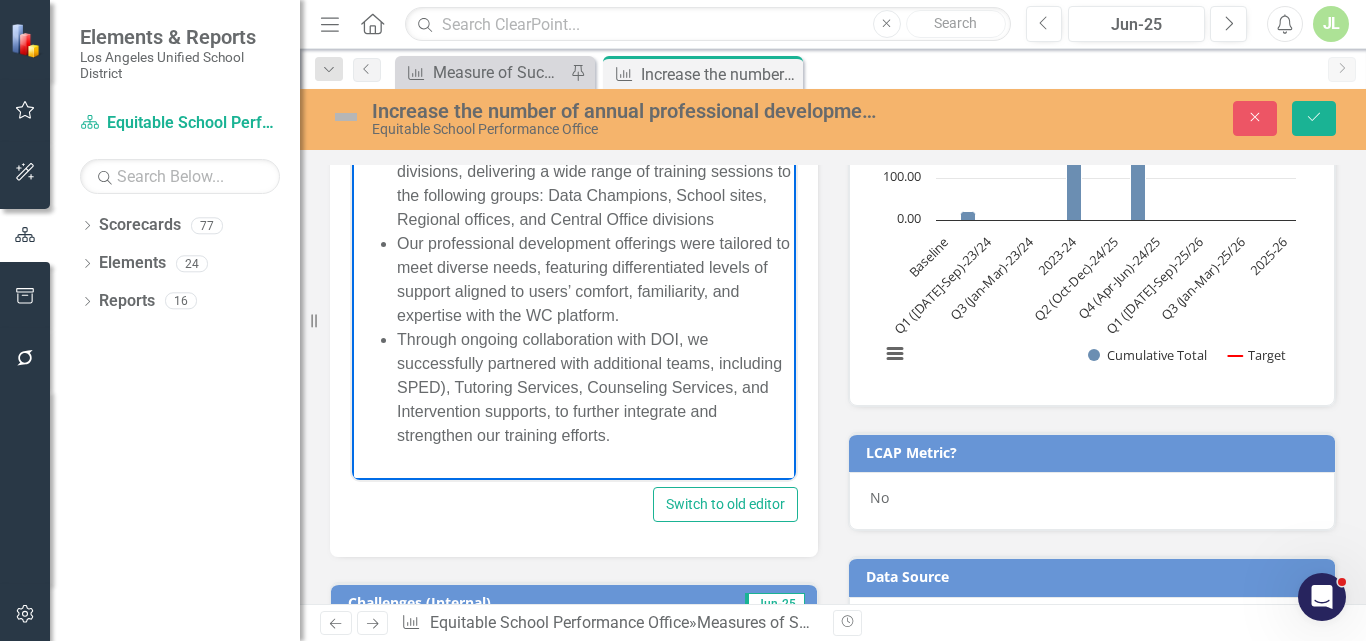 click on "Through ongoing collaboration with DOI, we successfully partnered with additional teams, including SPED), Tutoring Services, Counseling Services, and Intervention supports, to further integrate and strengthen our training efforts." at bounding box center [594, 388] 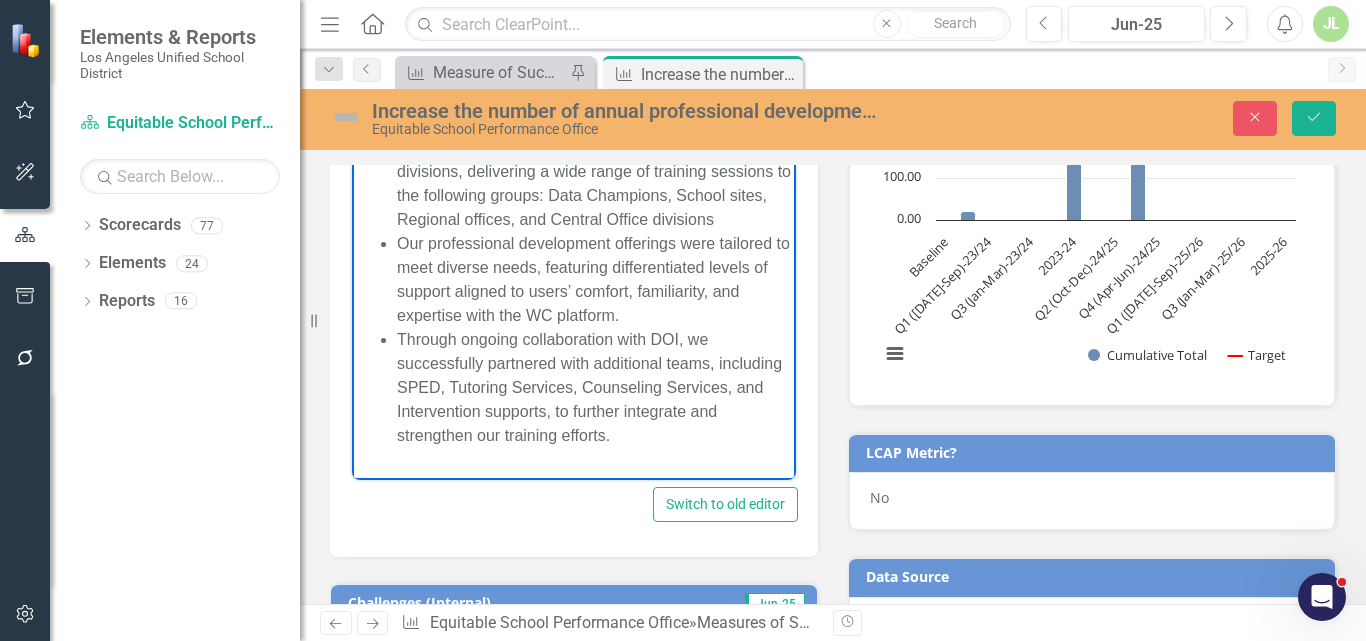 click on "Through ongoing collaboration with DOI, we successfully partnered with additional teams, including SPED, Tutoring Services, Counseling Services, and Intervention supports, to further integrate and strengthen our training efforts." at bounding box center (594, 388) 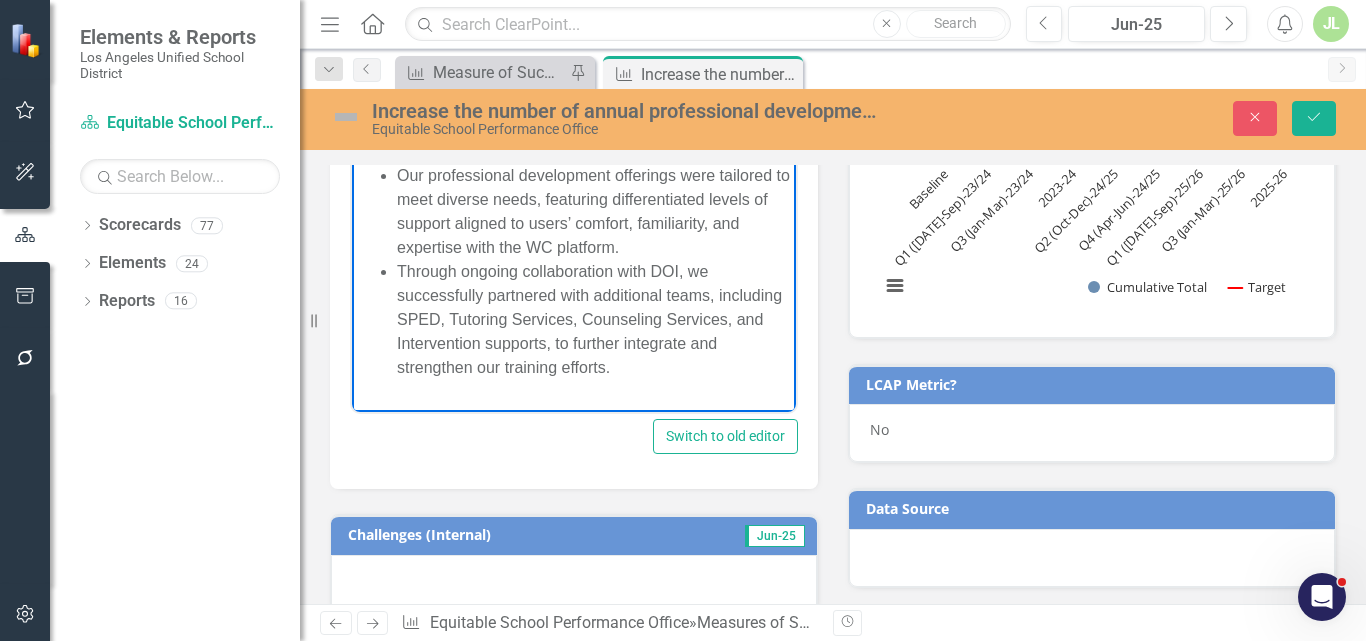 scroll, scrollTop: 700, scrollLeft: 0, axis: vertical 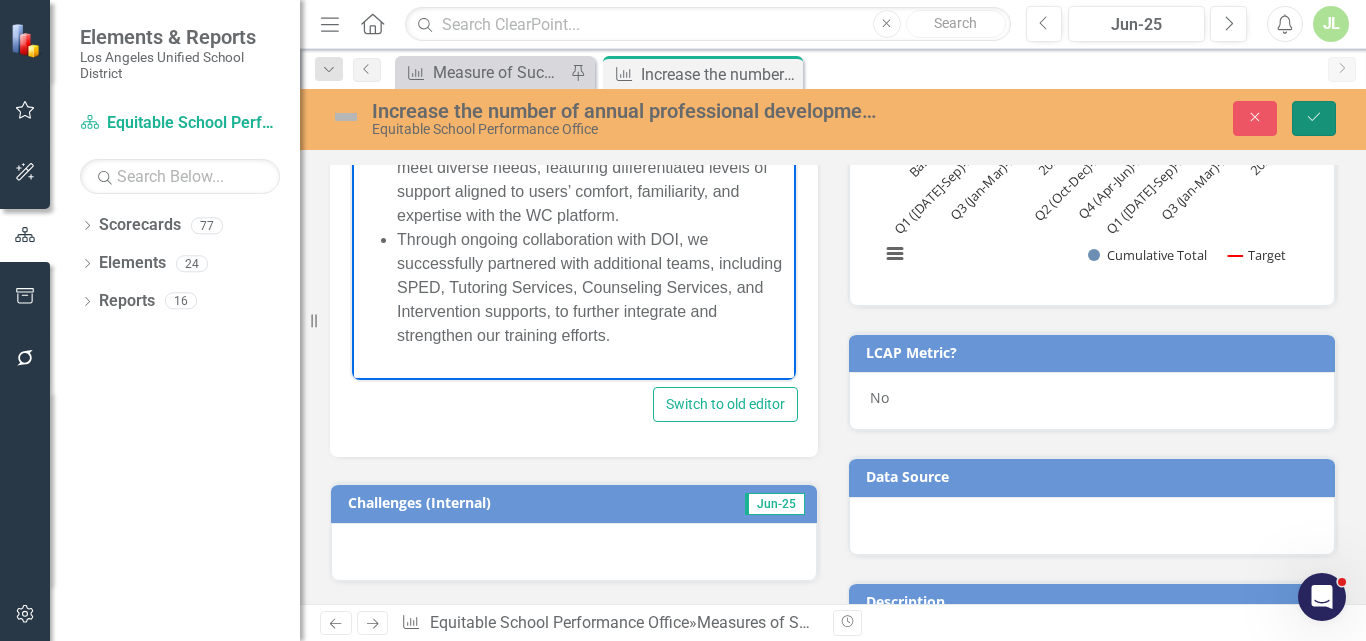 click on "Save" 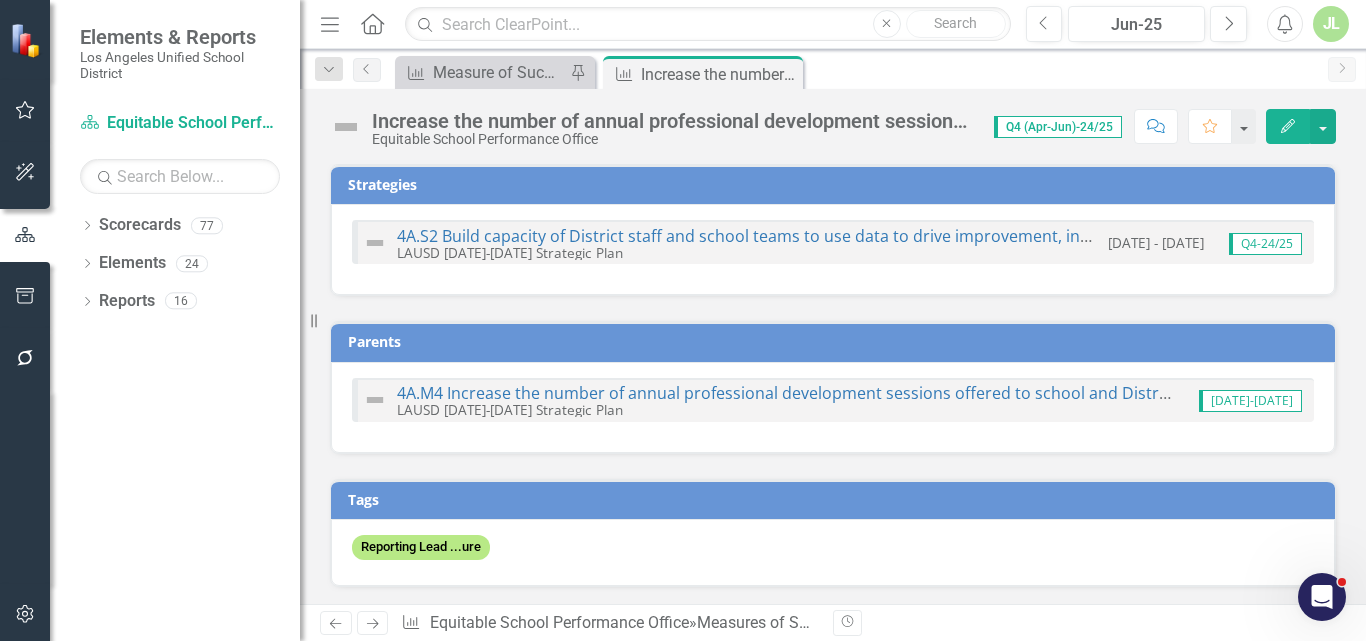 checkbox on "true" 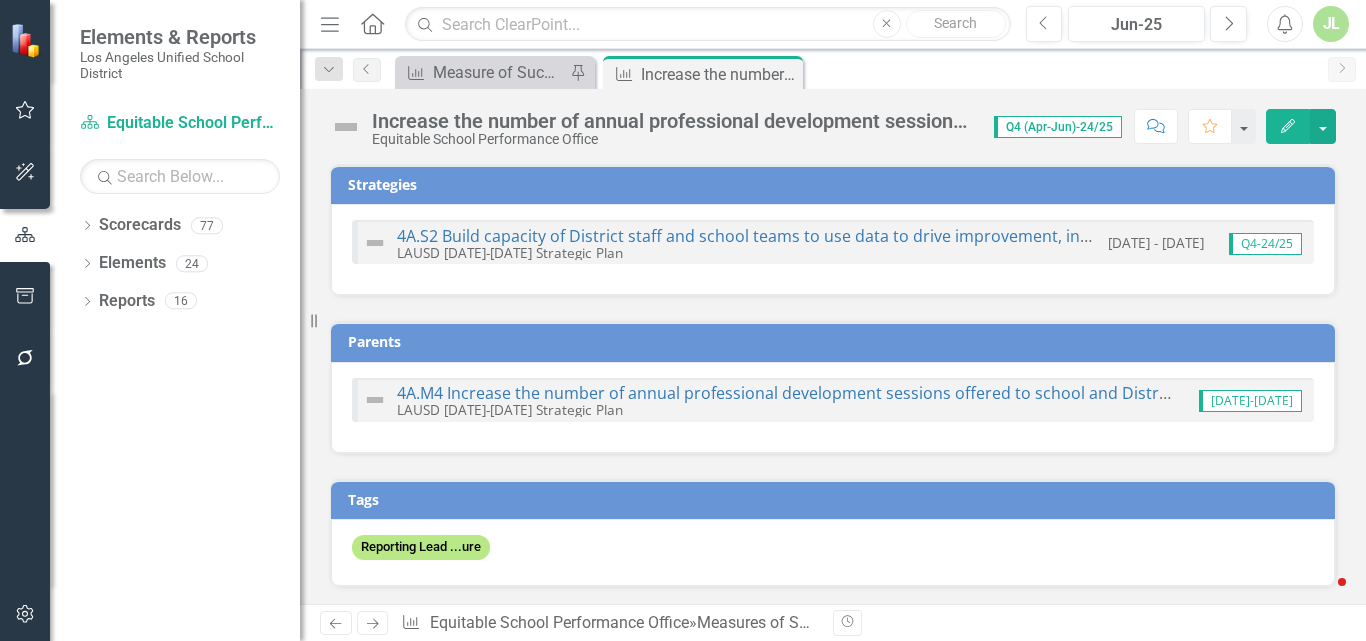 scroll, scrollTop: 0, scrollLeft: 0, axis: both 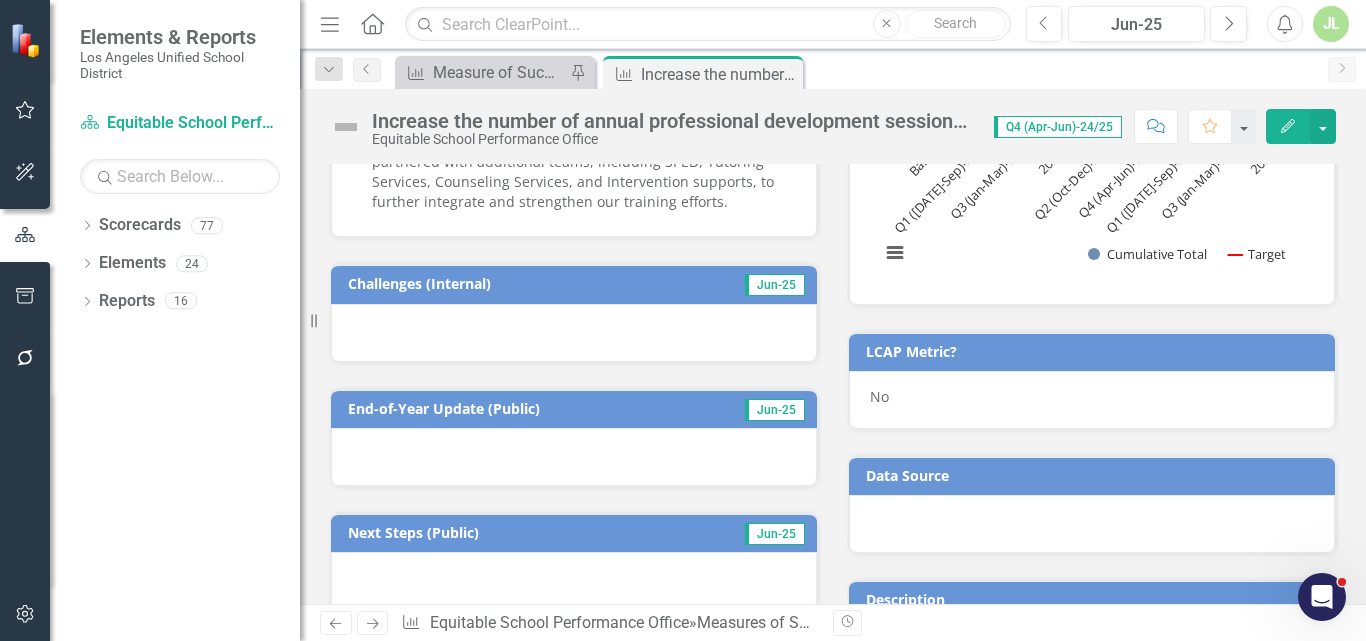 click at bounding box center (574, 333) 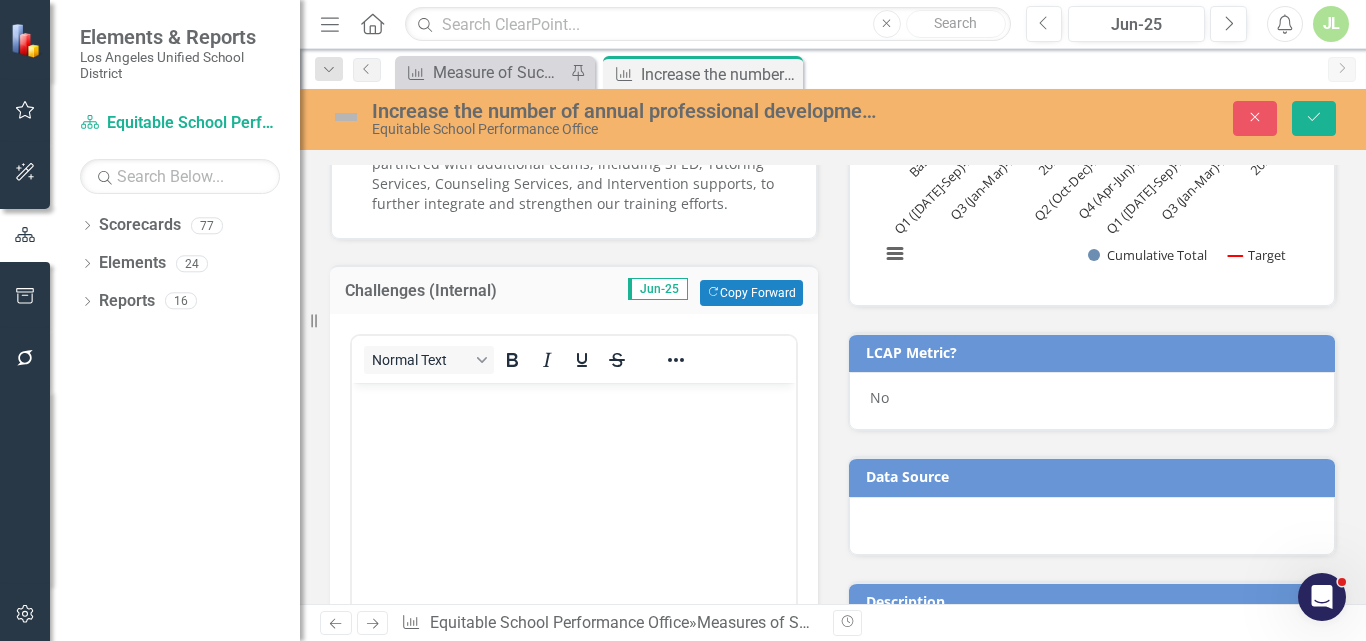 scroll, scrollTop: 0, scrollLeft: 0, axis: both 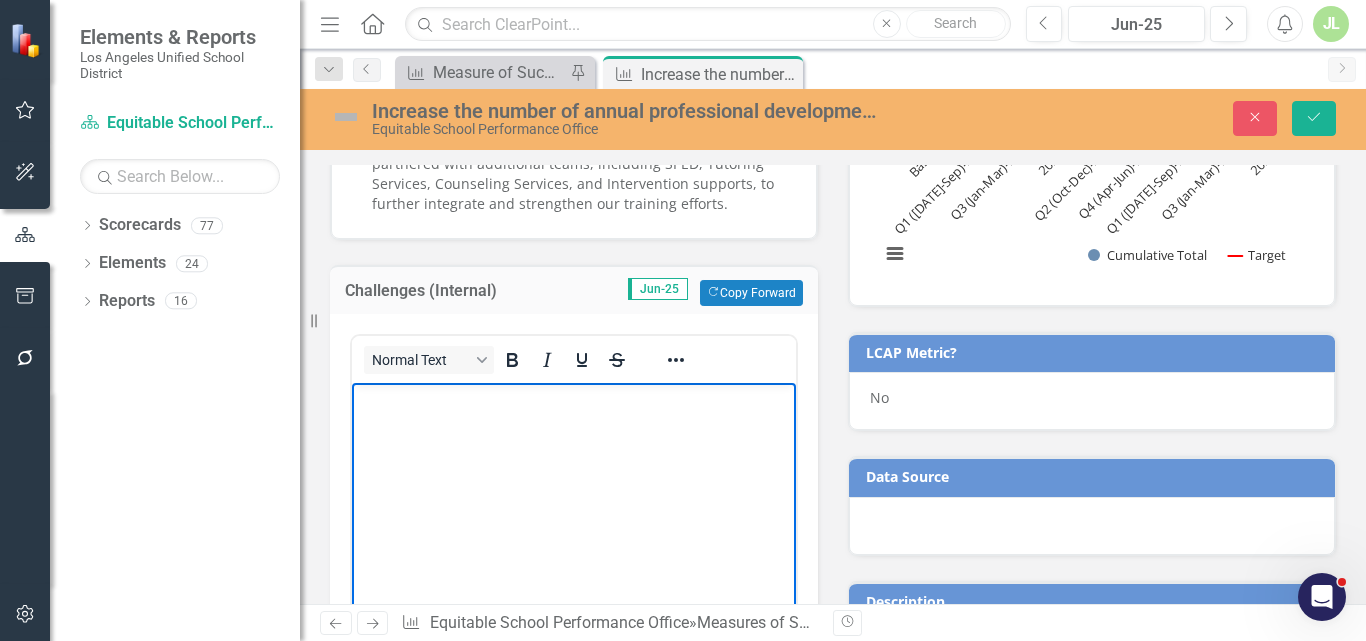 click at bounding box center [574, 532] 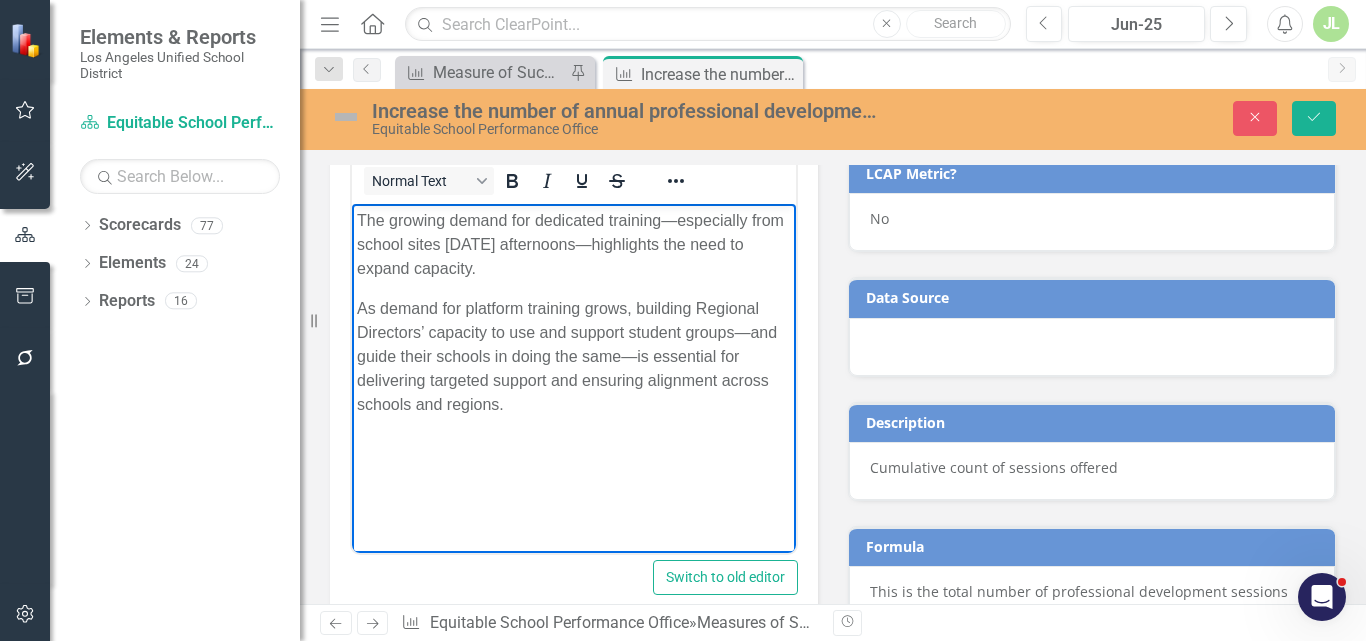 scroll, scrollTop: 900, scrollLeft: 0, axis: vertical 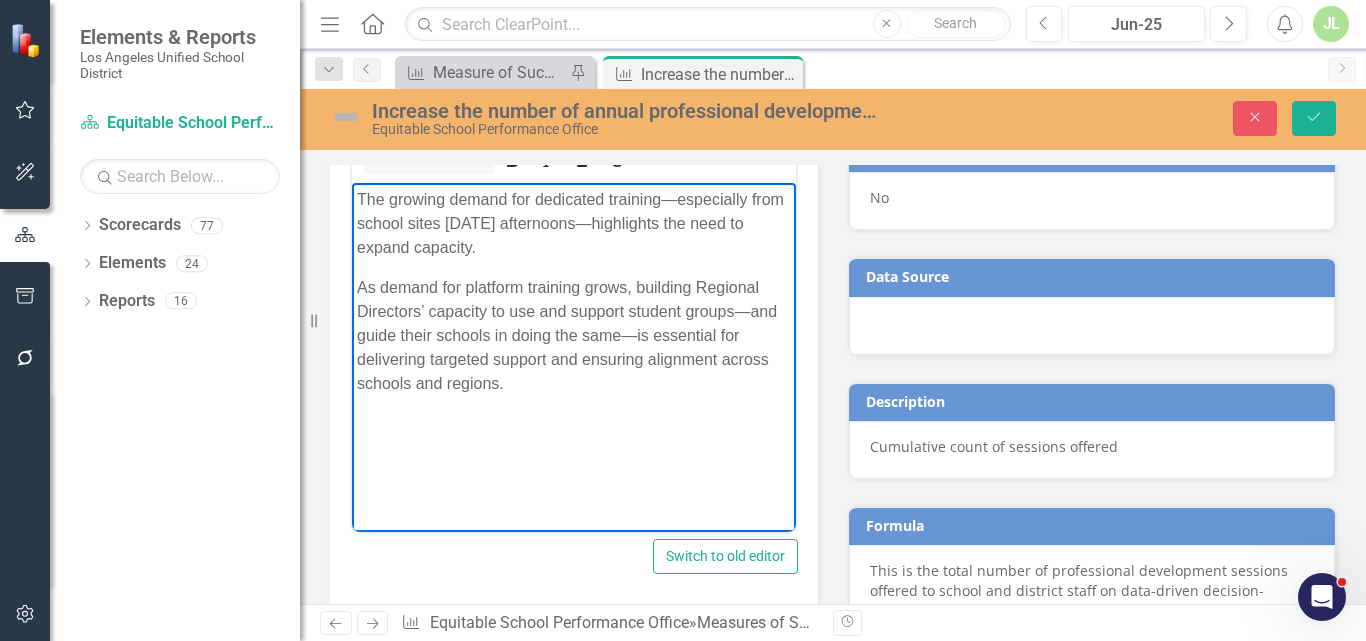 click on "The growing demand for dedicated training—especially from school sites on Tuesday afternoons—highlights the need to expand capacity.  As demand for platform training grows, building Regional Directors’ capacity to use and support student groups—and guide their schools in doing the same—is essential for delivering targeted support and ensuring alignment across schools and regions." at bounding box center [574, 332] 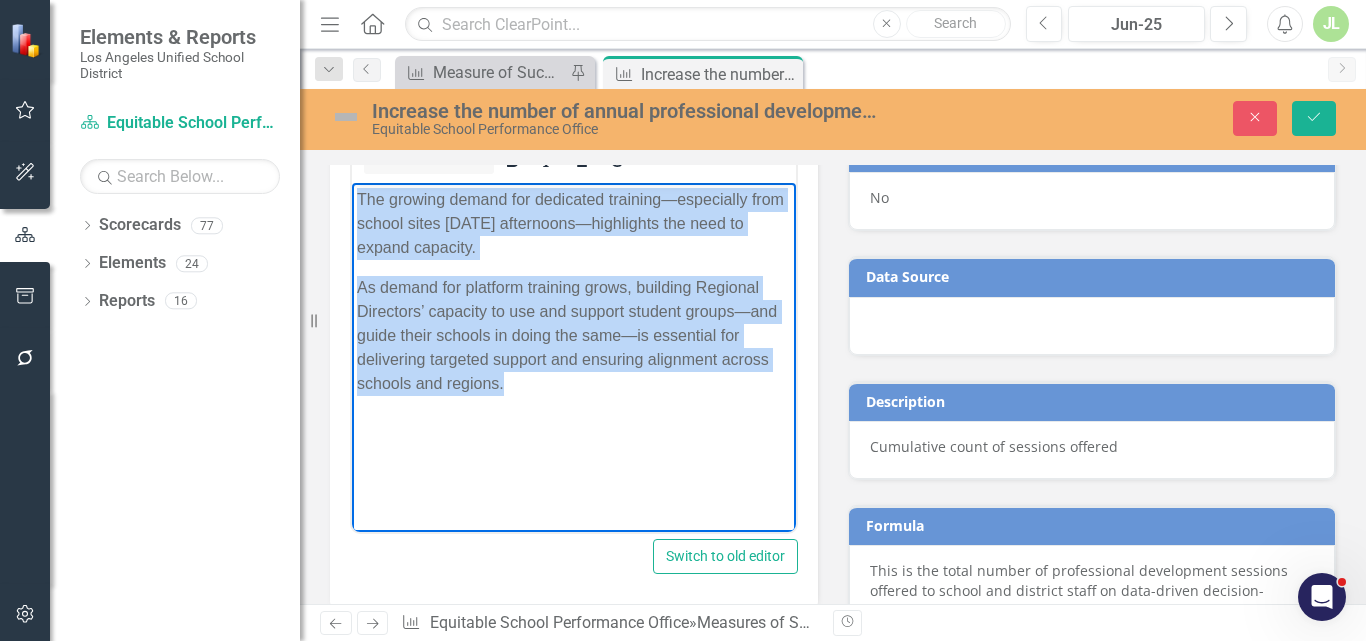 click on "The growing demand for dedicated training—especially from school sites on Tuesday afternoons—highlights the need to expand capacity.  As demand for platform training grows, building Regional Directors’ capacity to use and support student groups—and guide their schools in doing the same—is essential for delivering targeted support and ensuring alignment across schools and regions." at bounding box center (574, 332) 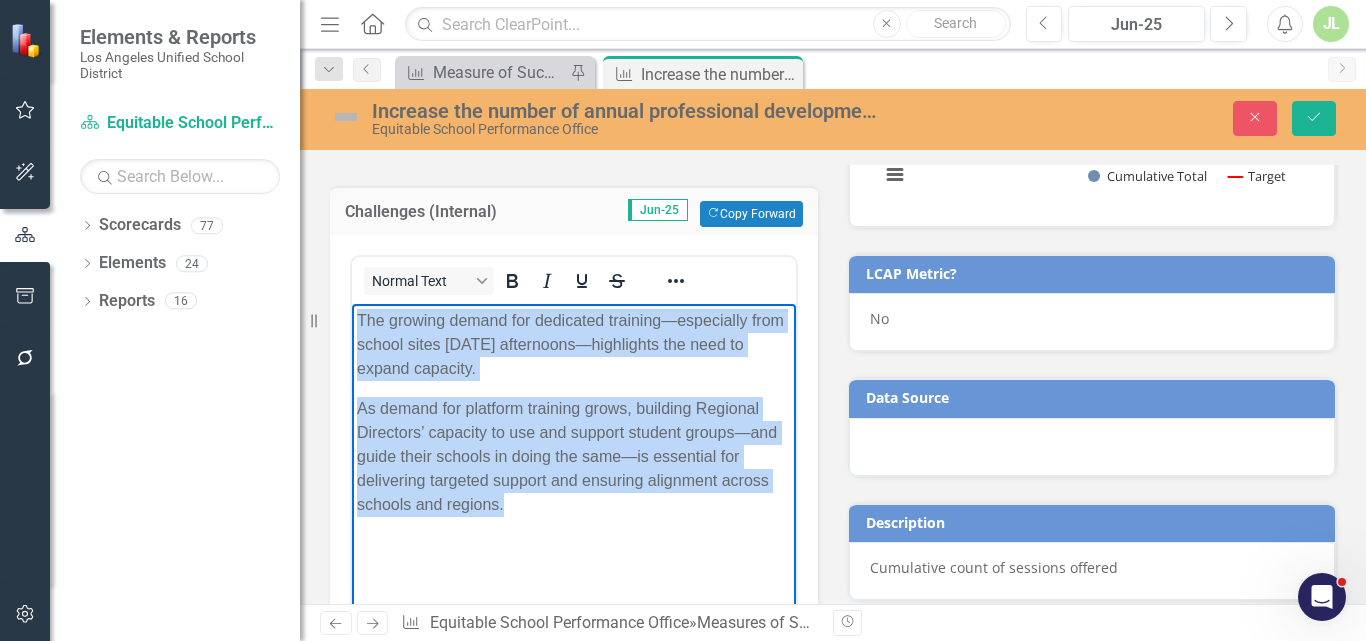 scroll, scrollTop: 700, scrollLeft: 0, axis: vertical 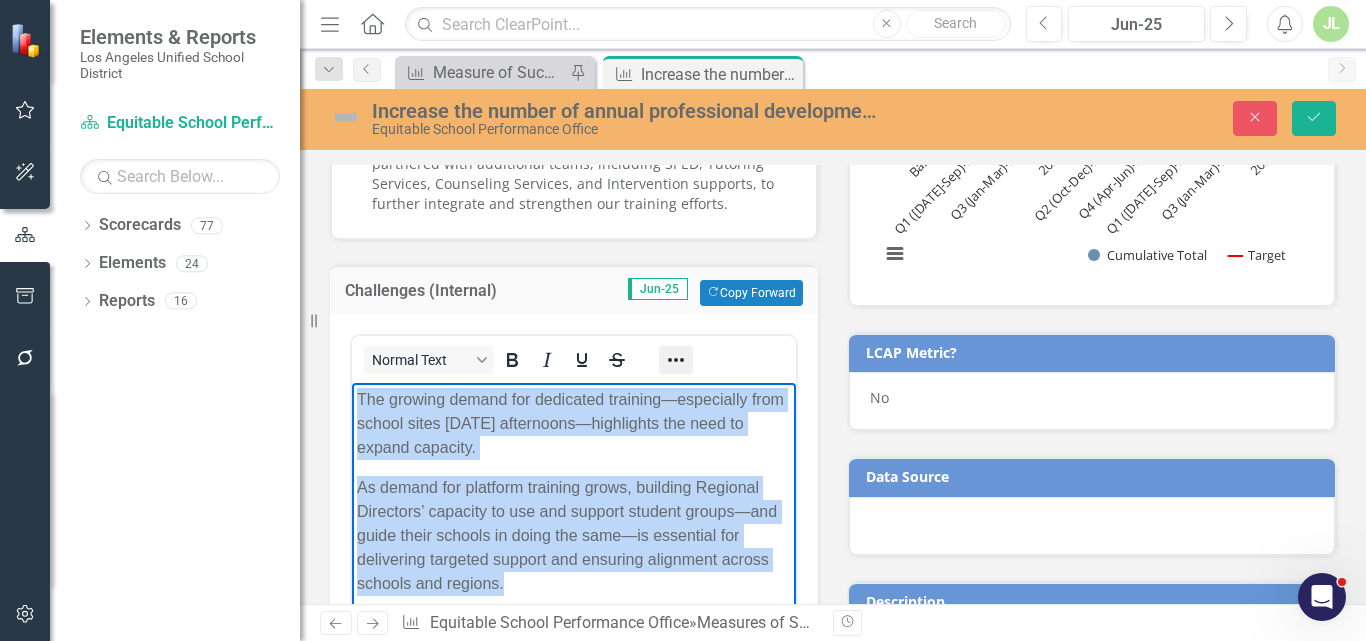 click 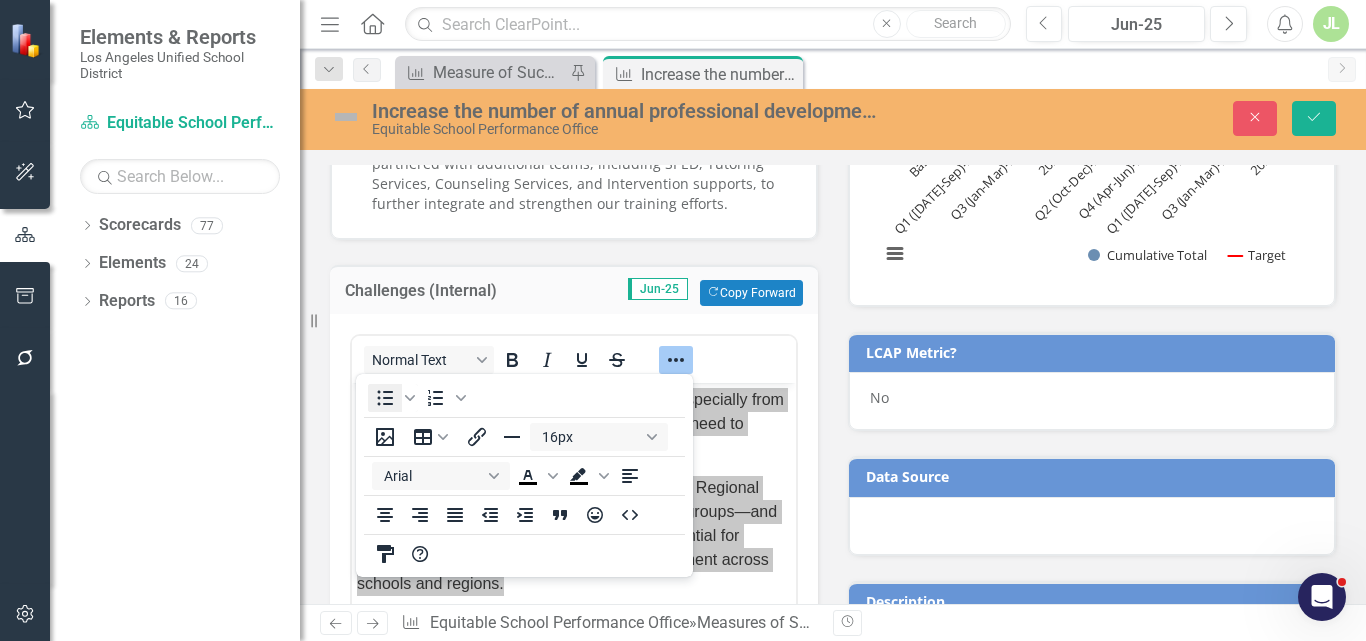 click at bounding box center [385, 398] 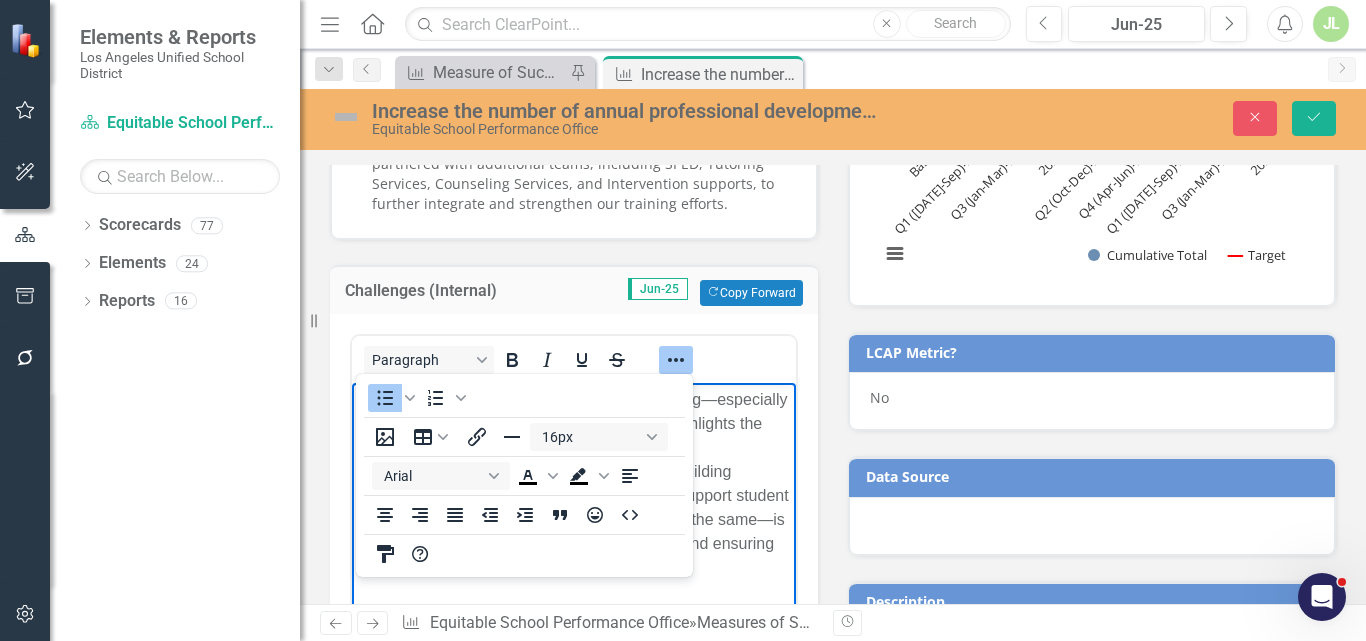 click 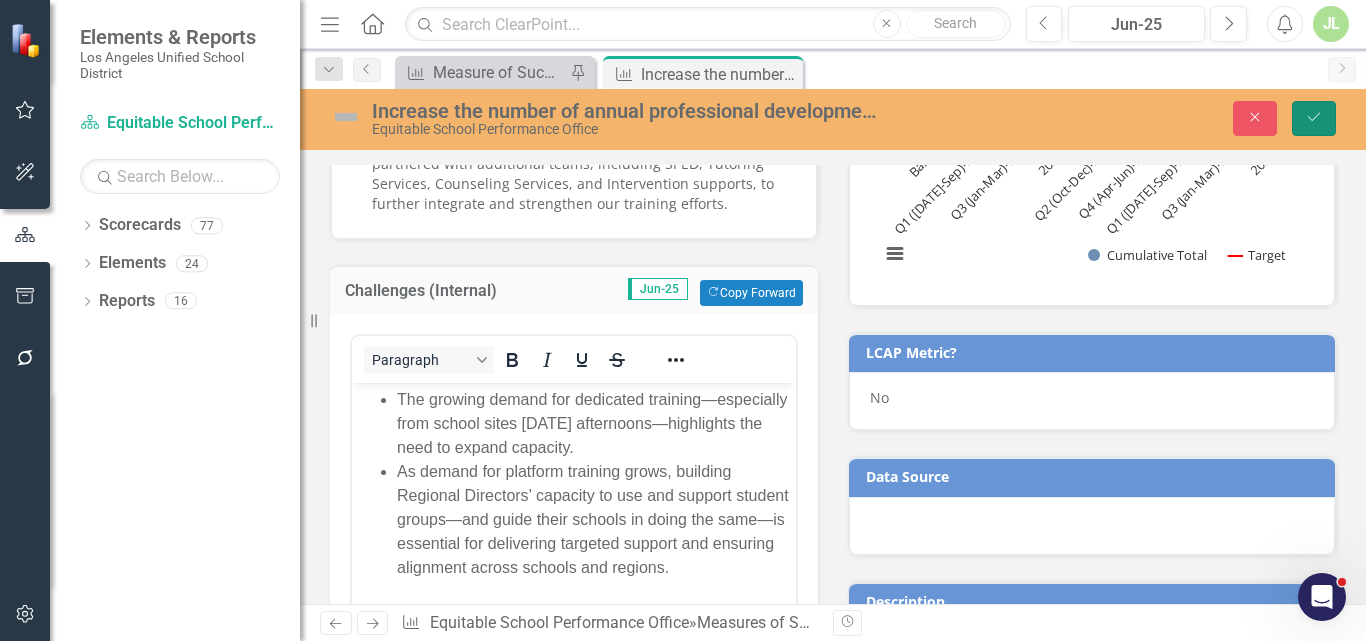 click on "Save" 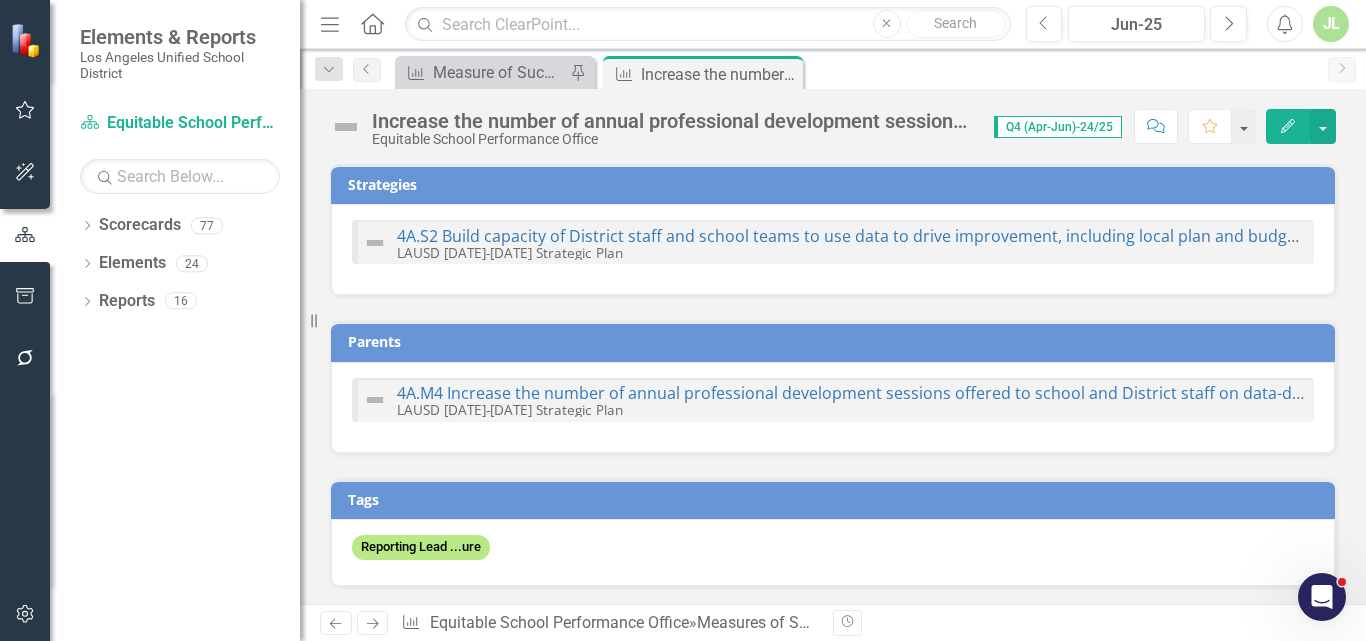 checkbox on "true" 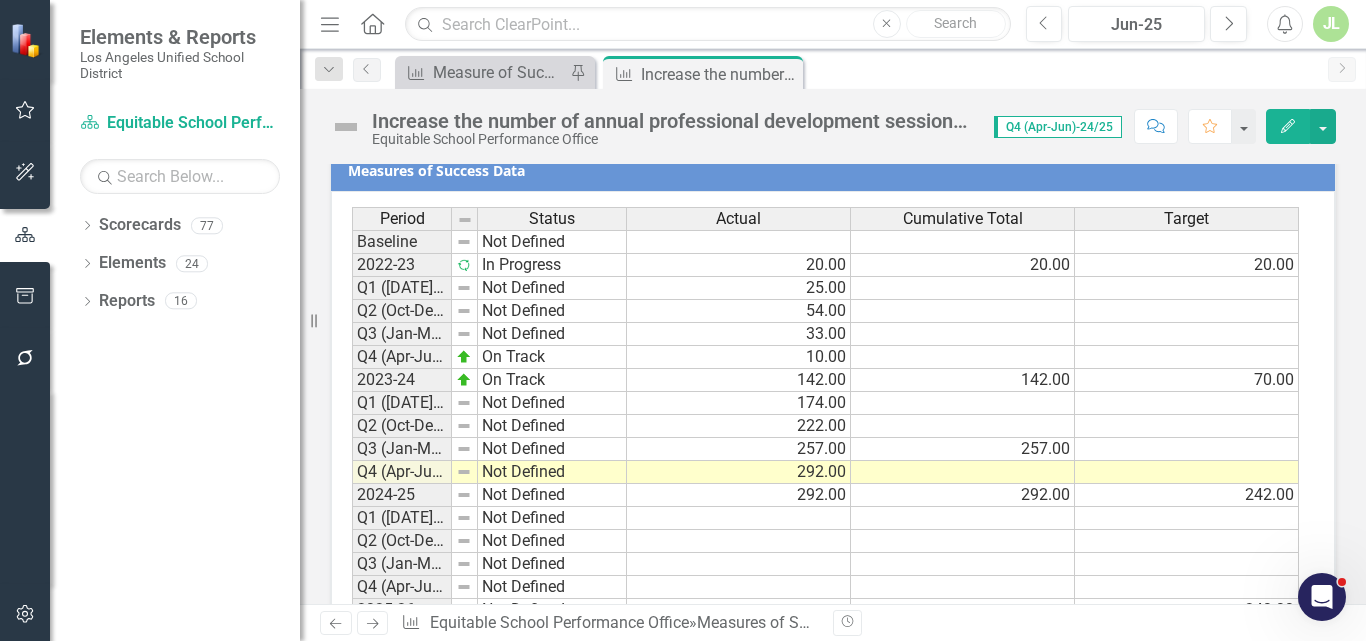 scroll, scrollTop: 1950, scrollLeft: 0, axis: vertical 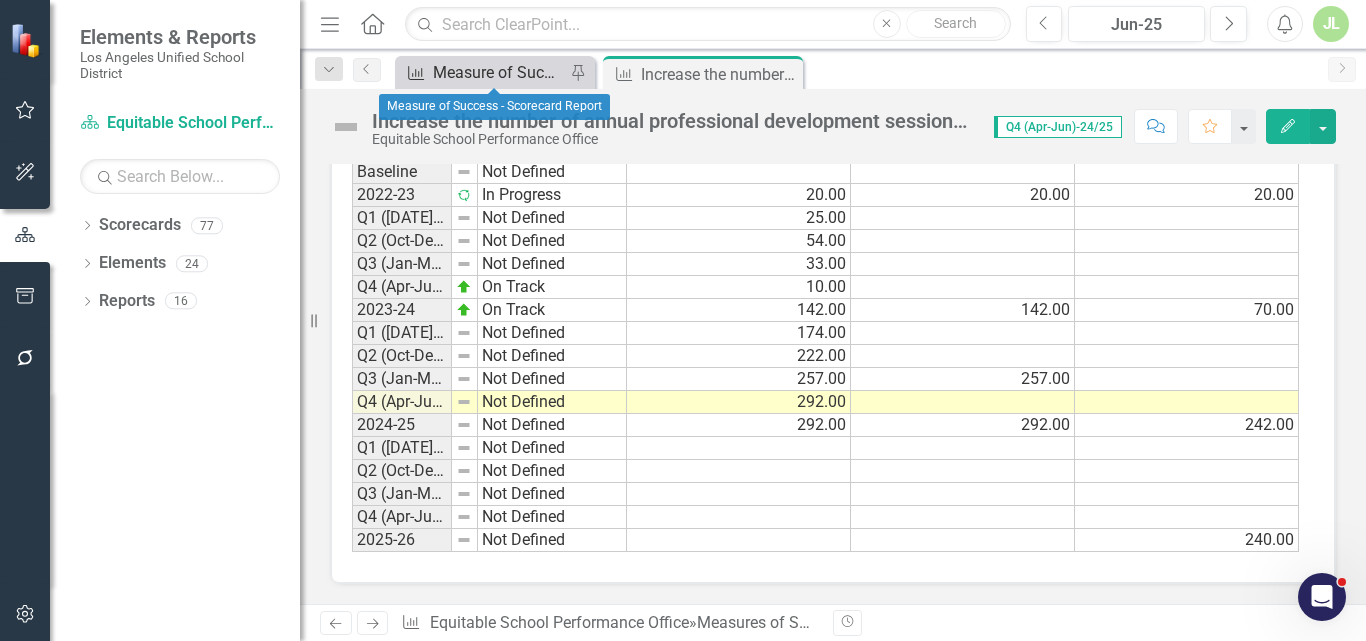 click on "Measure of Success - Scorecard Report" at bounding box center [499, 72] 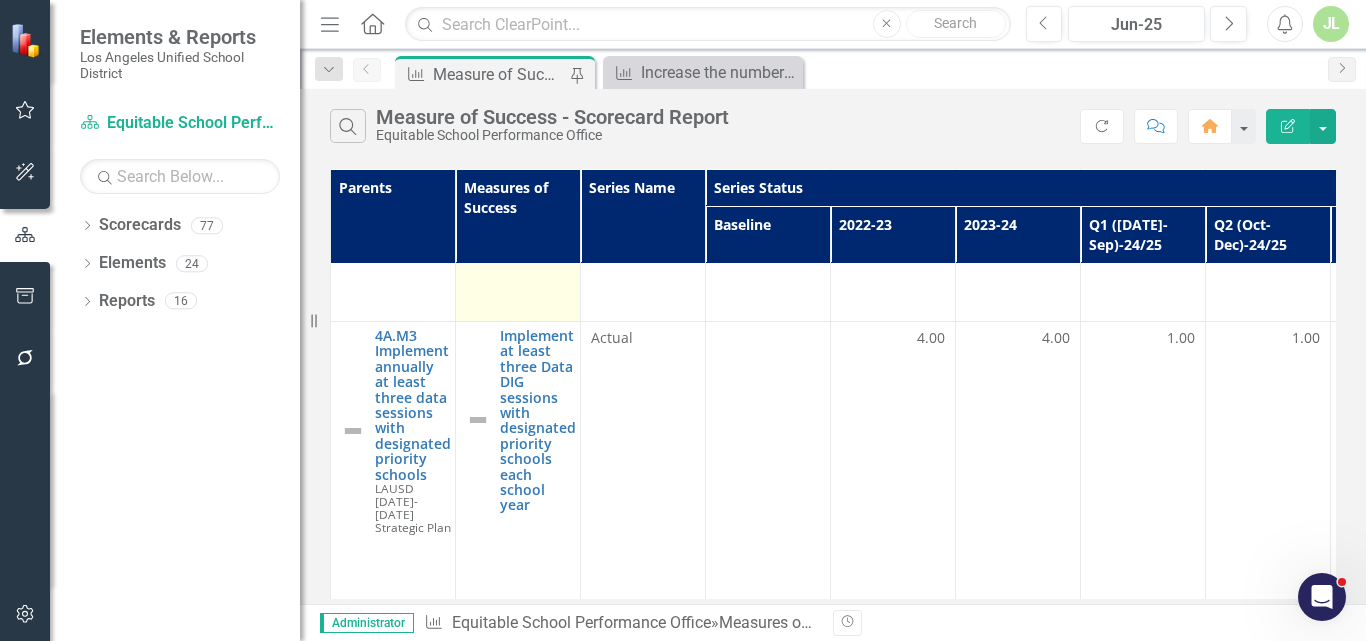 scroll, scrollTop: 2500, scrollLeft: 0, axis: vertical 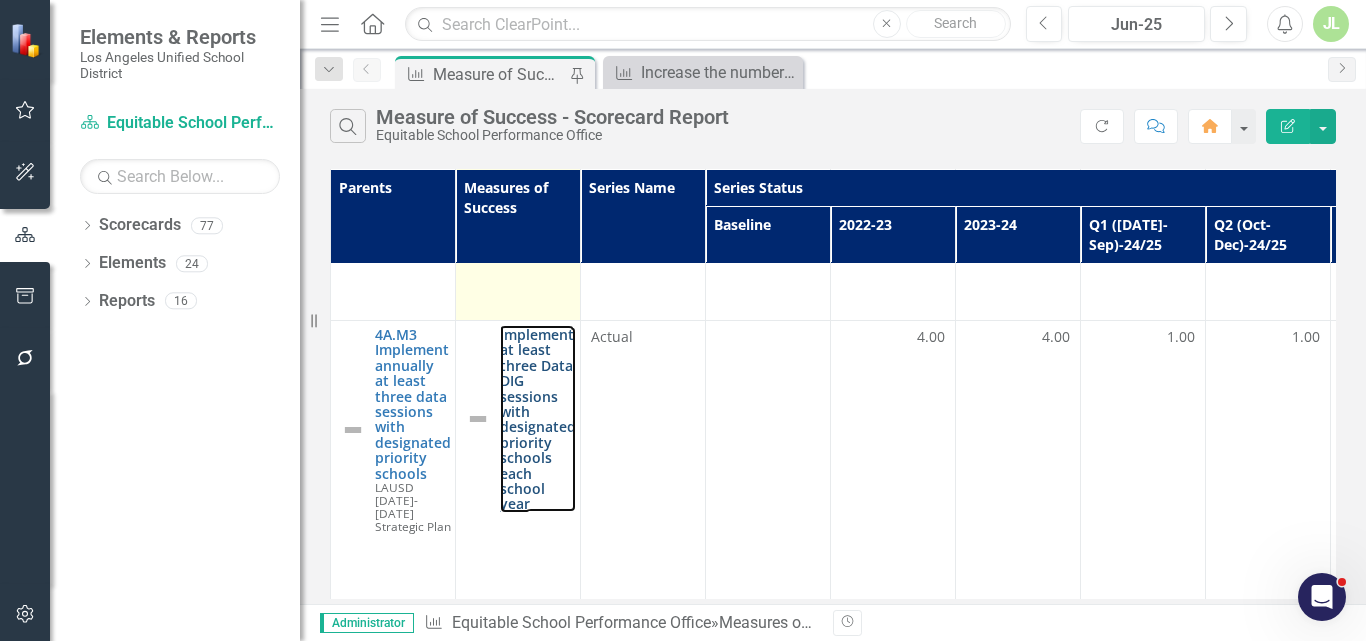 click on "Implement at least three Data DIG sessions with designated priority schools each school year" at bounding box center (538, 419) 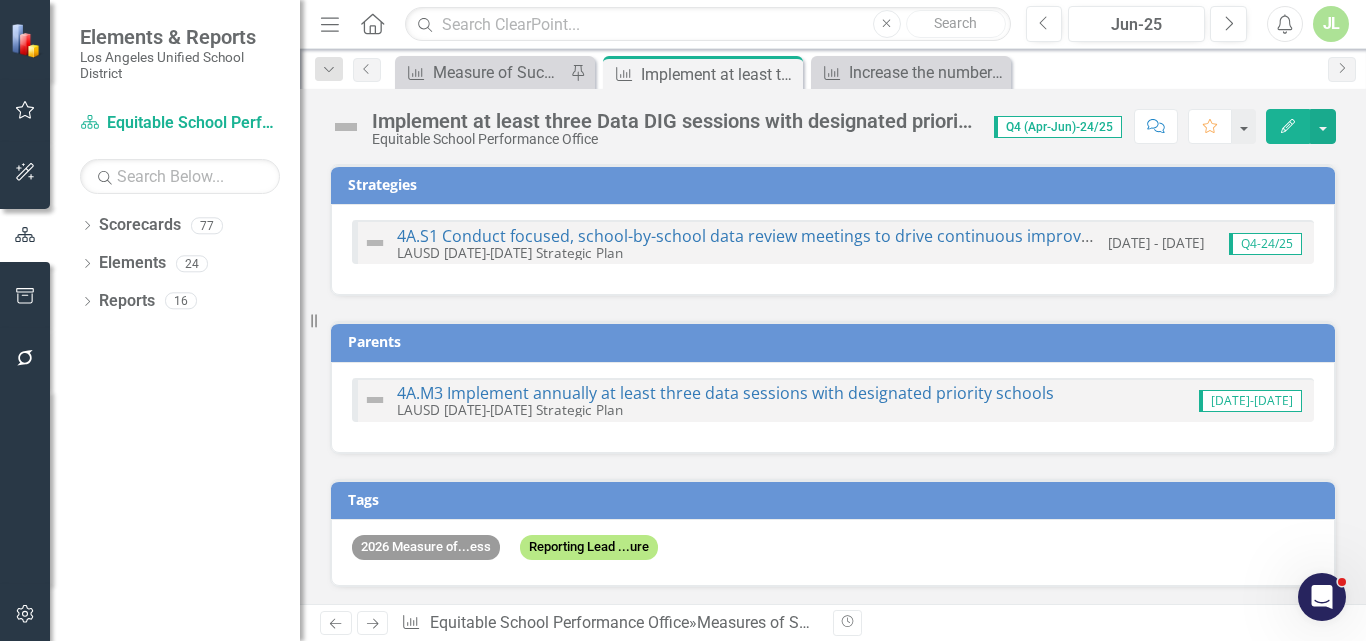 checkbox on "true" 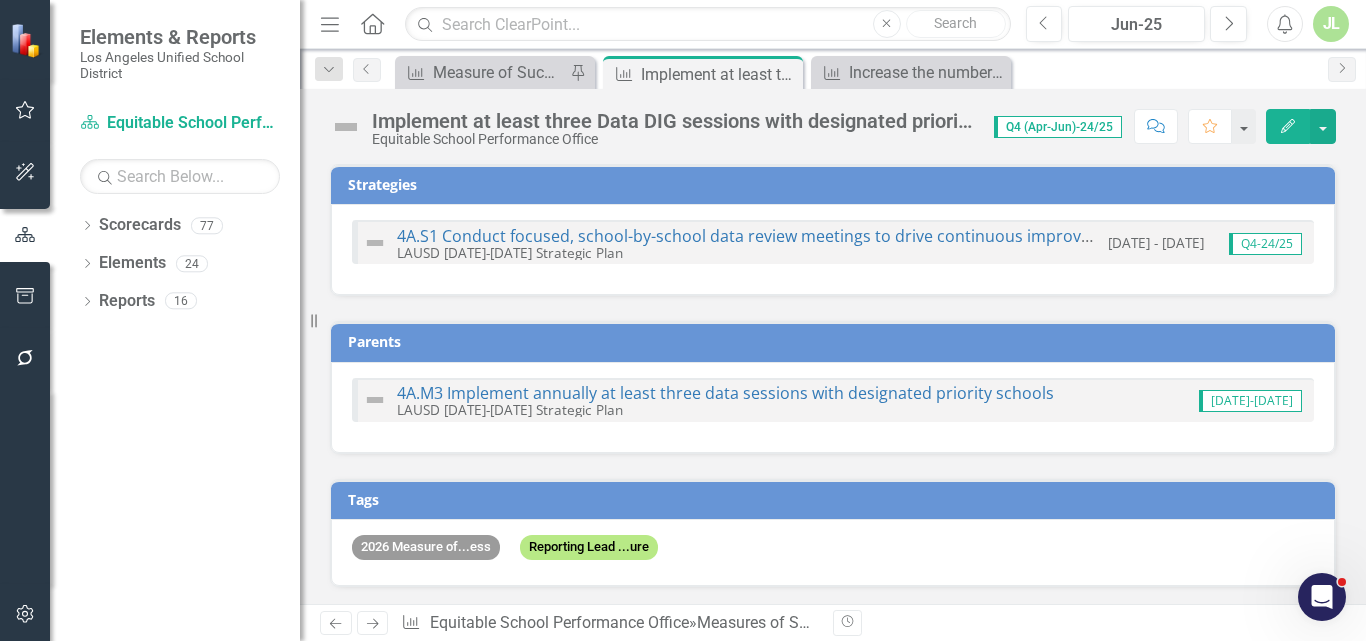 checkbox on "true" 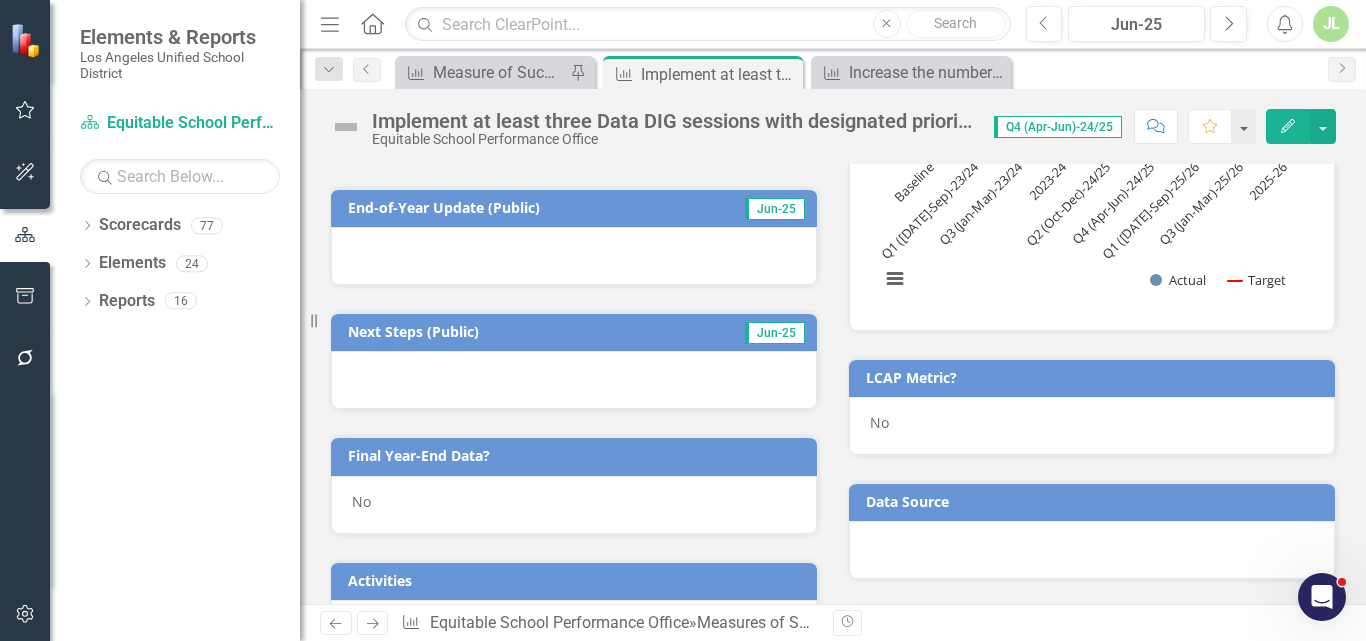 scroll, scrollTop: 1687, scrollLeft: 0, axis: vertical 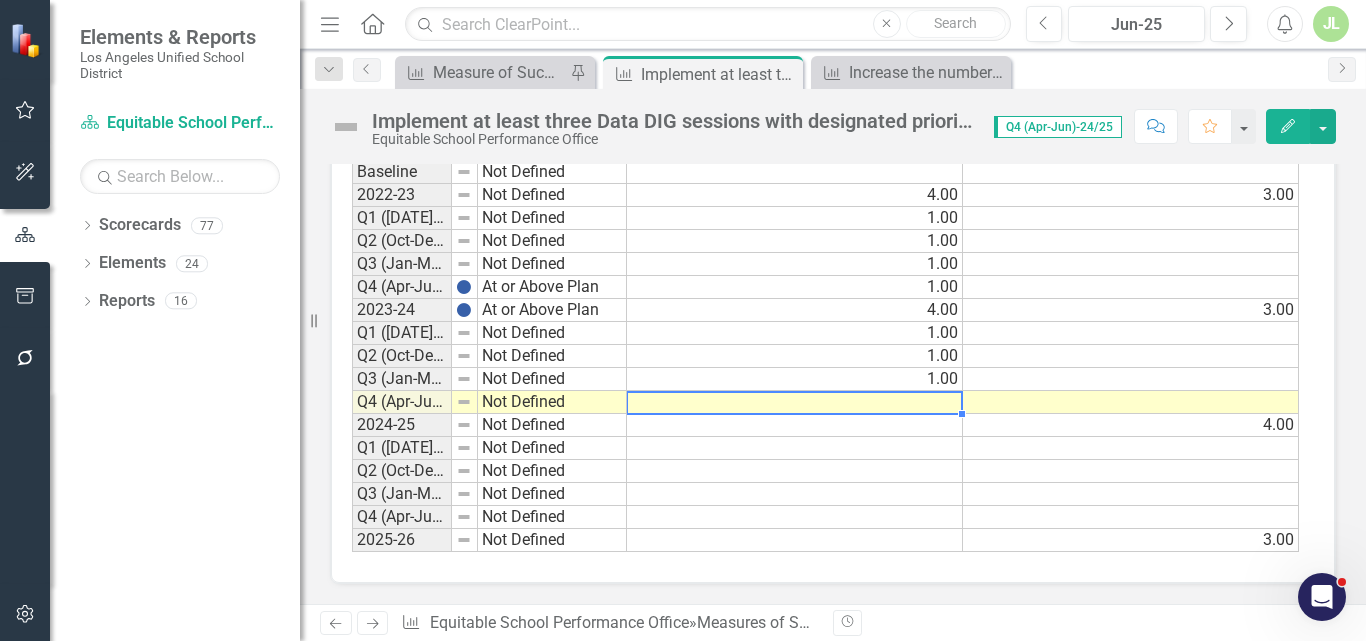 click at bounding box center (795, 402) 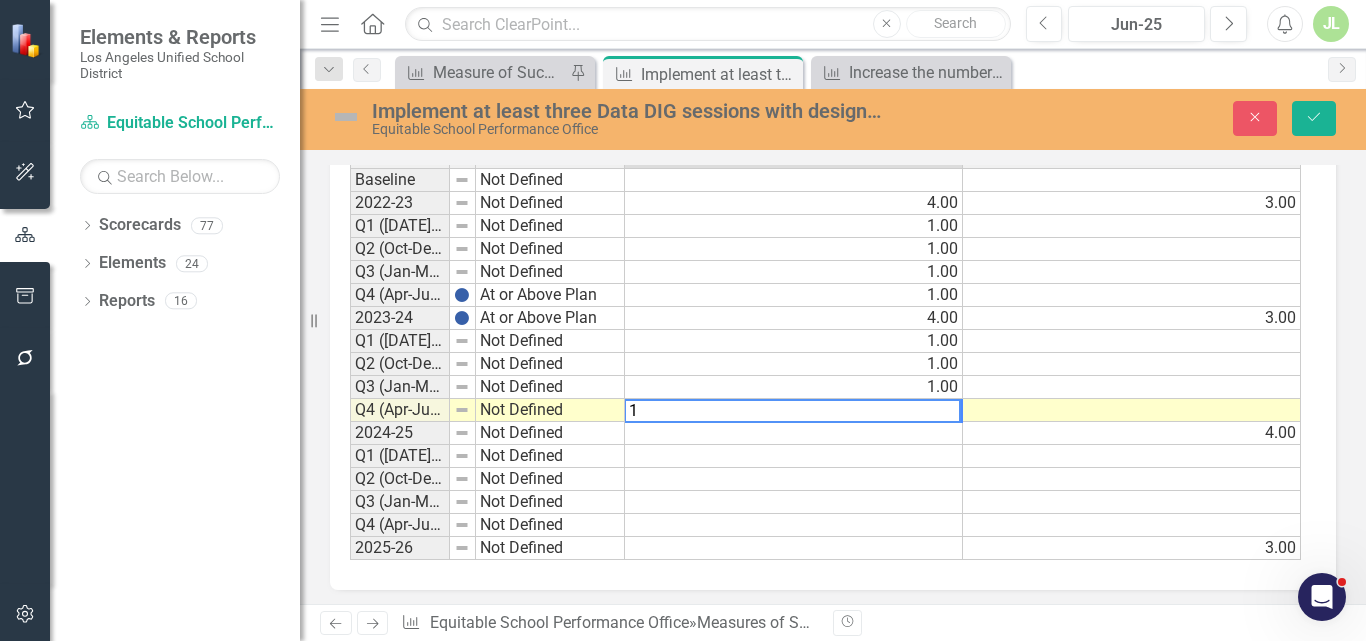 type on "1" 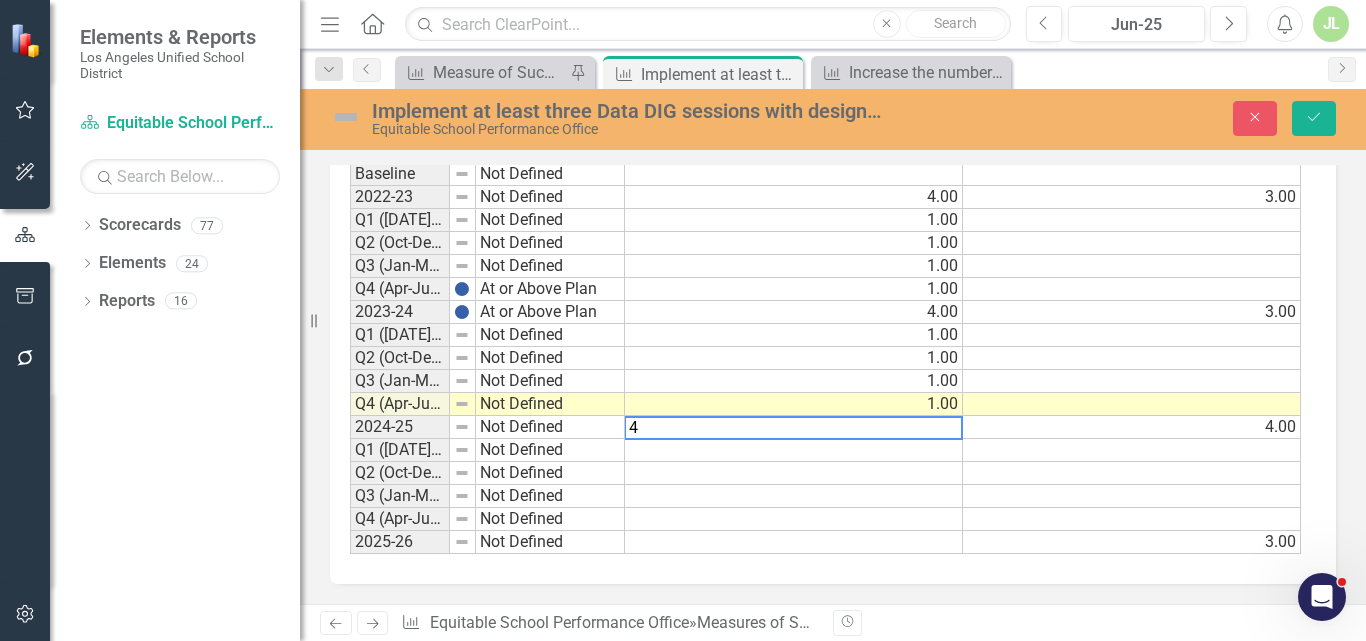 type on "4" 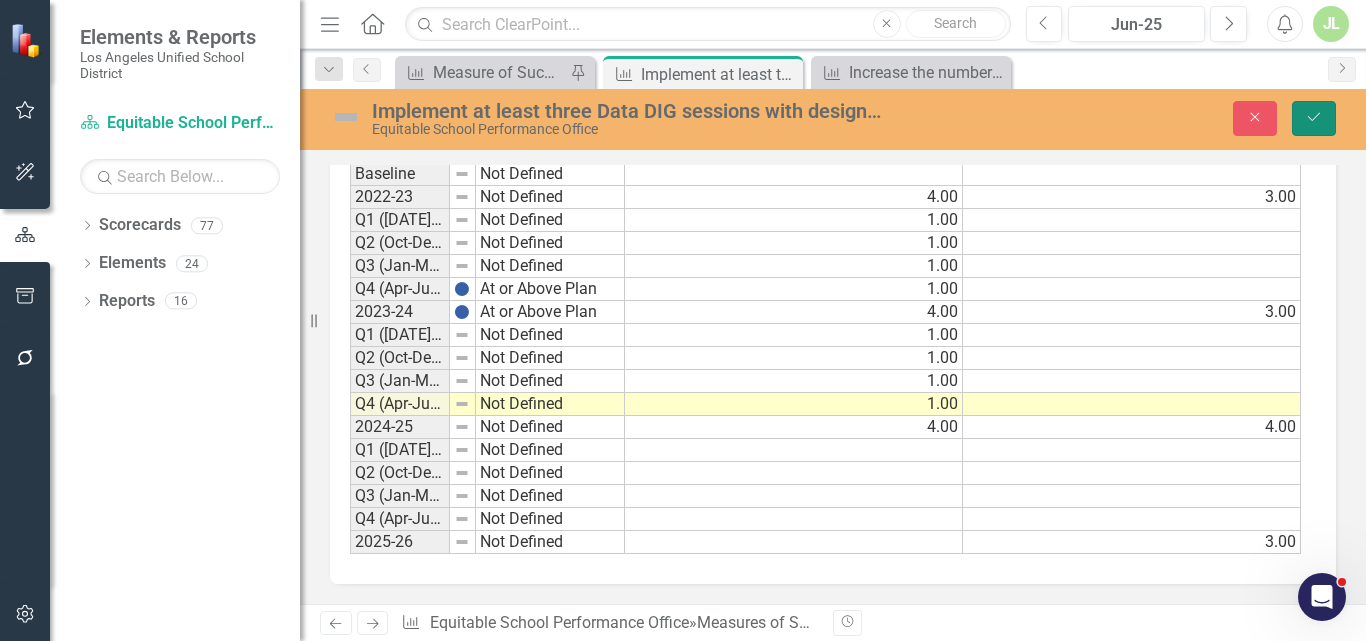 click on "Save" 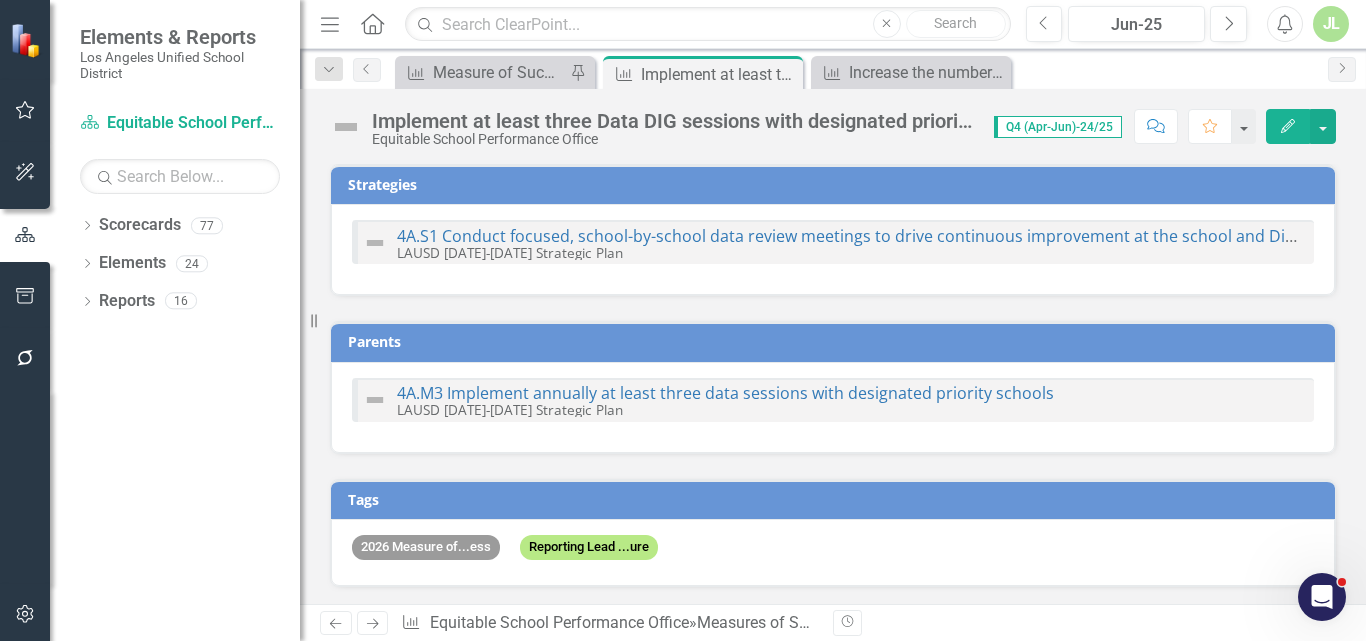 checkbox on "false" 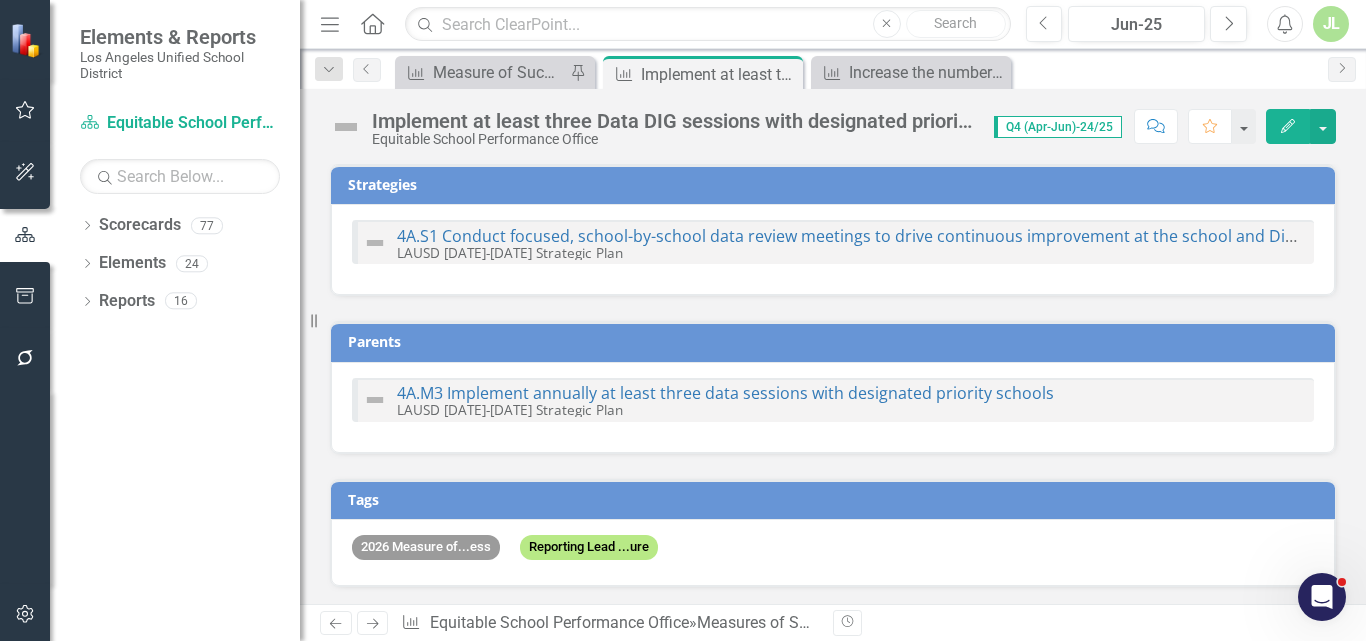 checkbox on "false" 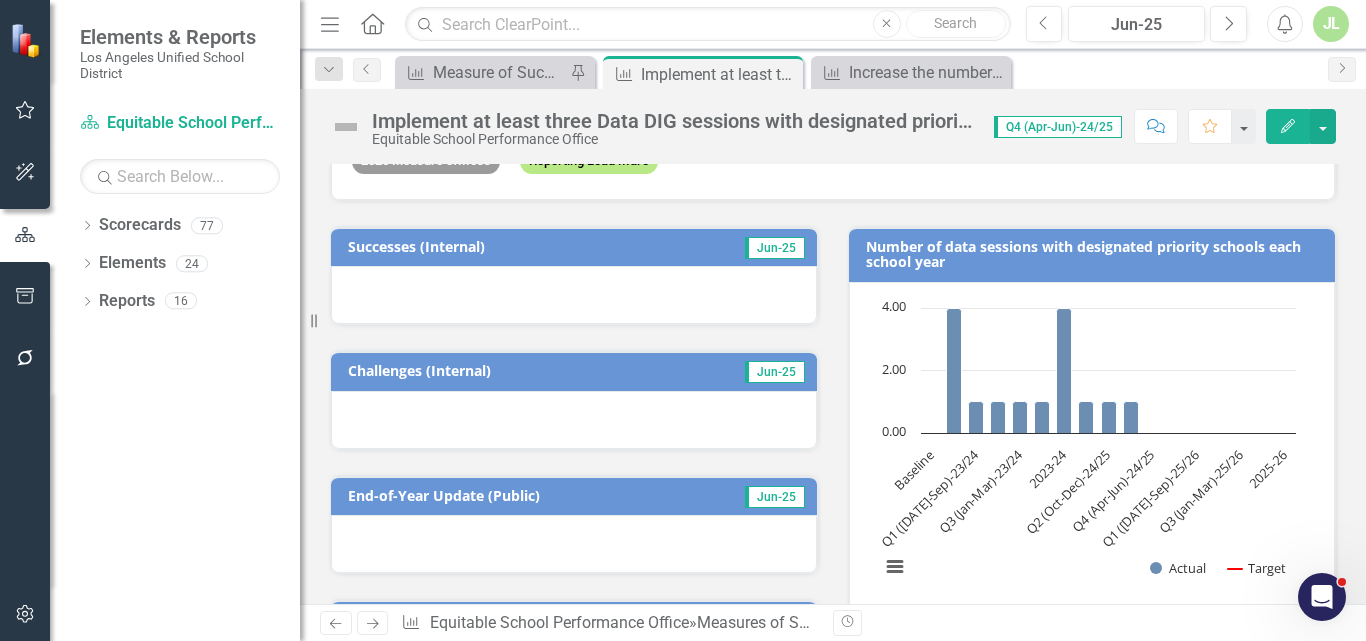 scroll, scrollTop: 400, scrollLeft: 0, axis: vertical 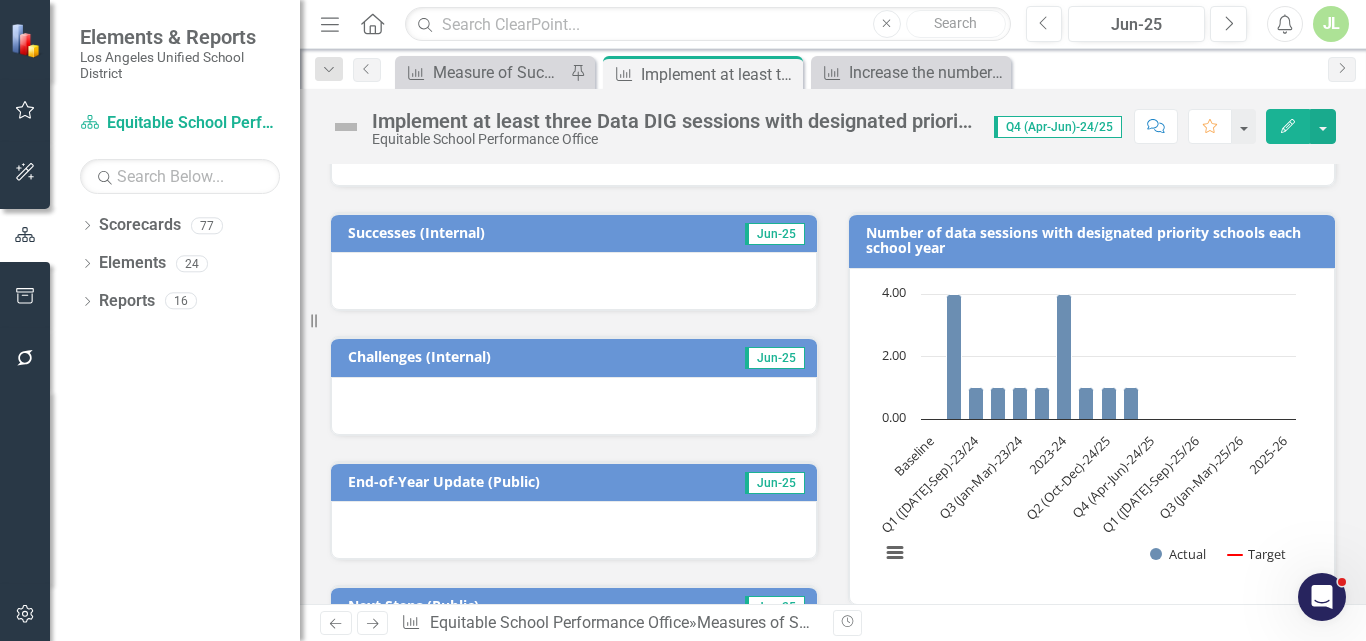 click at bounding box center (574, 281) 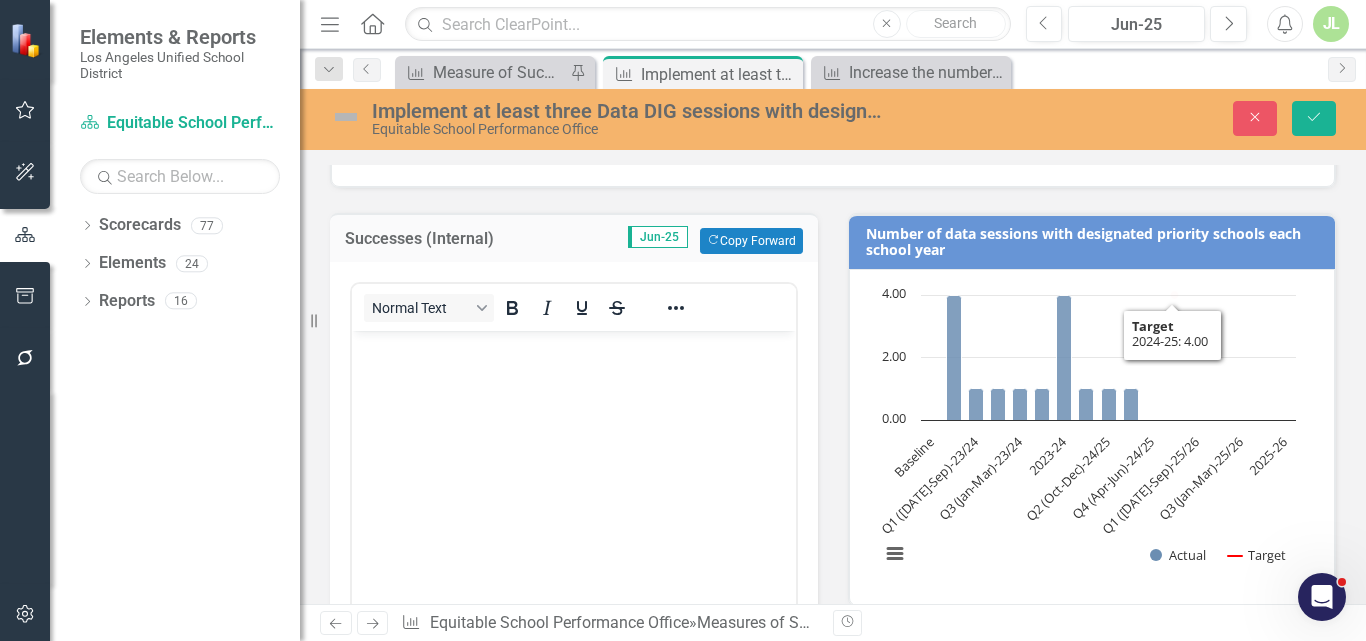 scroll, scrollTop: 0, scrollLeft: 0, axis: both 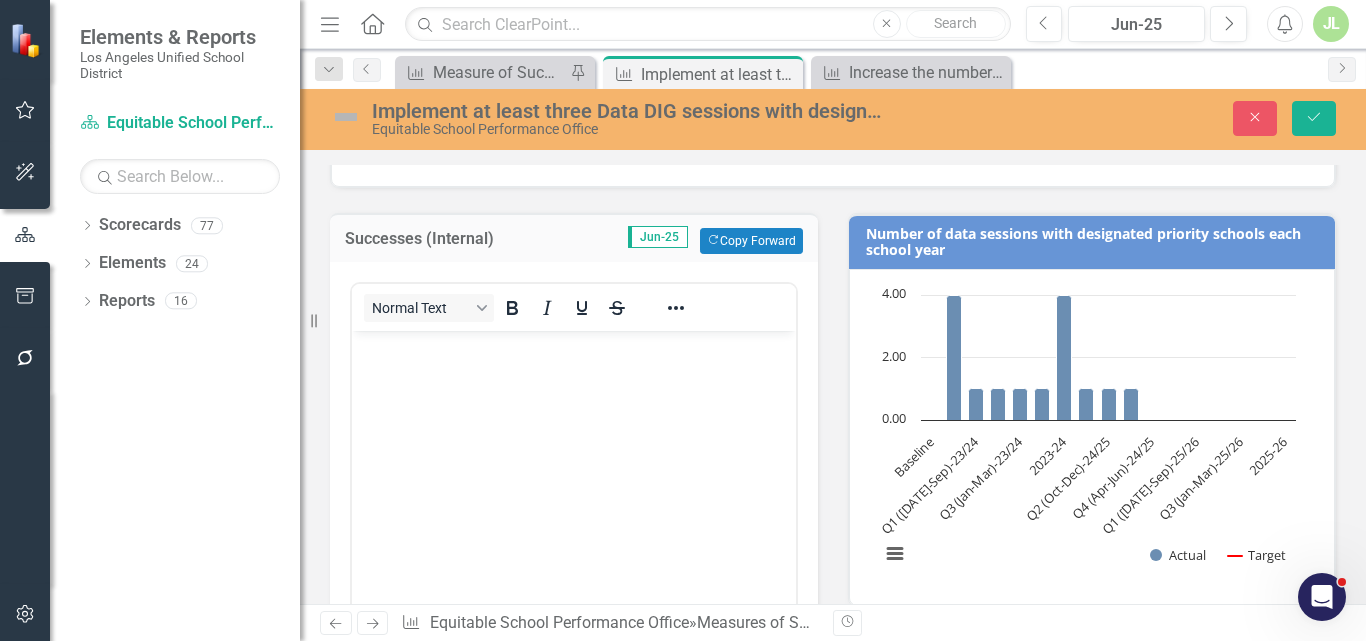 click at bounding box center [574, 481] 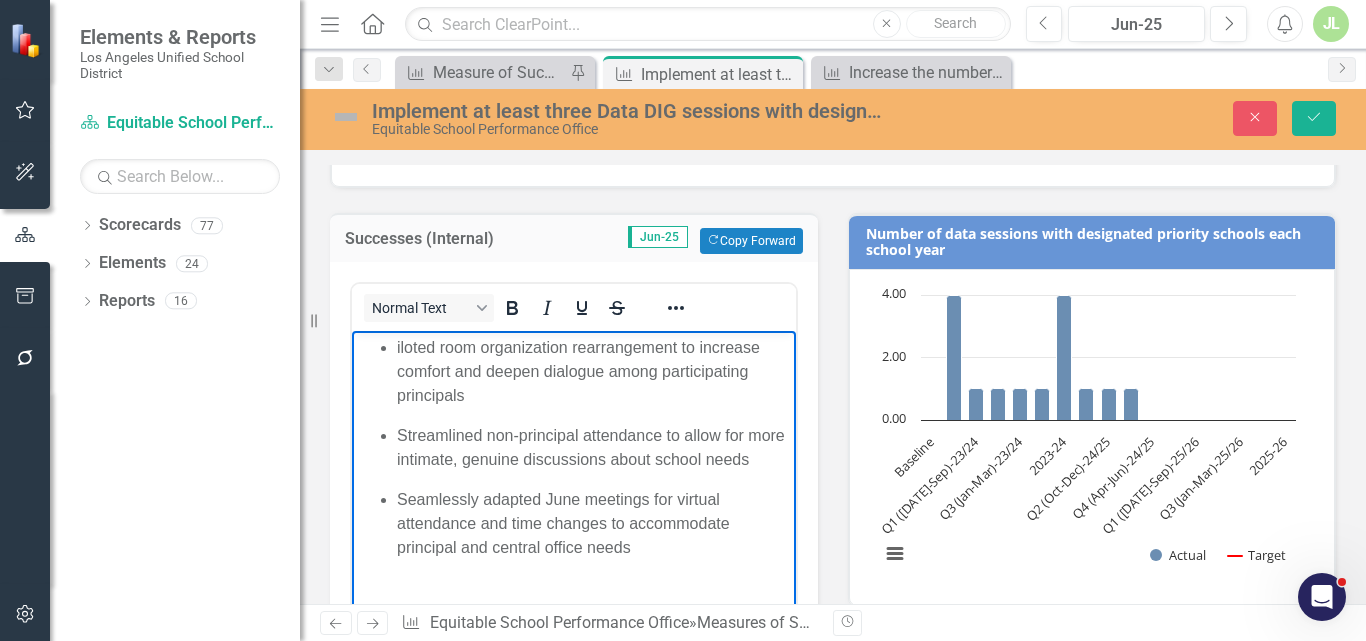 click on "iloted room organization rearrangement to increase comfort and deepen dialogue among participating principals Streamlined non-principal attendance to allow for more intimate, genuine discussions about school needs Seamlessly adapted June meetings for virtual attendance and time changes to accommodate principal and central office needs" at bounding box center (574, 448) 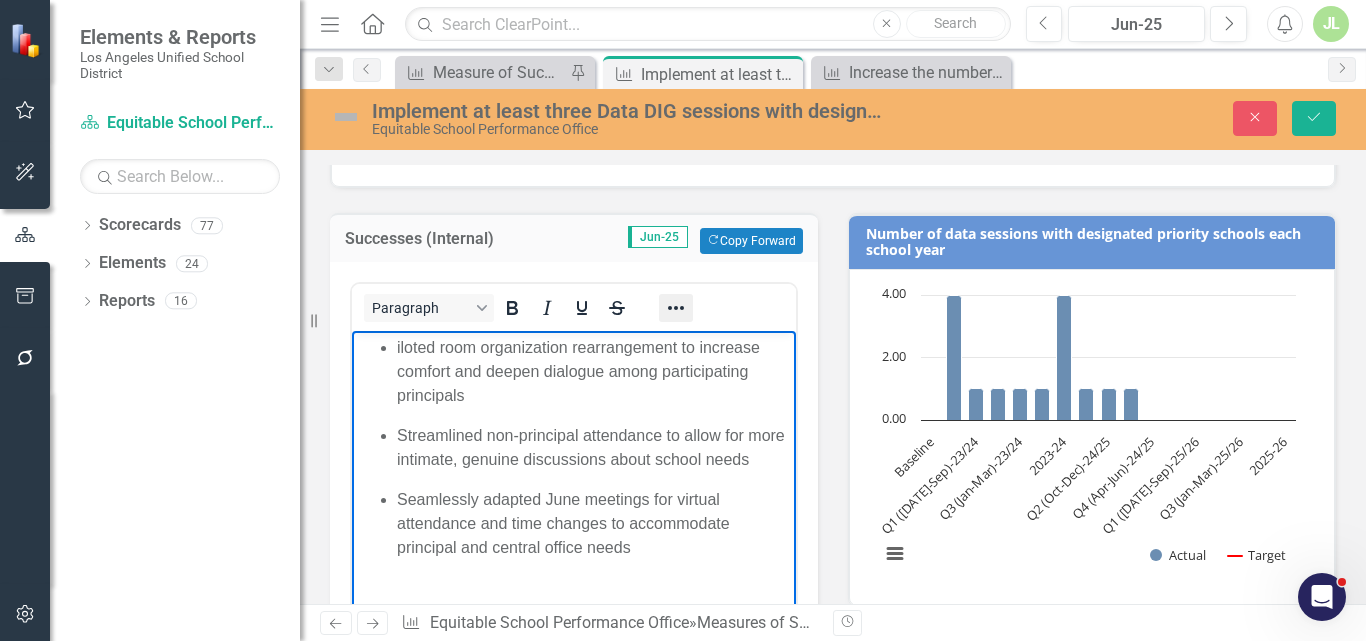 click 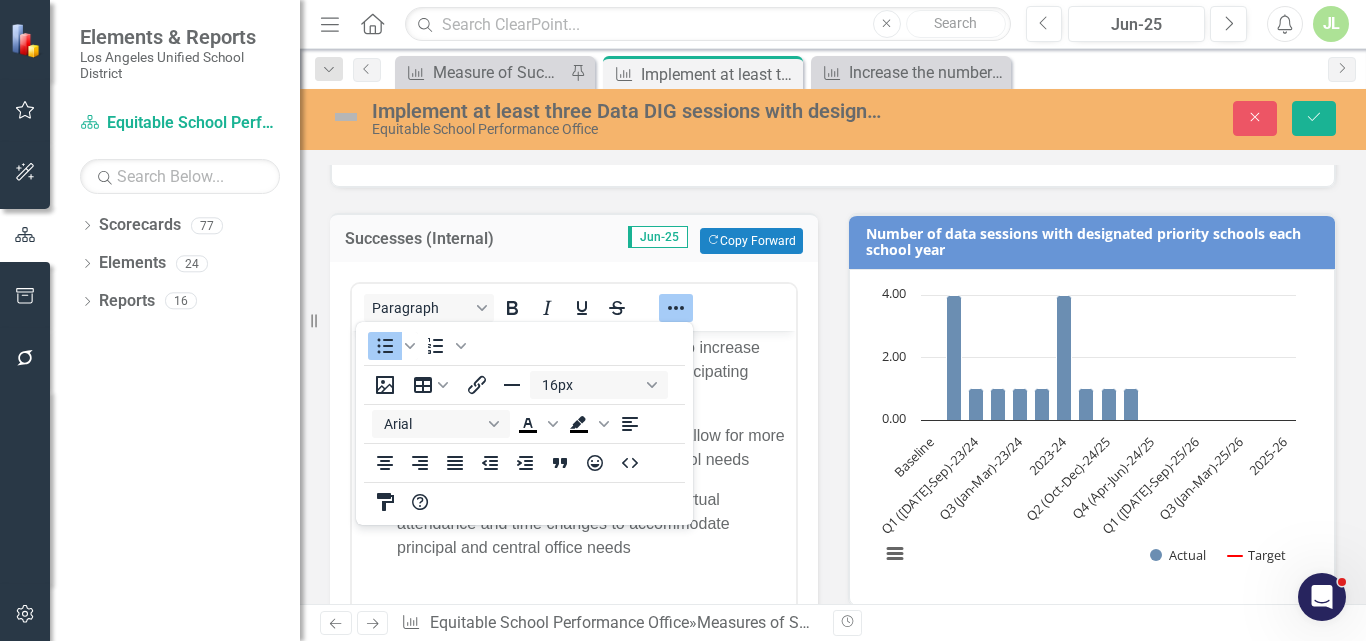 click 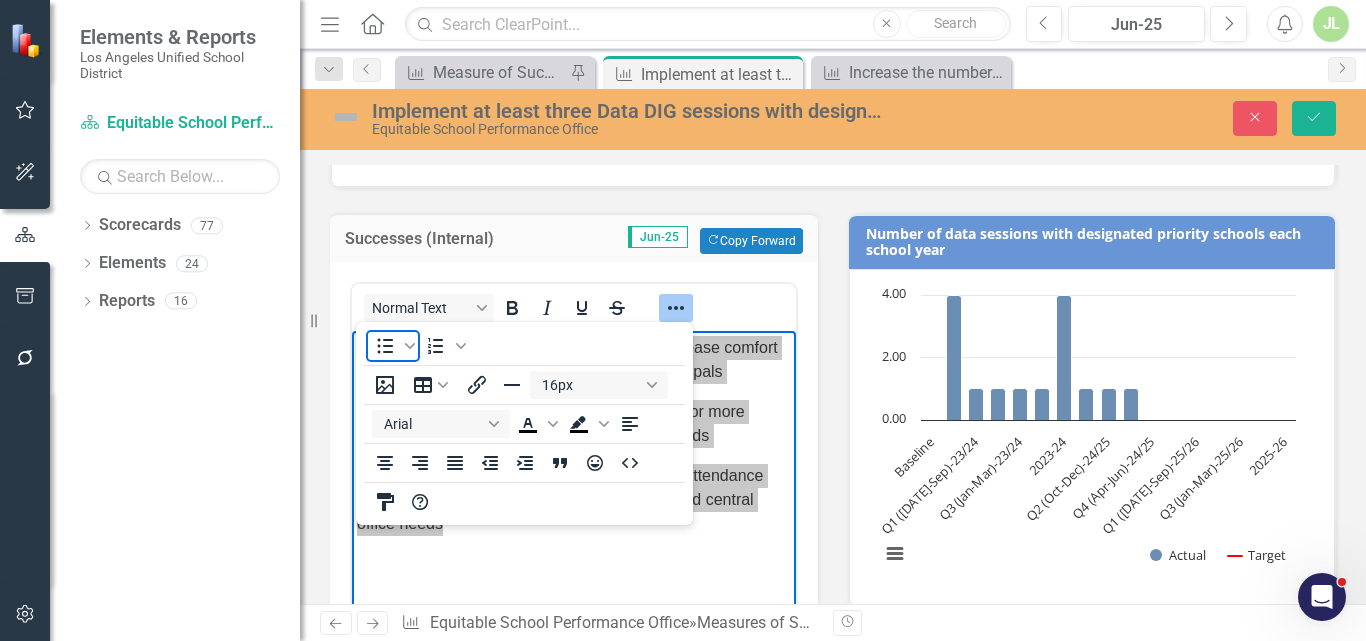 click 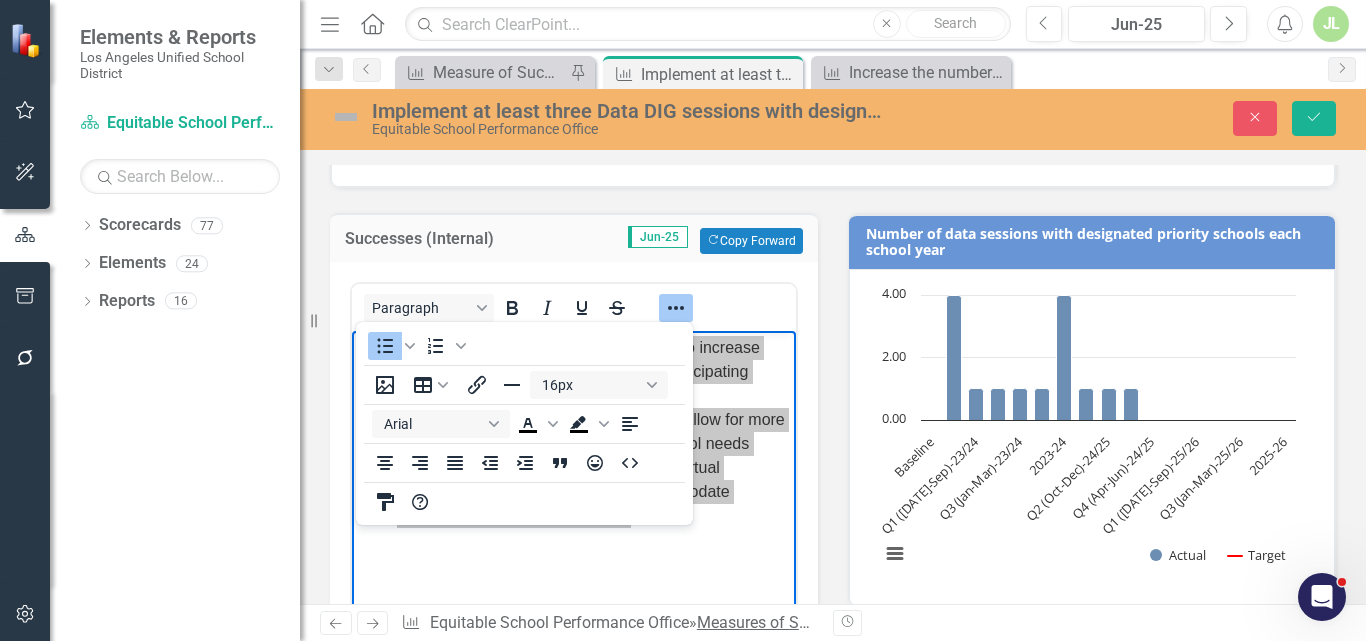 click on "Measures of Success" at bounding box center (772, 622) 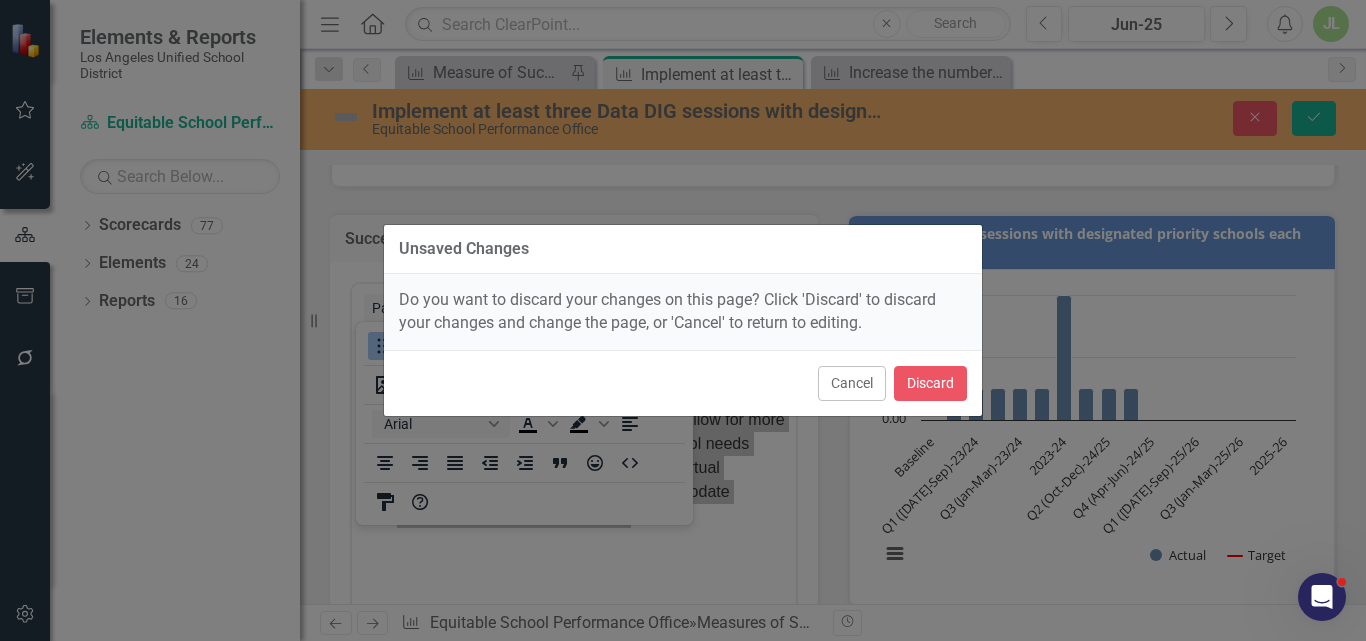 click on "Cancel" at bounding box center [852, 383] 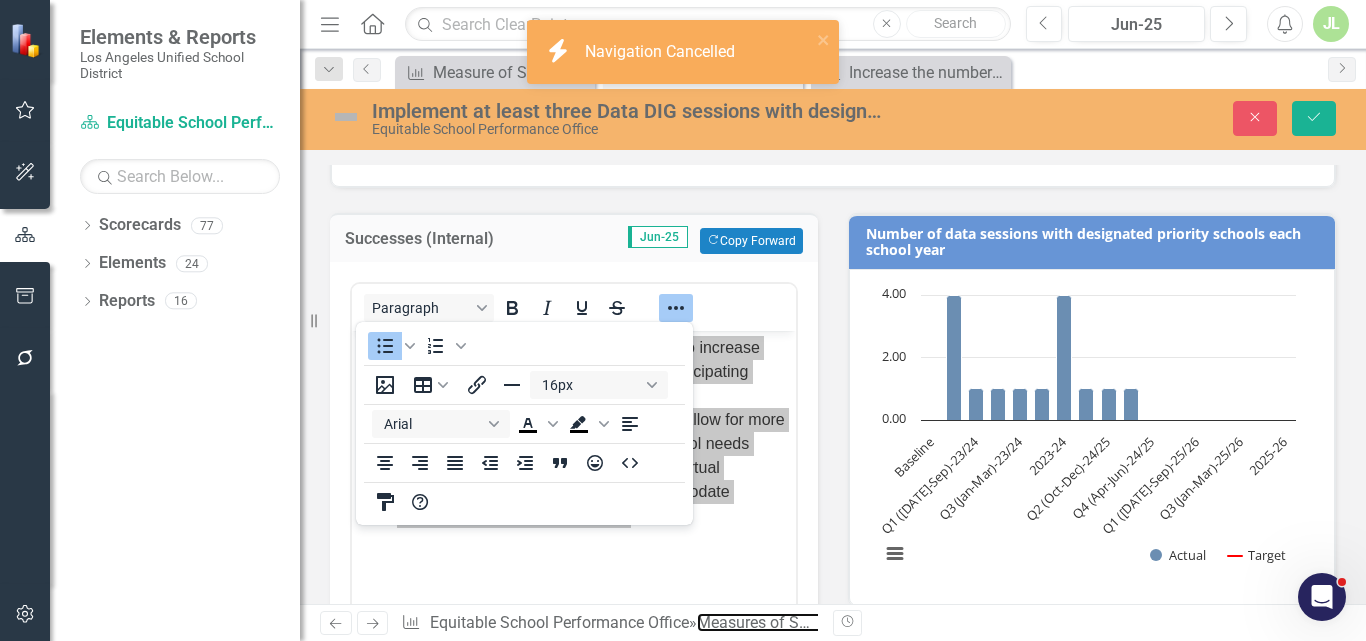 click 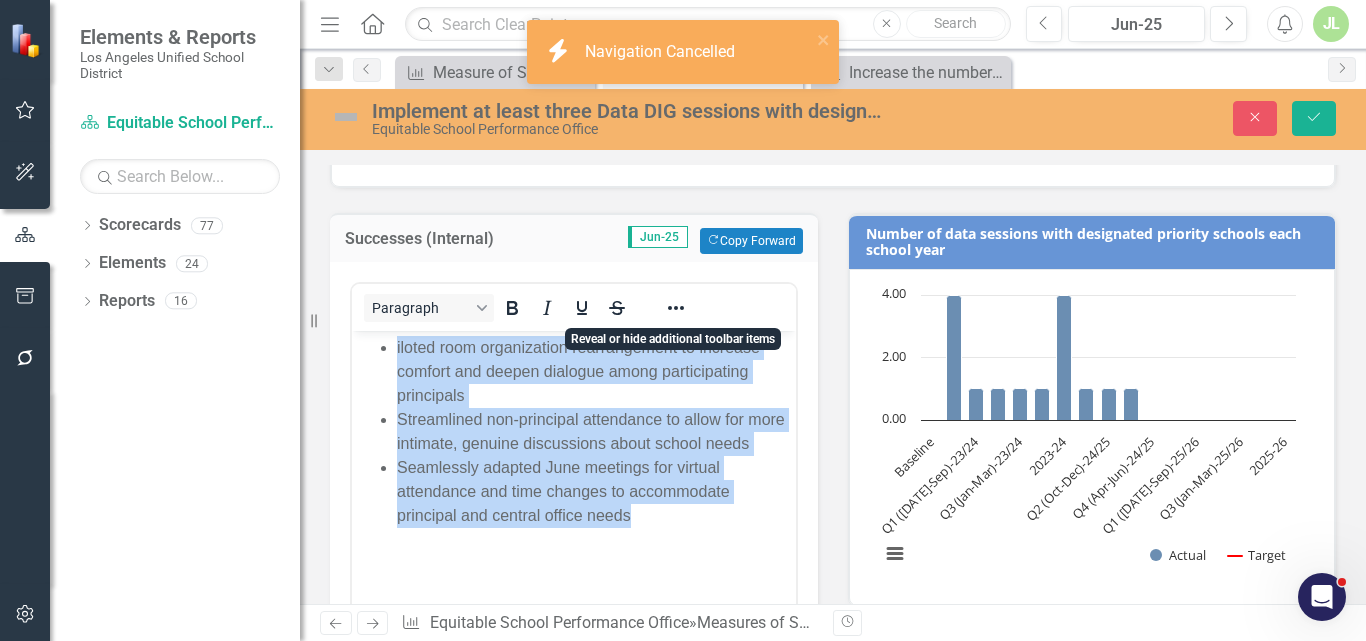 click on "Streamlined non-principal attendance to allow for more intimate, genuine discussions about school needs" at bounding box center [594, 432] 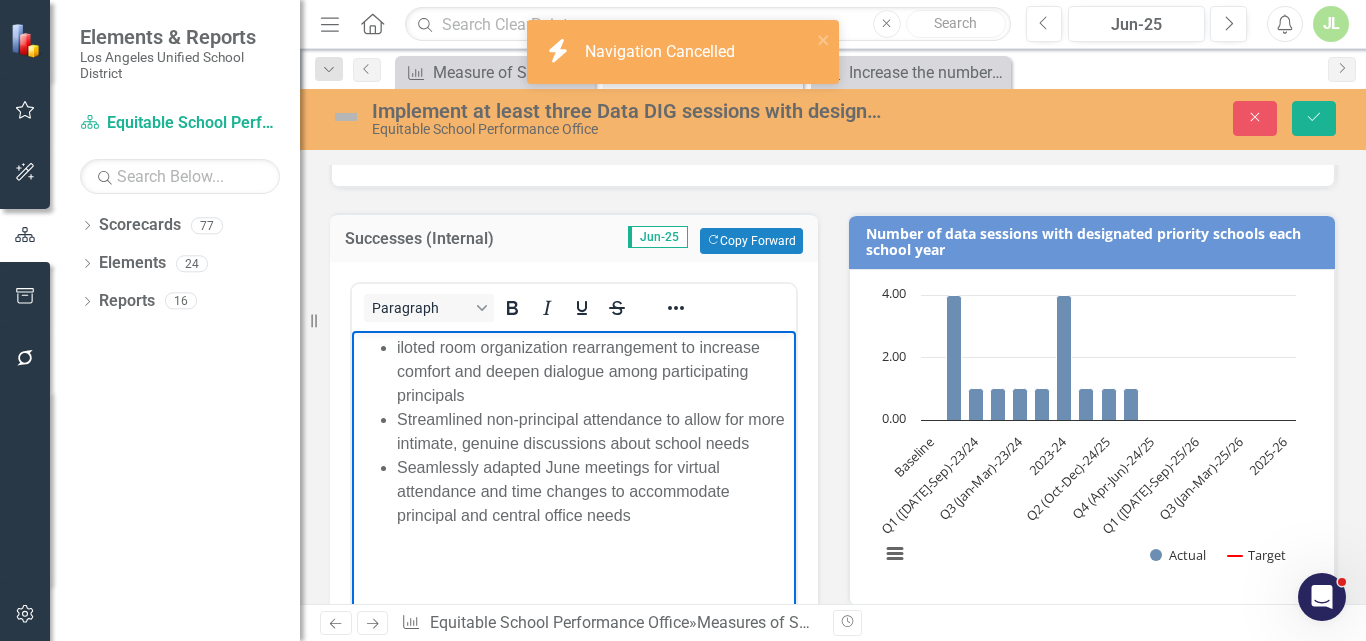 click on "Seamlessly adapted June meetings for virtual attendance and time changes to accommodate principal and central office needs" at bounding box center (594, 492) 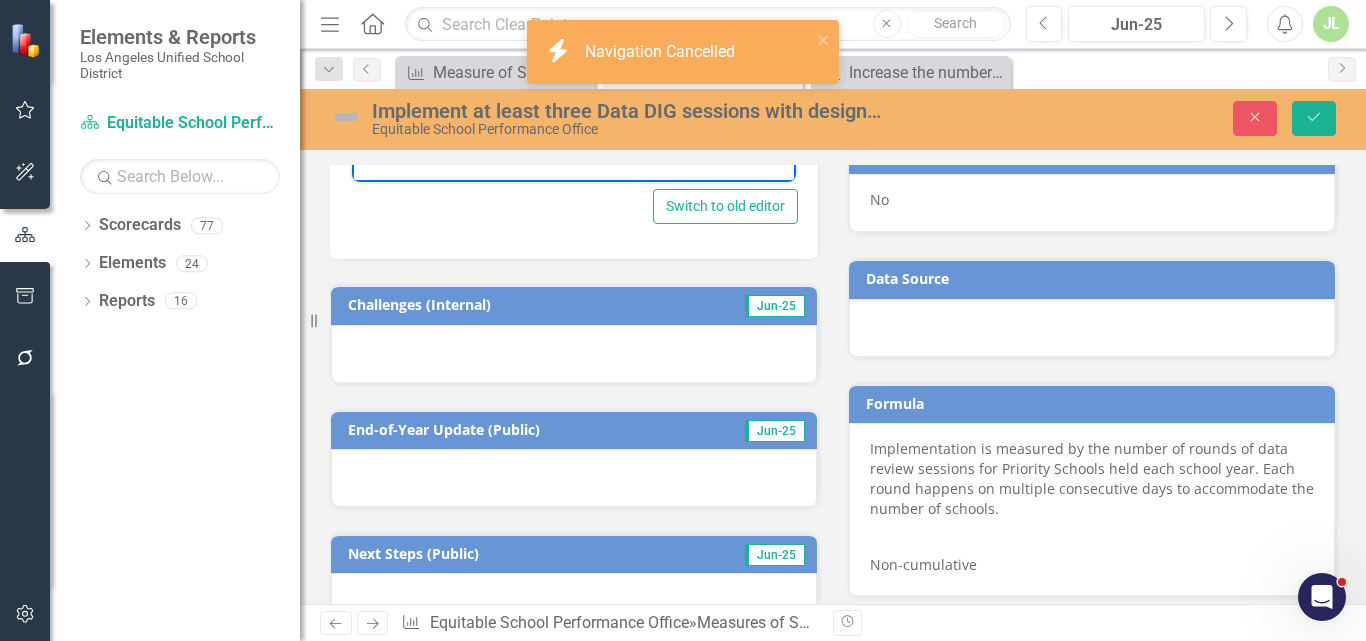 scroll, scrollTop: 900, scrollLeft: 0, axis: vertical 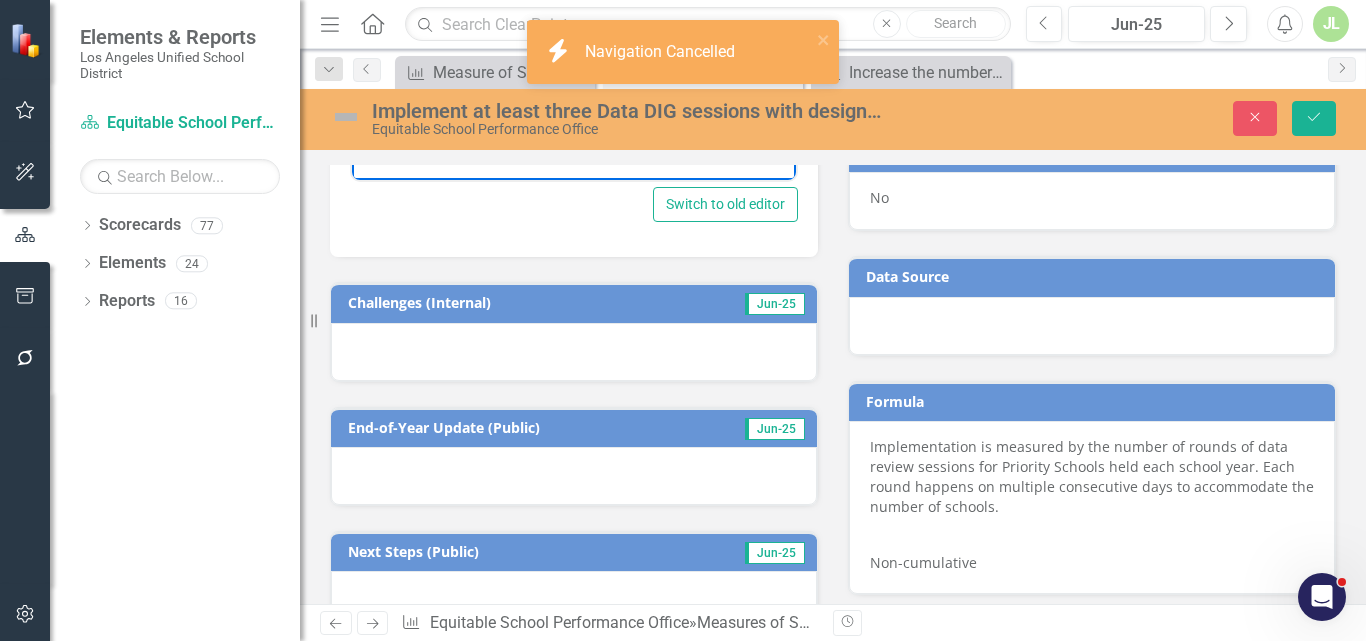 click at bounding box center (574, 352) 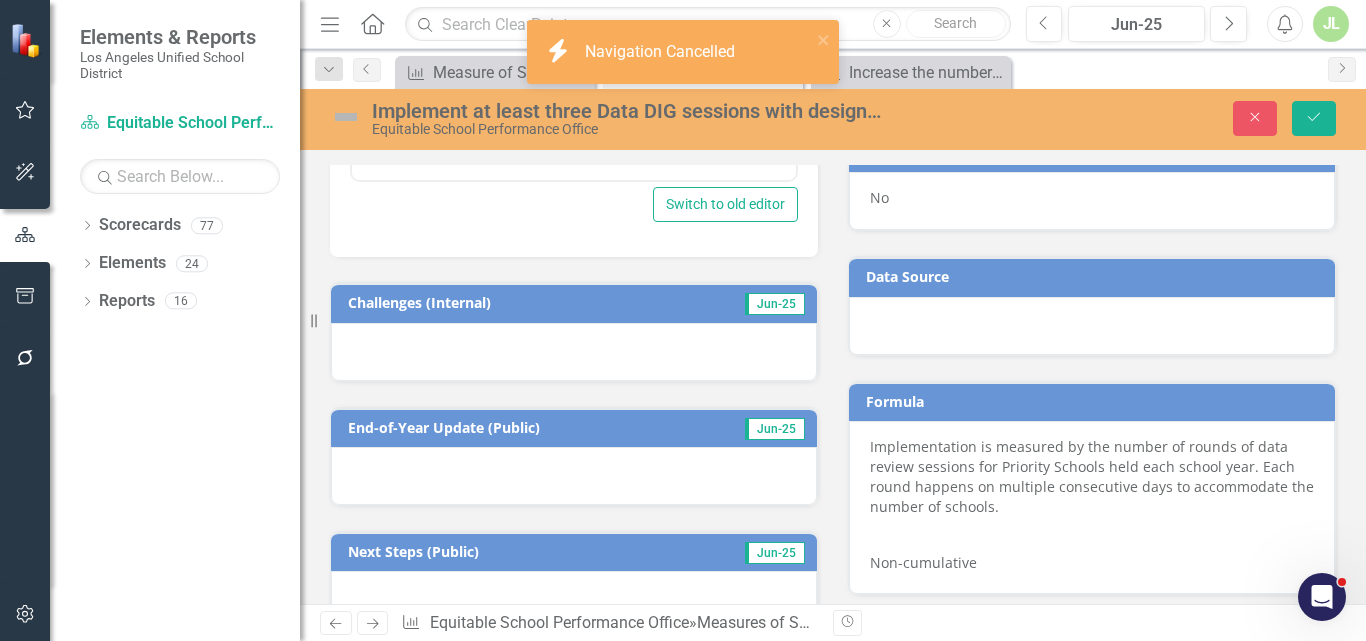 click at bounding box center (574, 352) 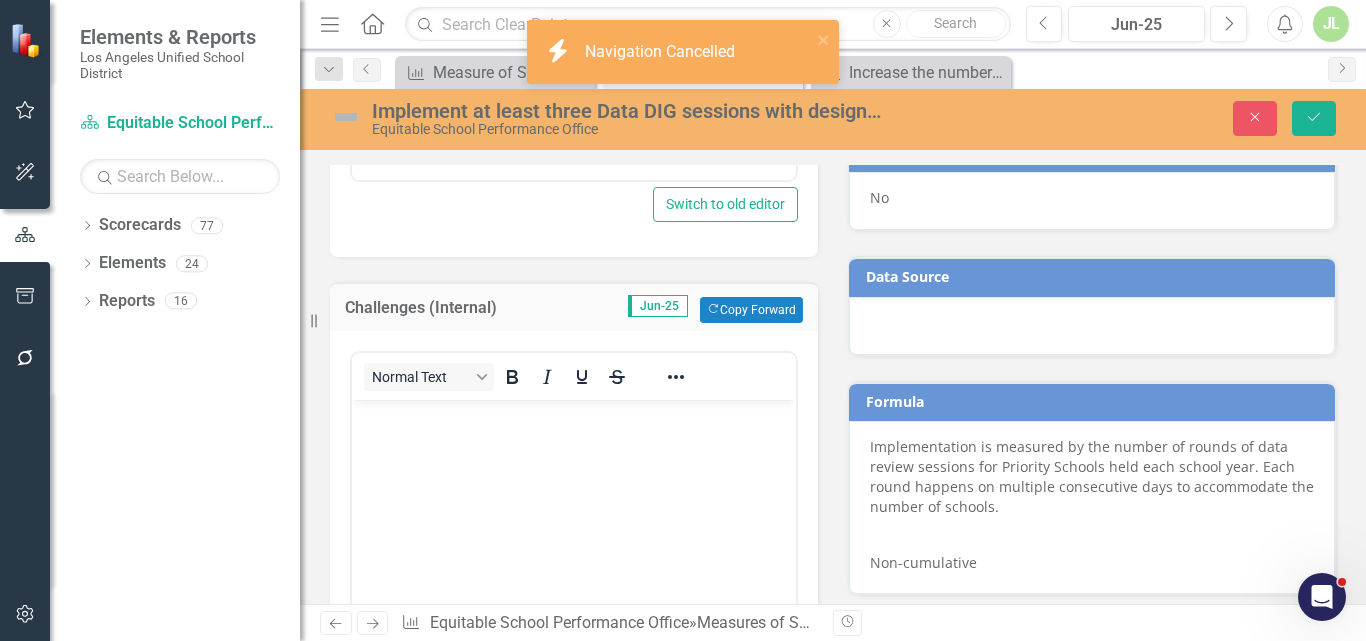 scroll, scrollTop: 0, scrollLeft: 0, axis: both 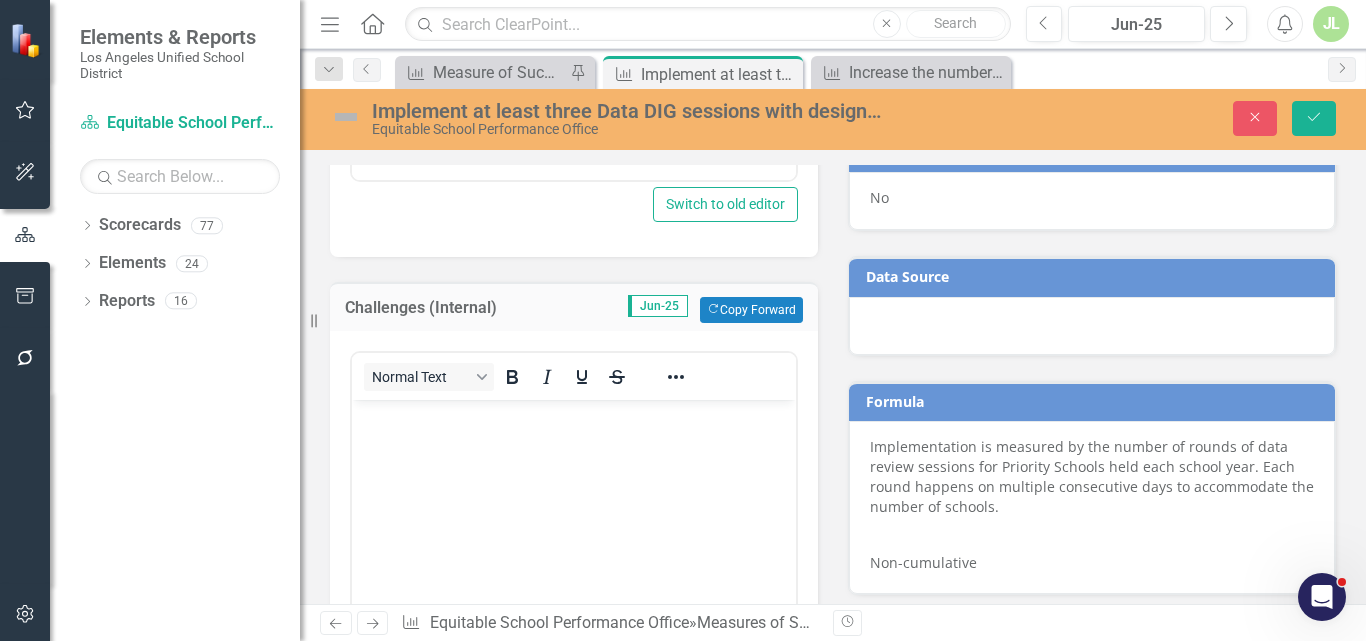 click at bounding box center (574, 417) 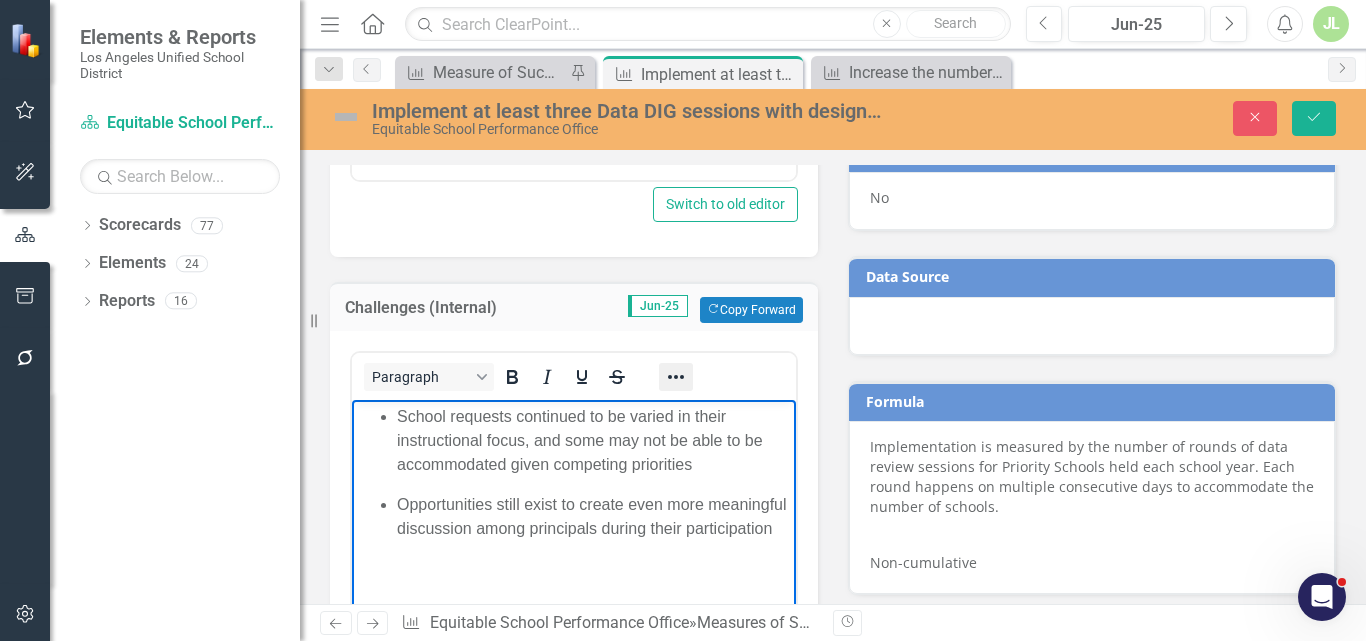 click at bounding box center [676, 377] 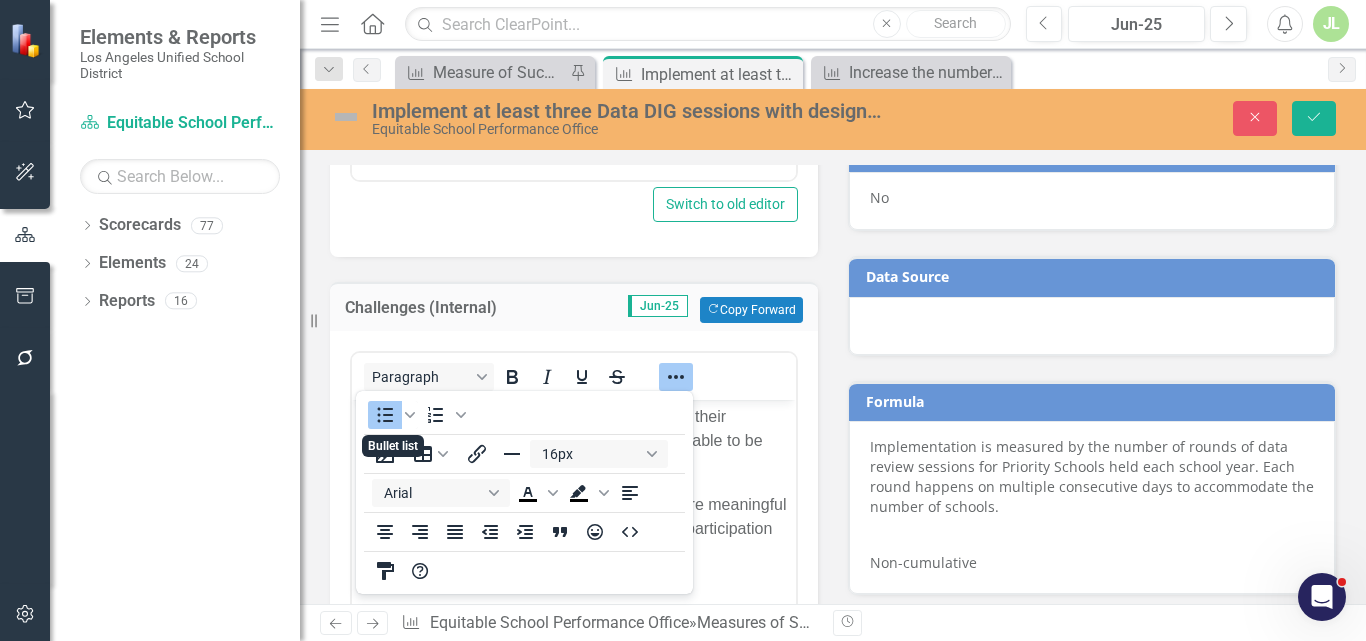click 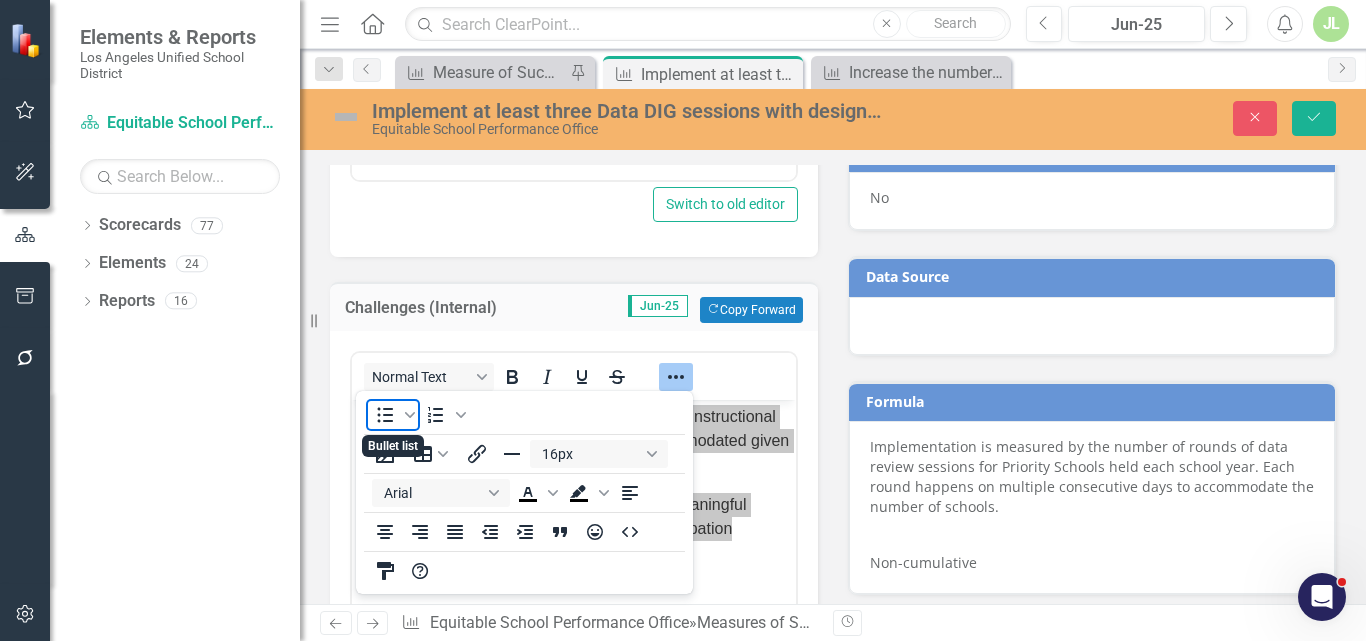 click 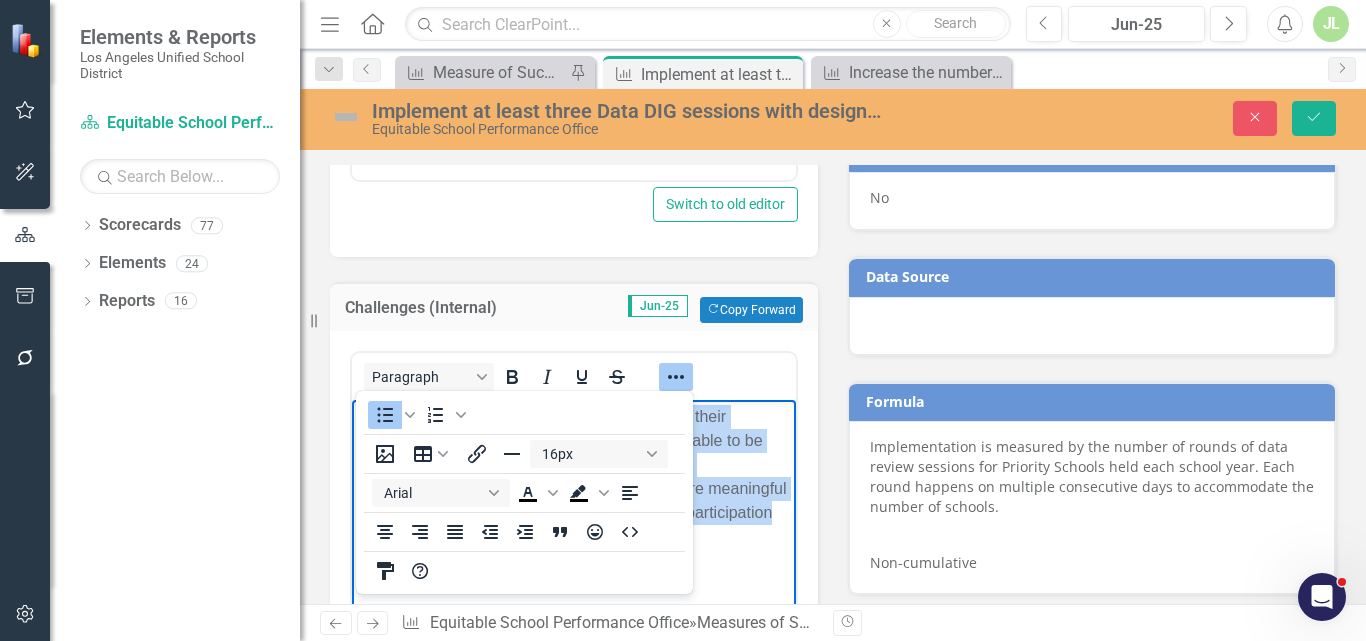 click 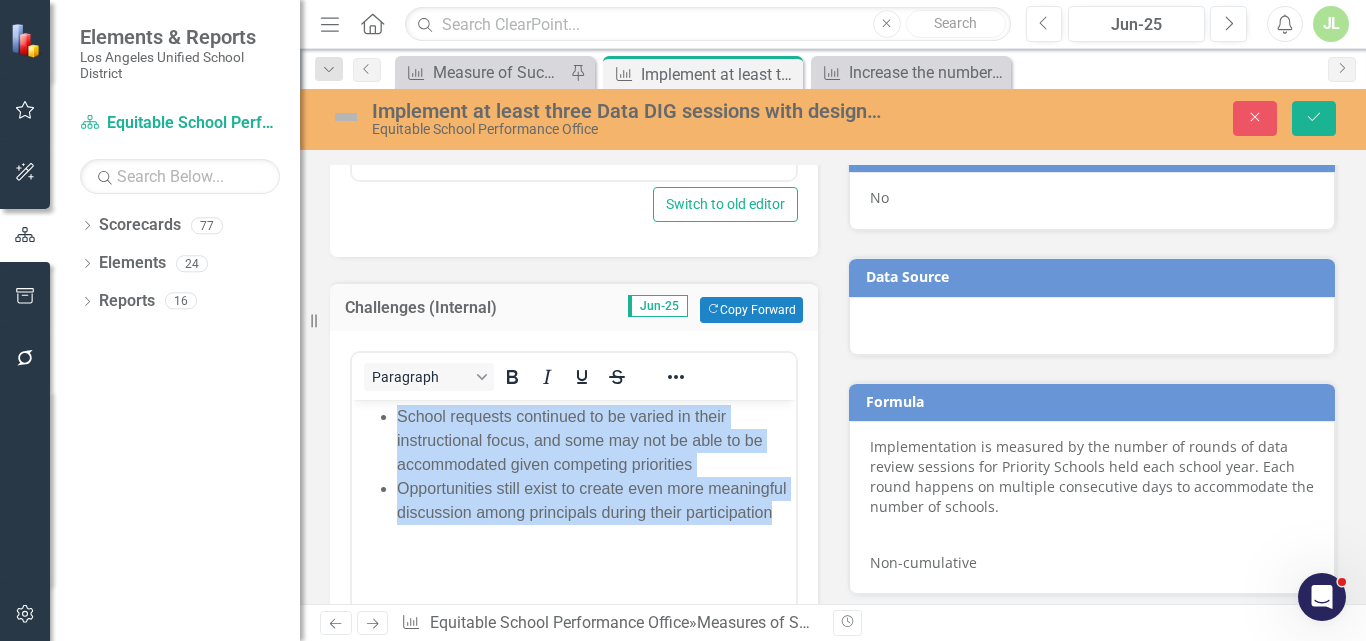 click on "Opportunities still exist to create even more meaningful discussion among principals during their participation" at bounding box center (594, 501) 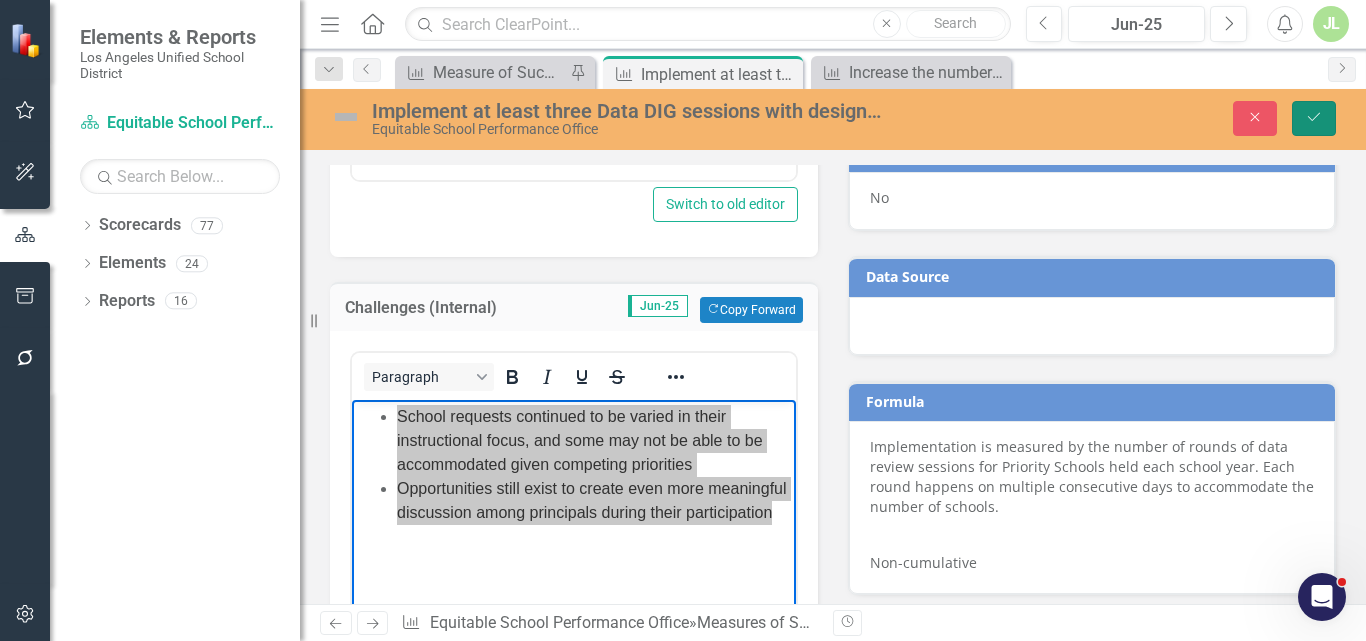 click on "Save" at bounding box center [1314, 118] 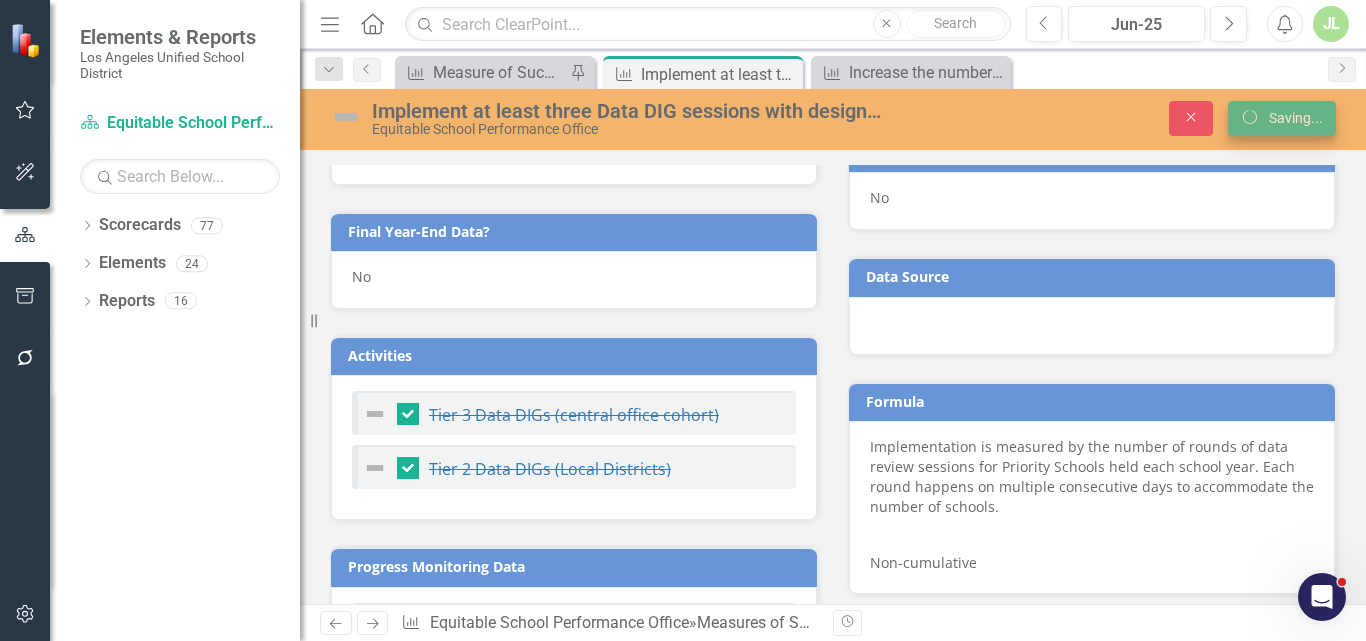 scroll, scrollTop: 0, scrollLeft: 0, axis: both 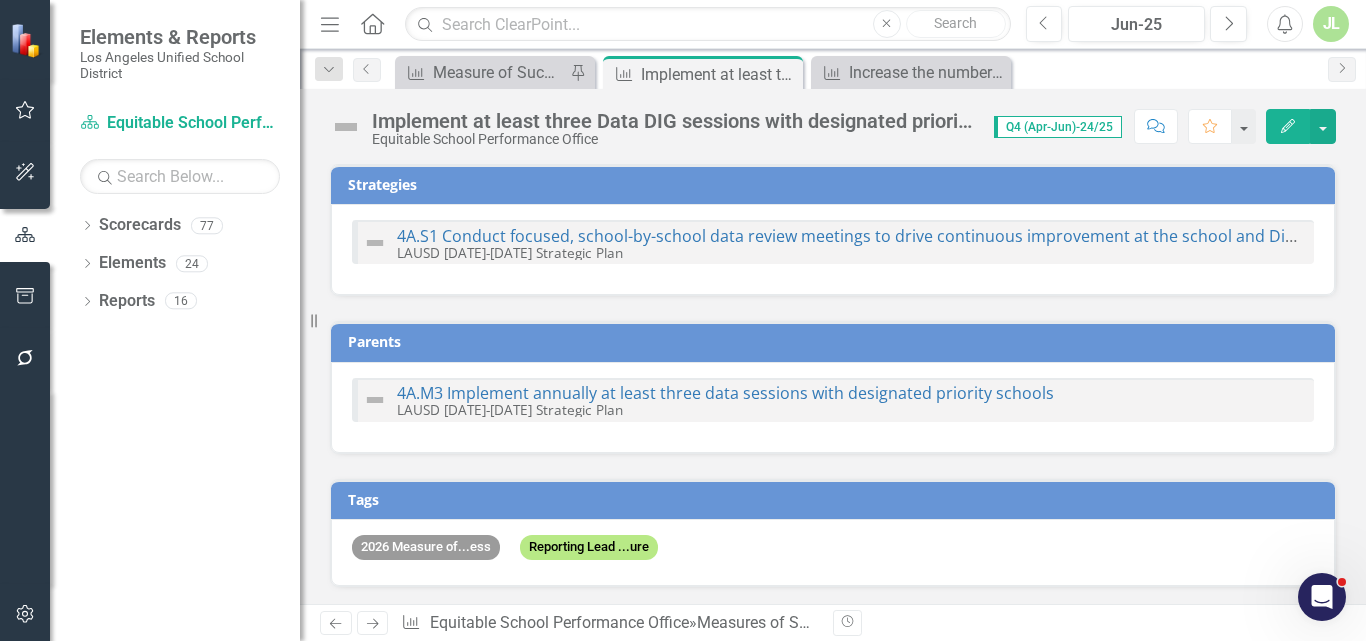 checkbox on "false" 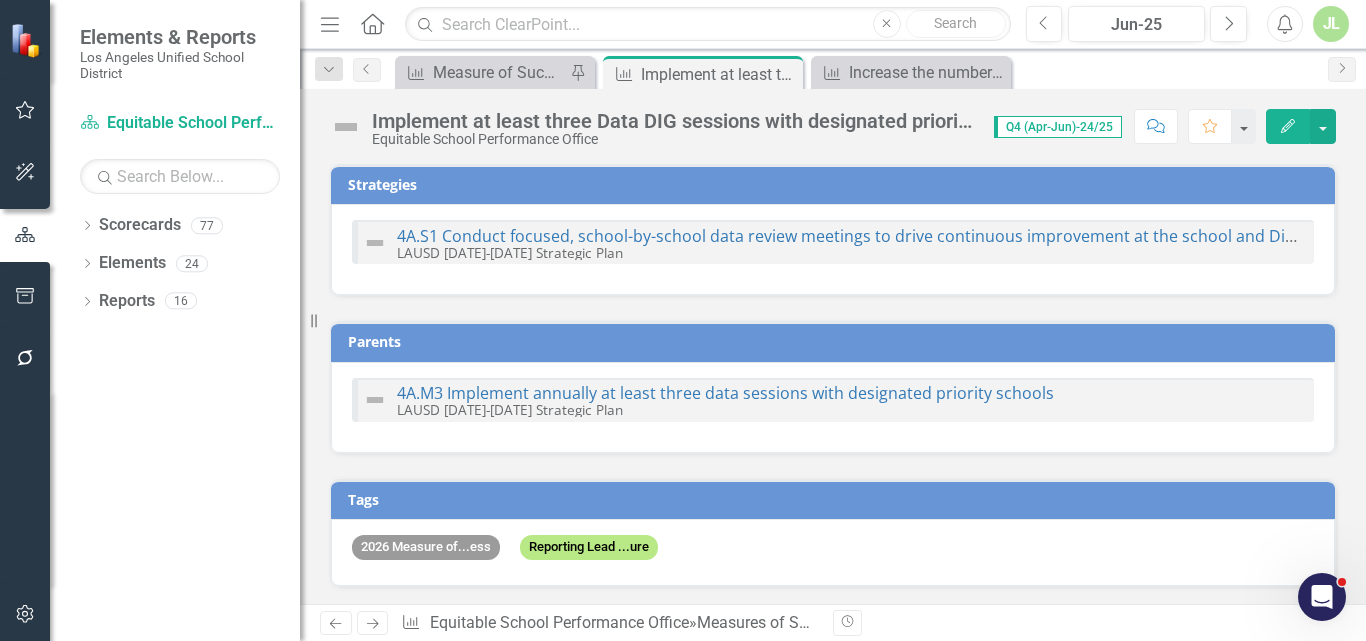 checkbox on "false" 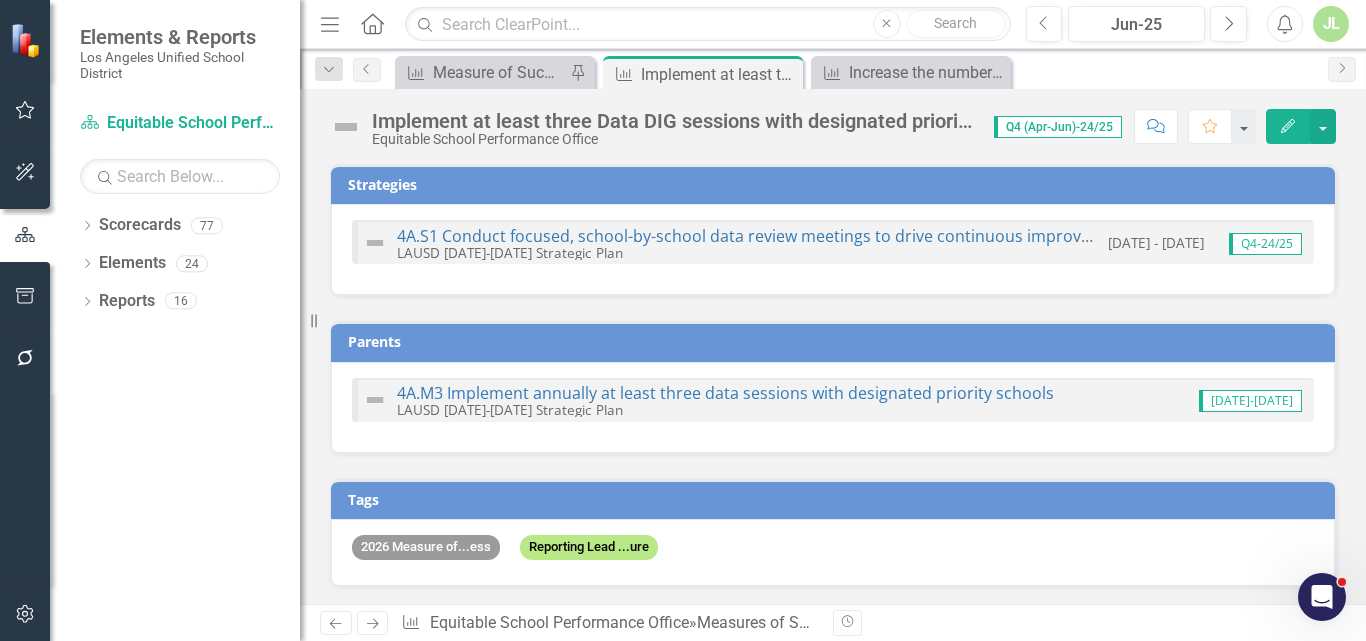 checkbox on "true" 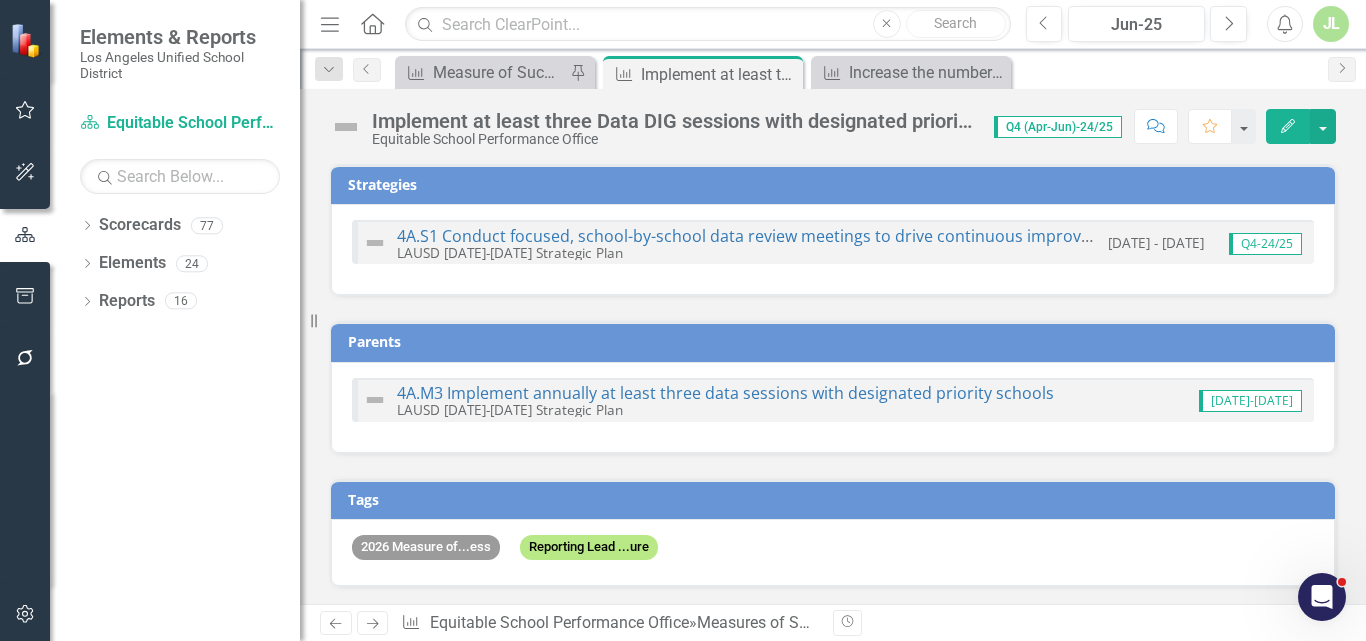 checkbox on "true" 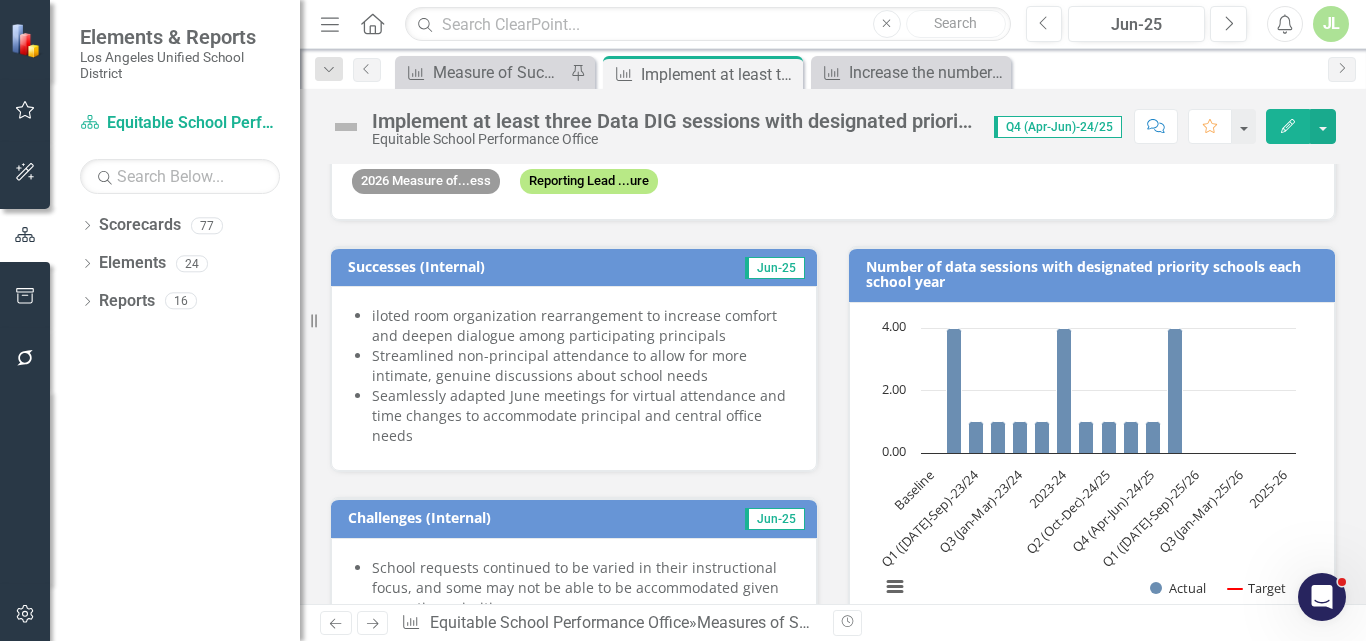 scroll, scrollTop: 400, scrollLeft: 0, axis: vertical 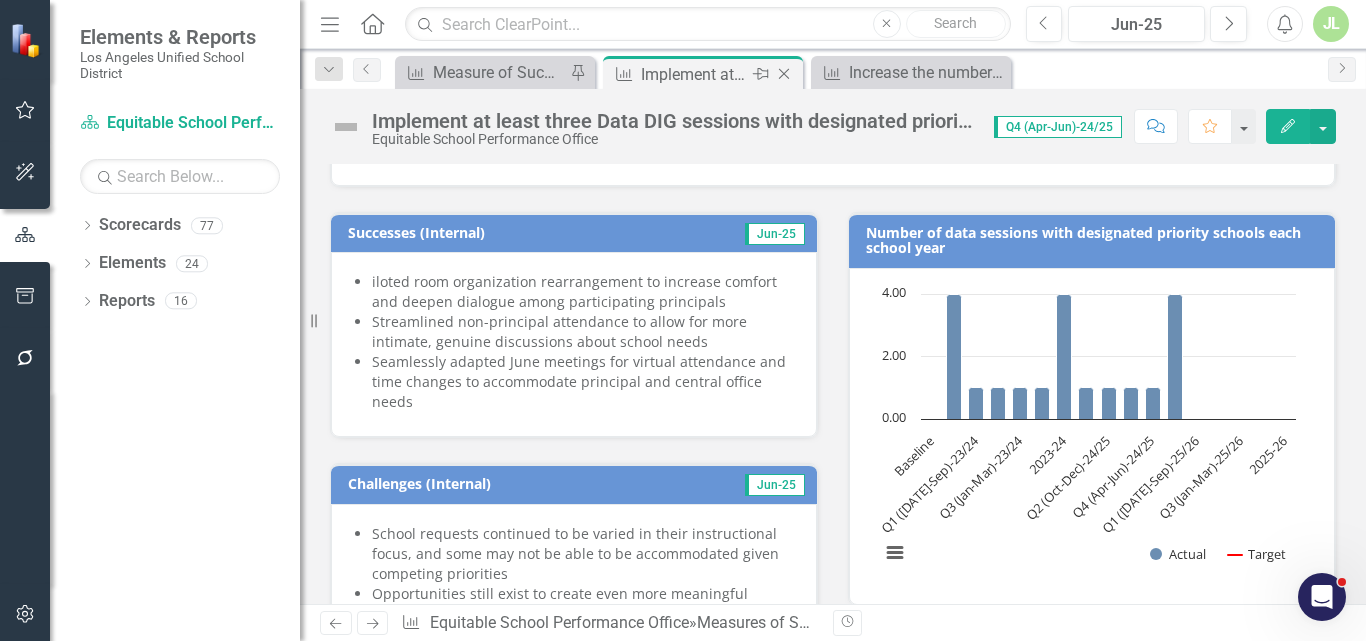 click on "Close" 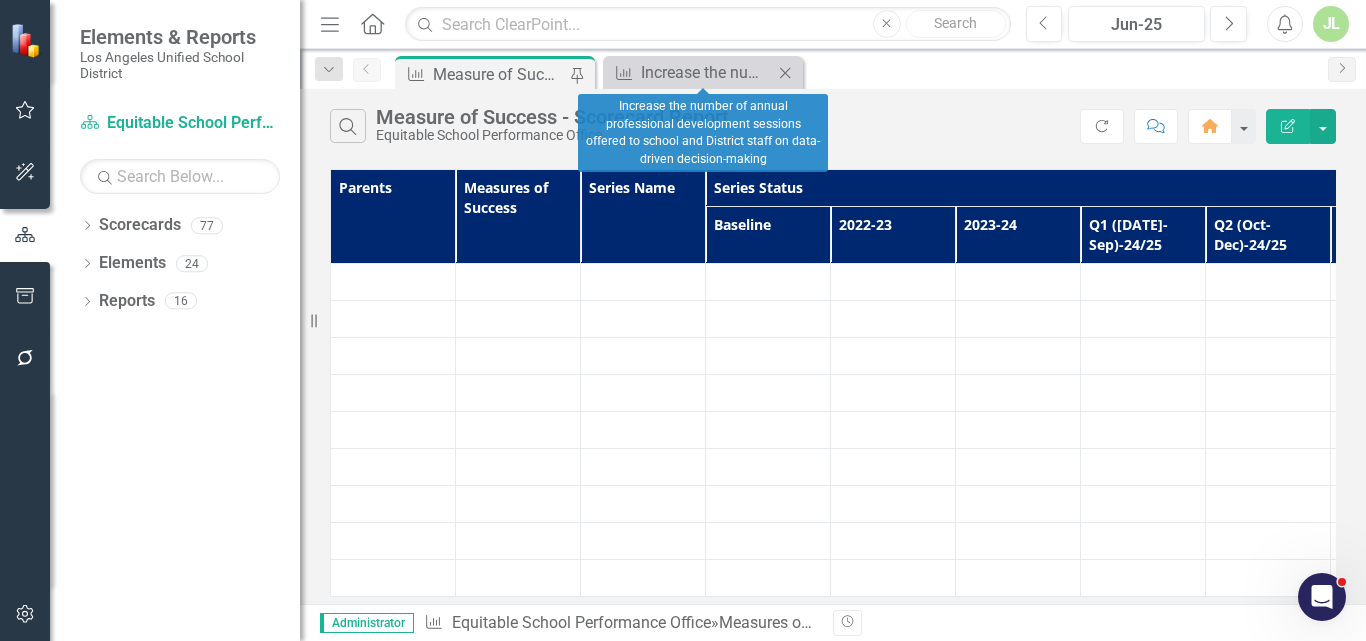 click on "Close" 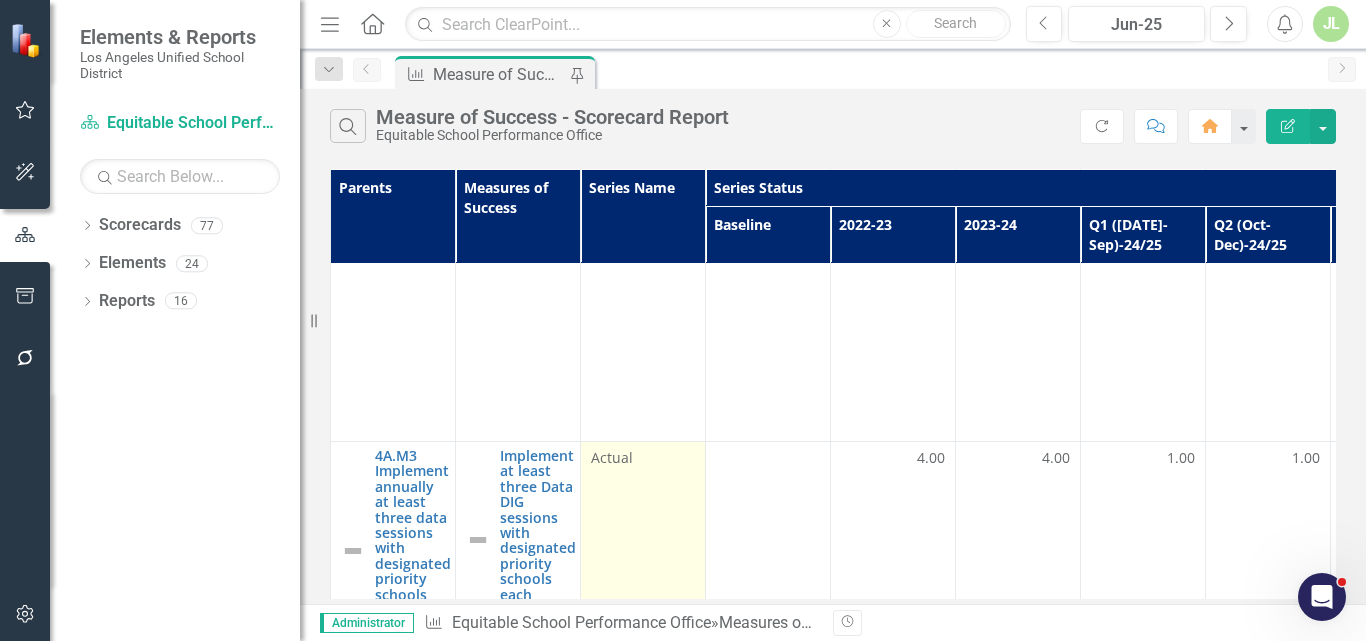 scroll, scrollTop: 2479, scrollLeft: 0, axis: vertical 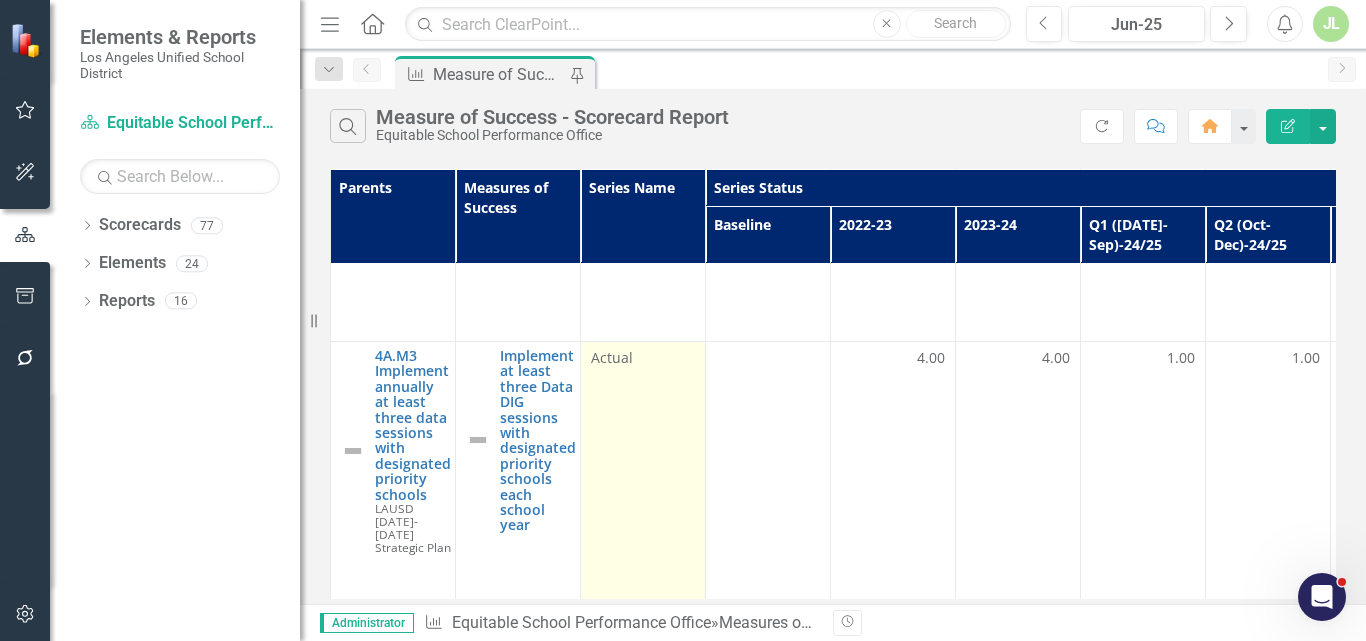 click on "Actual" at bounding box center (643, 830) 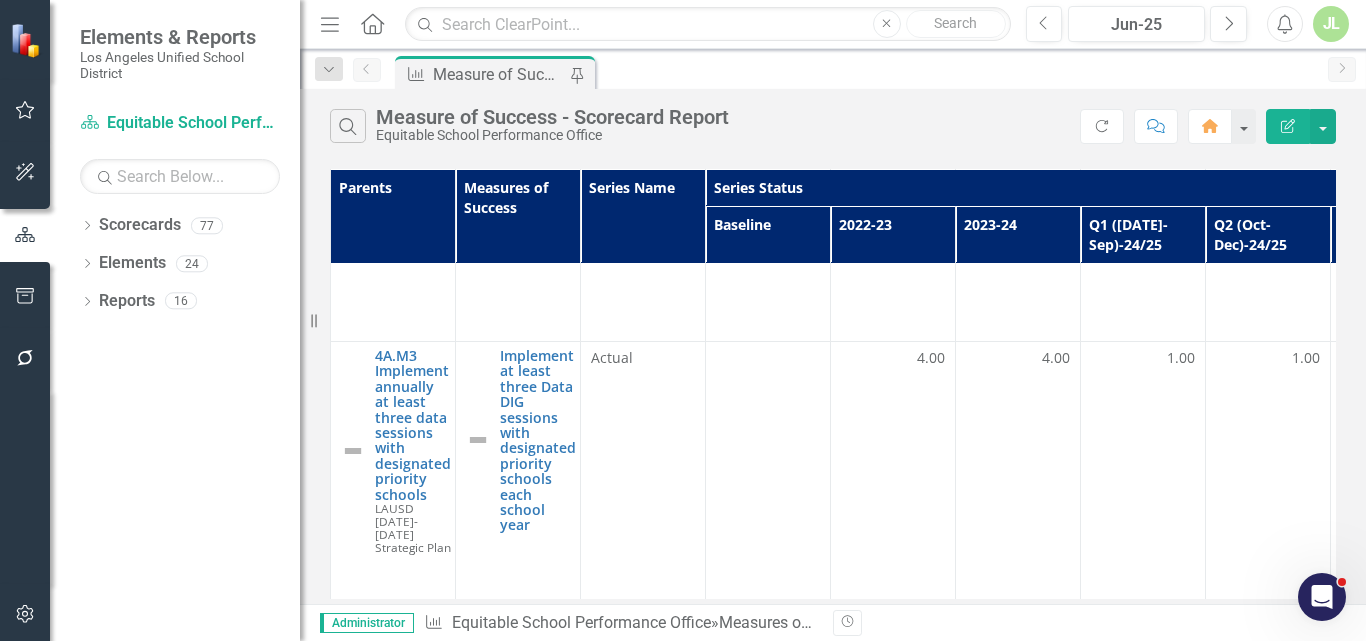 click on "Measures of Success Measure of Success - Scorecard Report Pin" at bounding box center (854, 72) 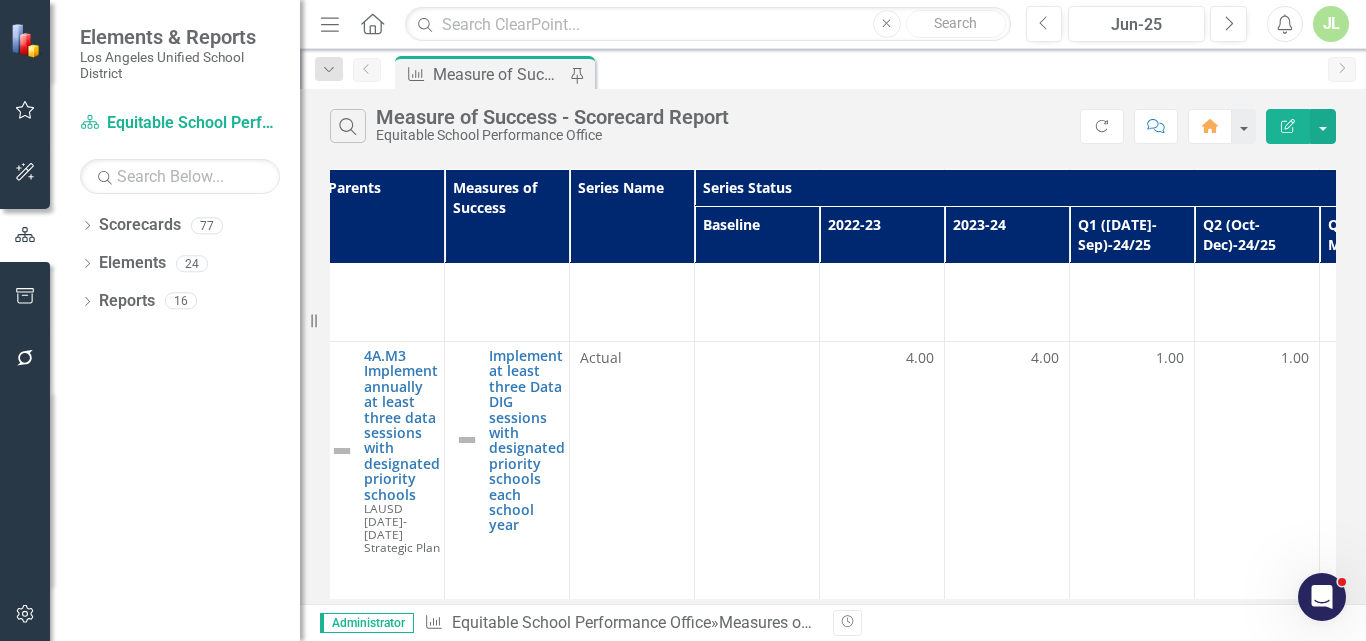 scroll, scrollTop: 2479, scrollLeft: 0, axis: vertical 